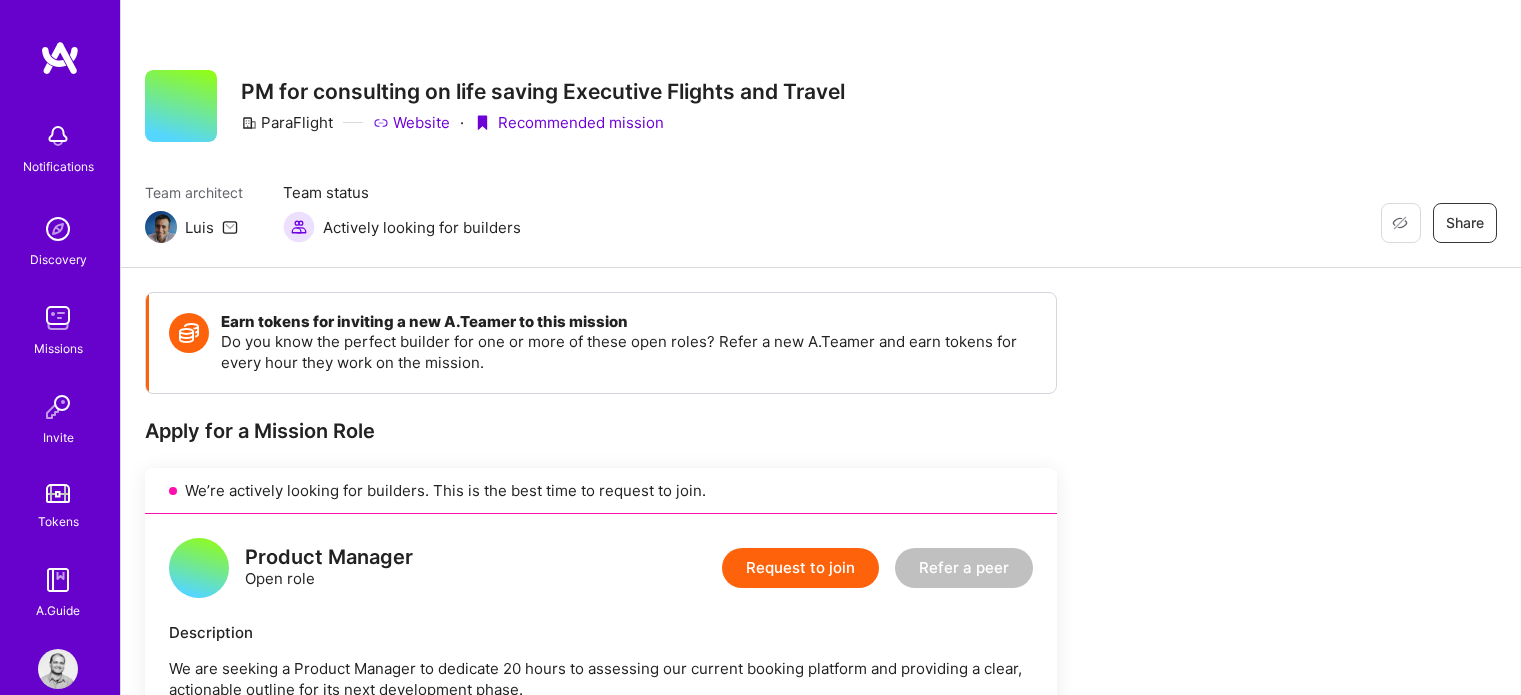 scroll, scrollTop: 0, scrollLeft: 0, axis: both 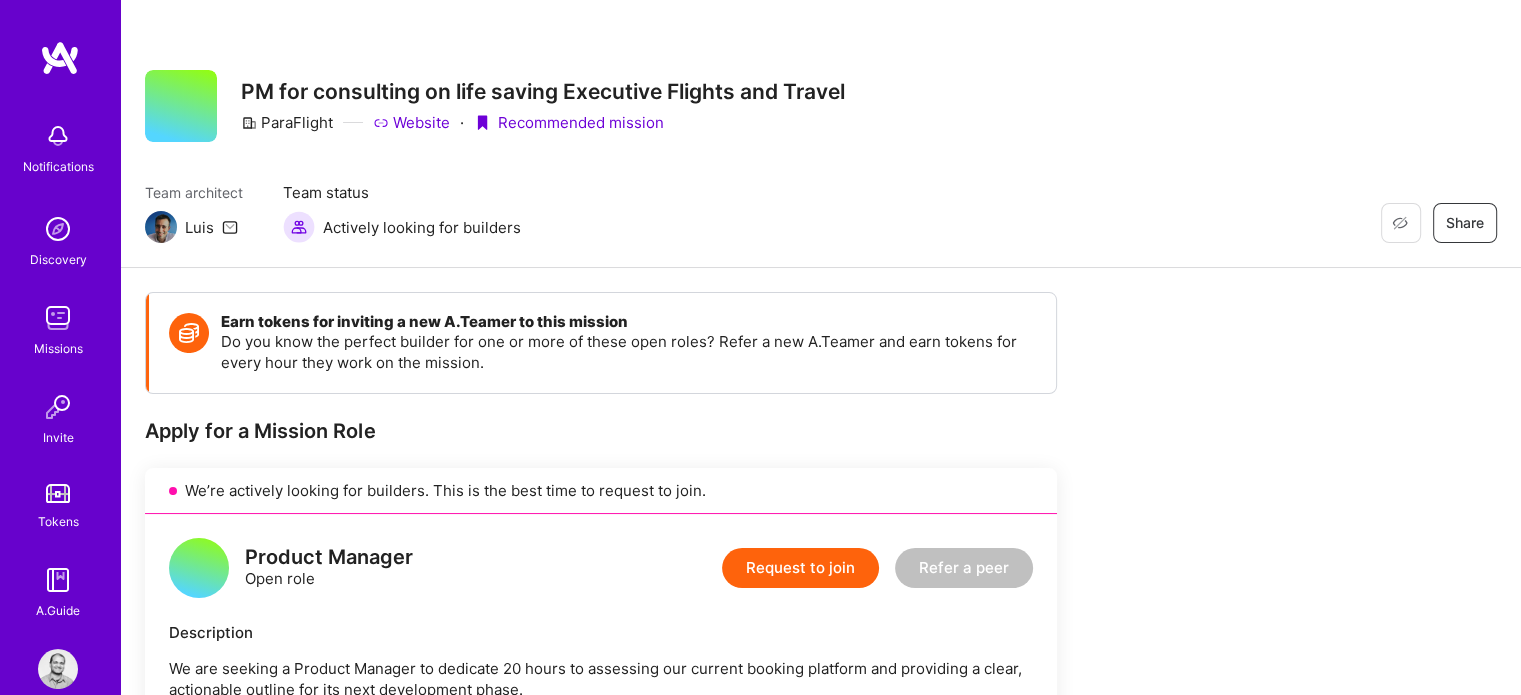 click on "Website" at bounding box center (411, 122) 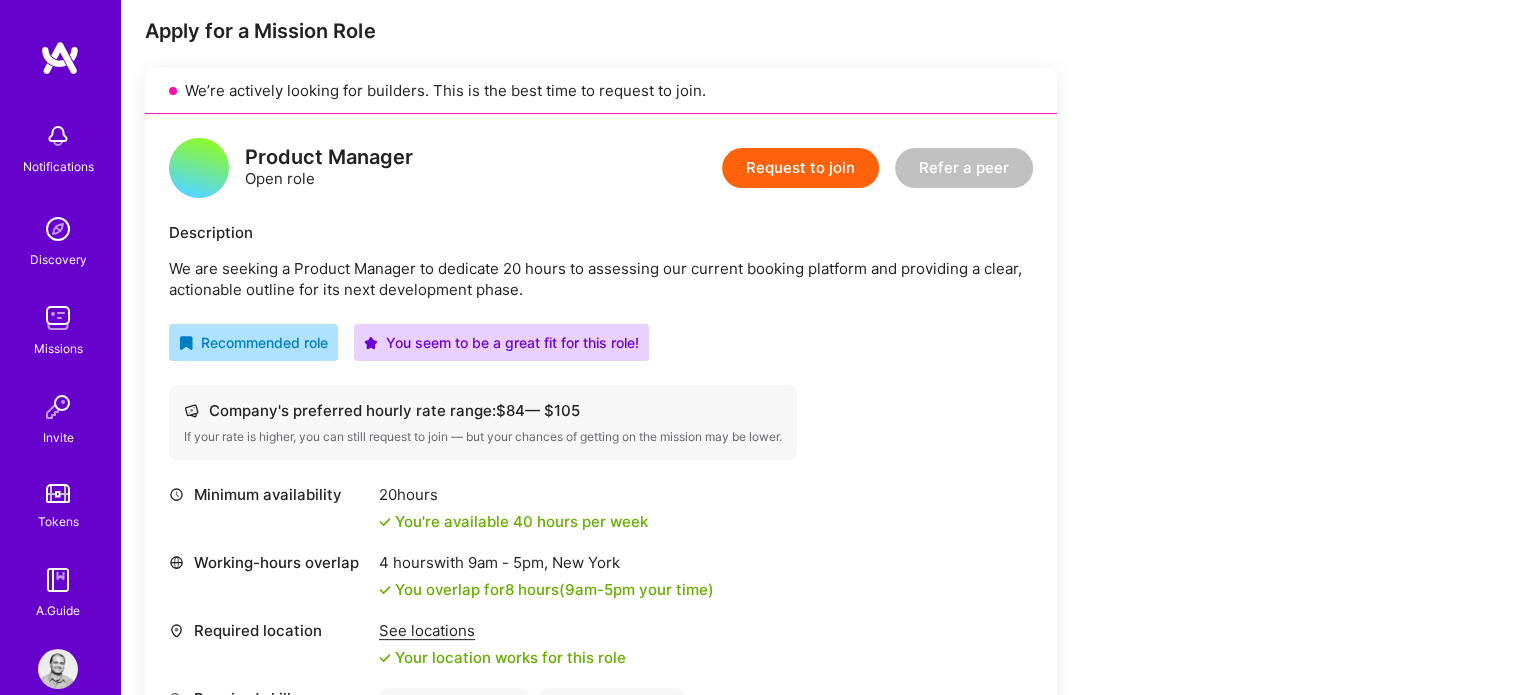 scroll, scrollTop: 500, scrollLeft: 0, axis: vertical 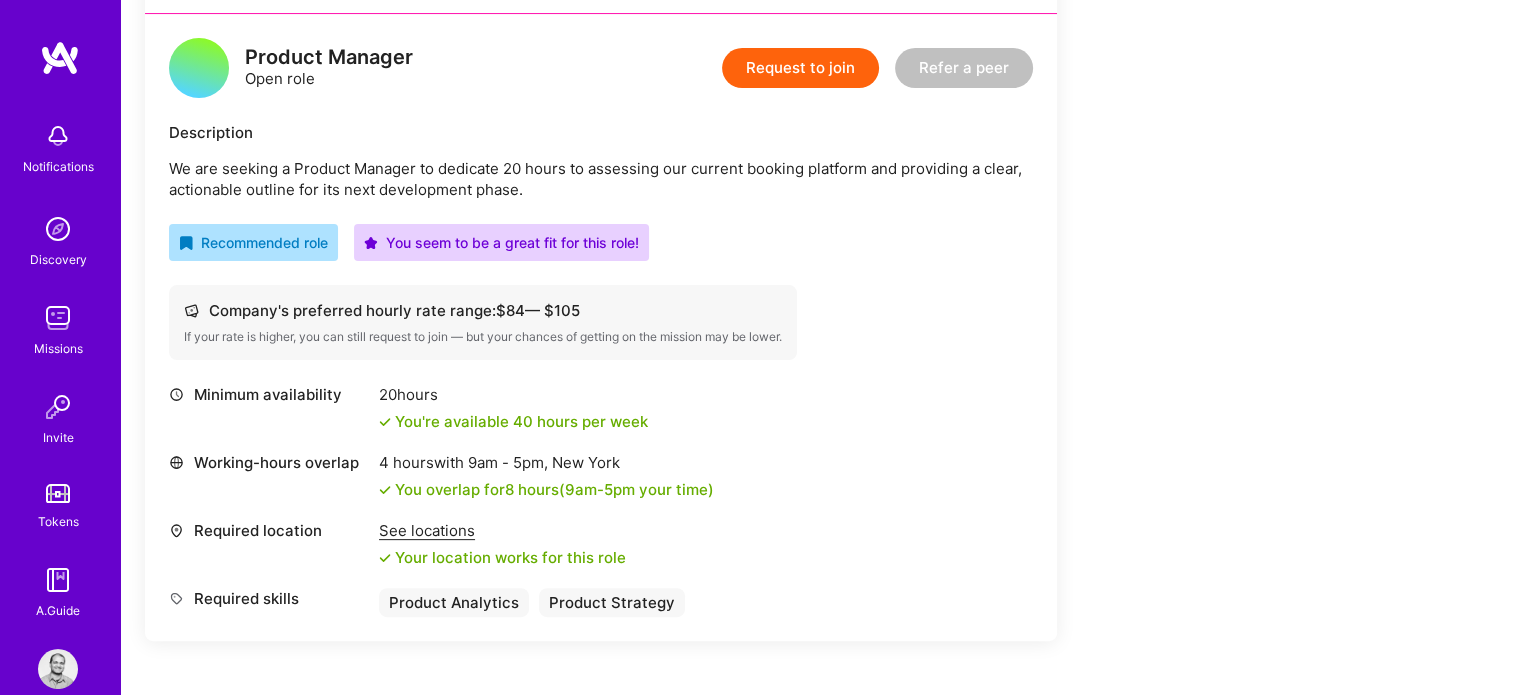 click on "We are seeking a Product Manager to dedicate 20 hours to assessing our current booking platform and providing a clear, actionable outline for its next development phase." at bounding box center [601, 179] 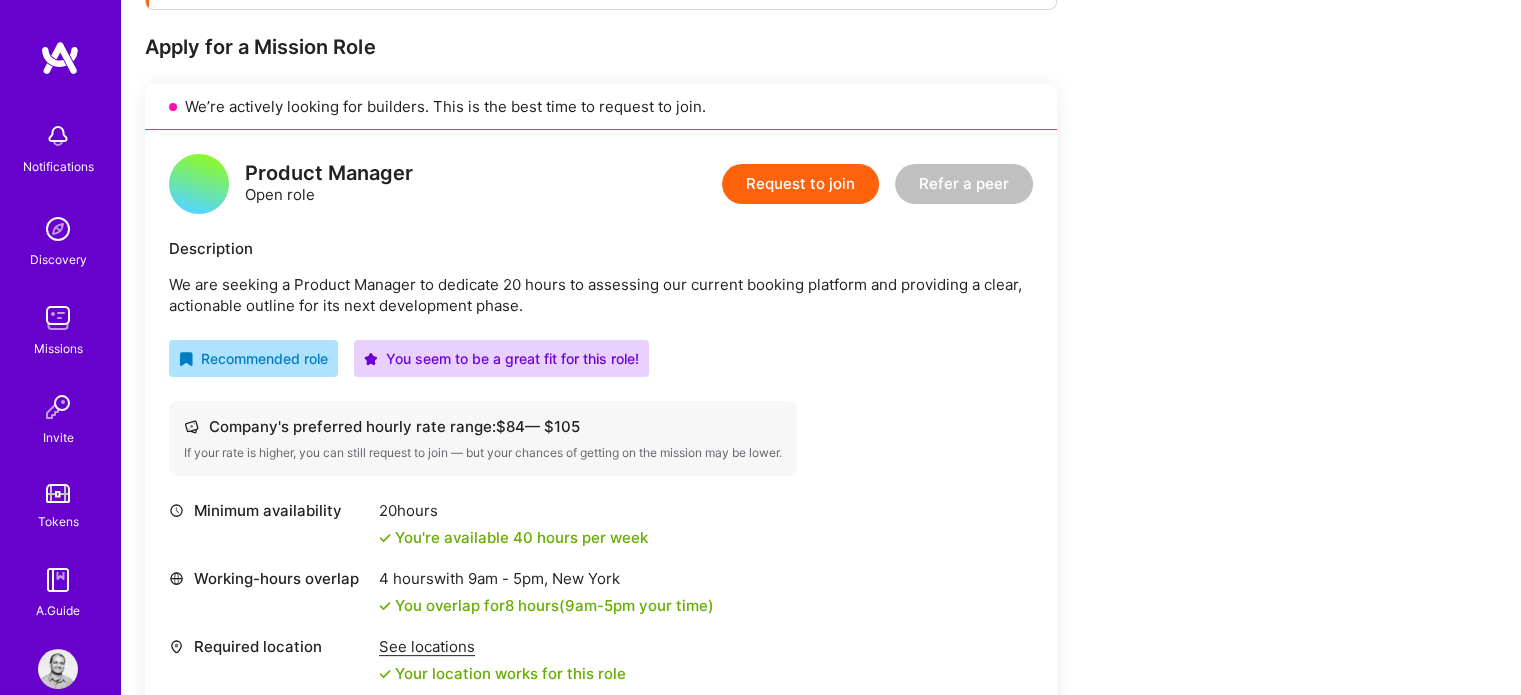 scroll, scrollTop: 419, scrollLeft: 0, axis: vertical 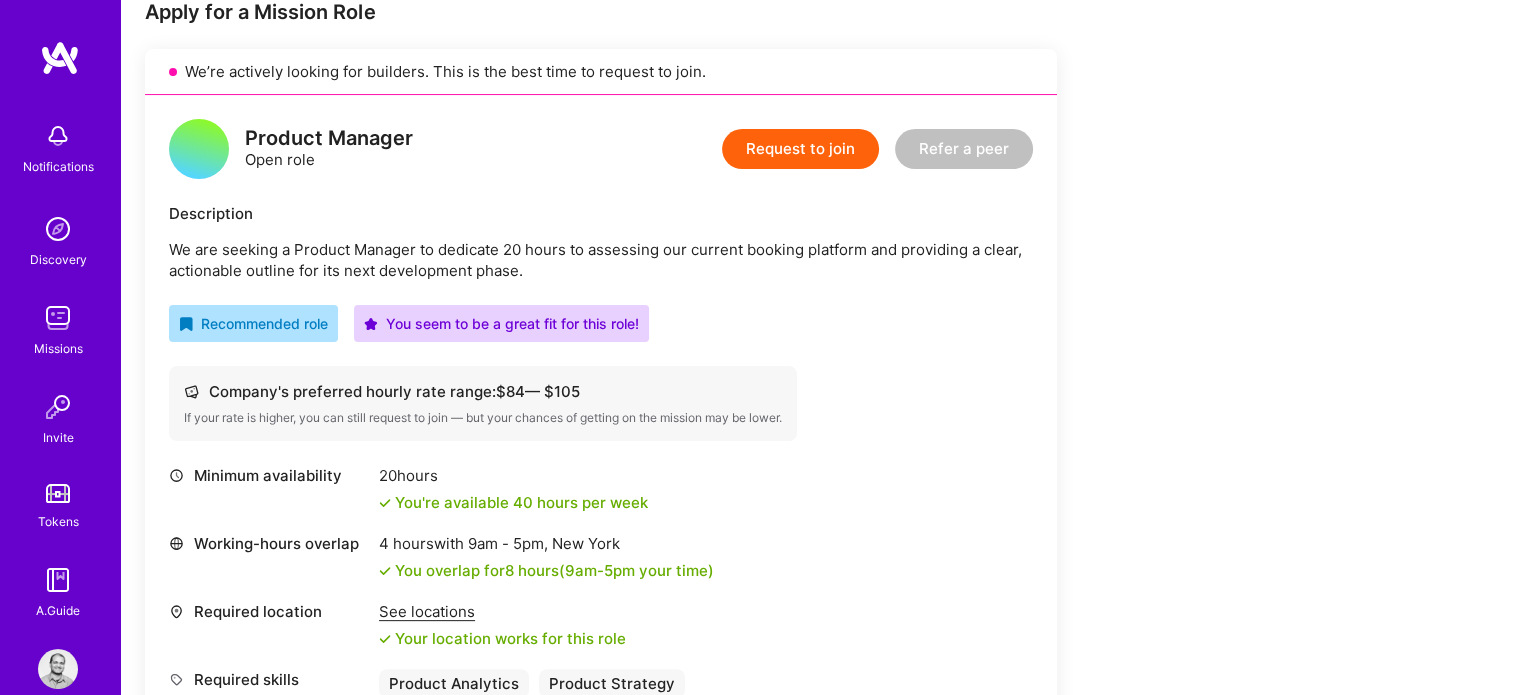 click on "Missions" at bounding box center [58, 328] 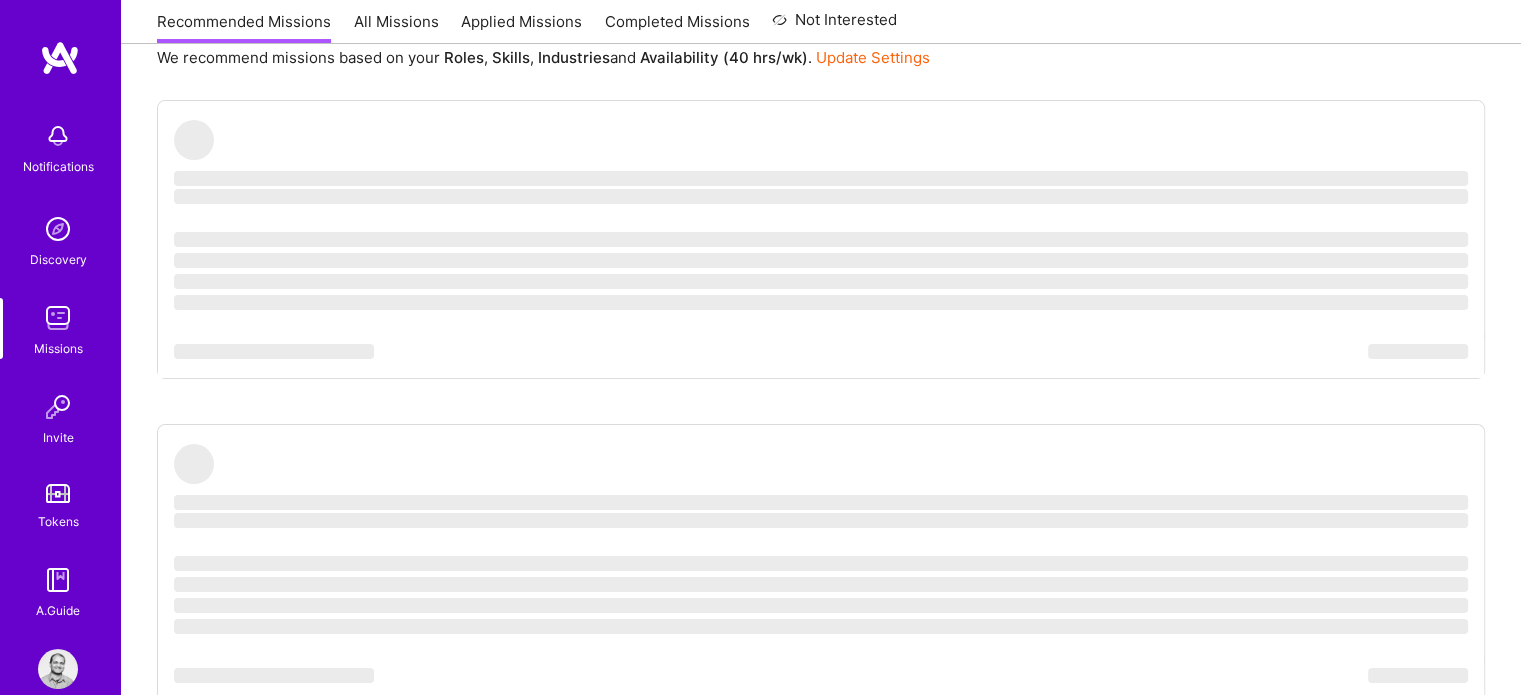 scroll, scrollTop: 400, scrollLeft: 0, axis: vertical 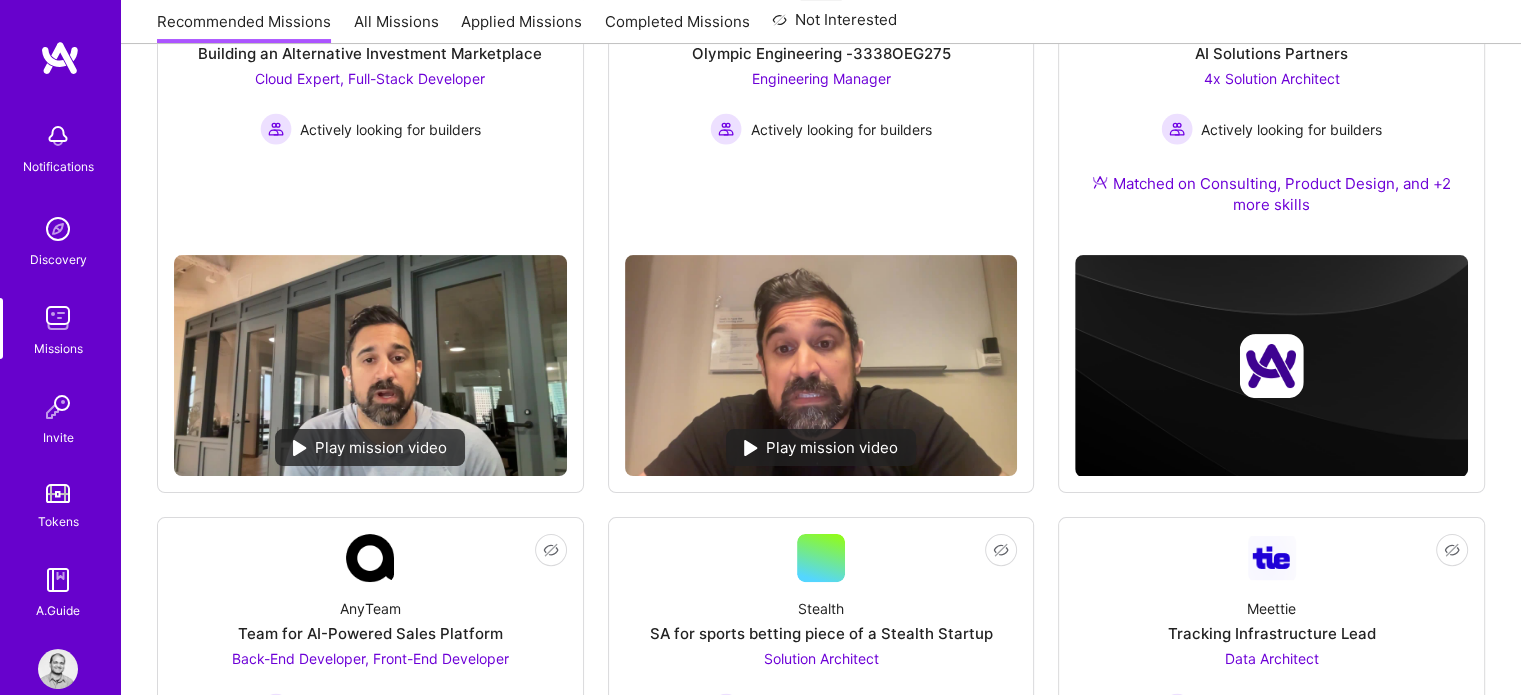 click at bounding box center [58, 669] 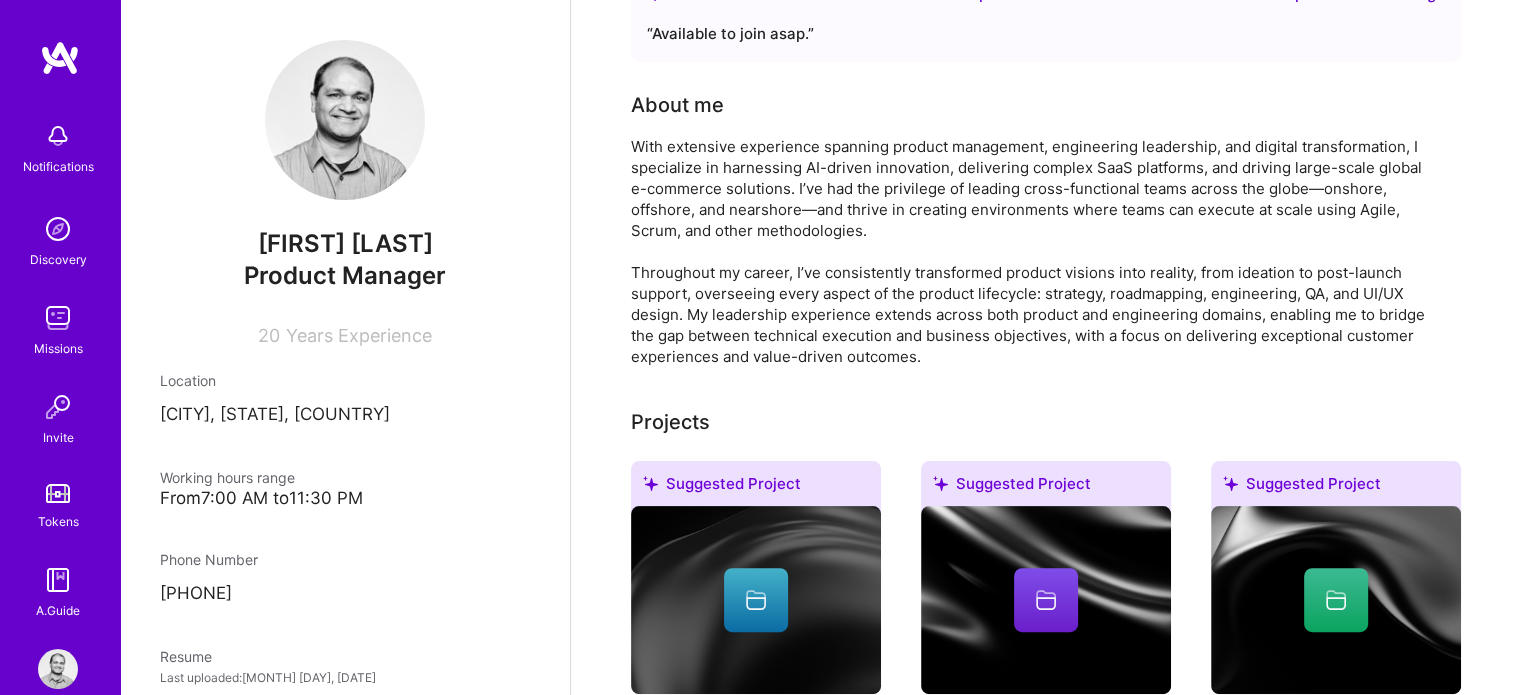 scroll, scrollTop: 0, scrollLeft: 0, axis: both 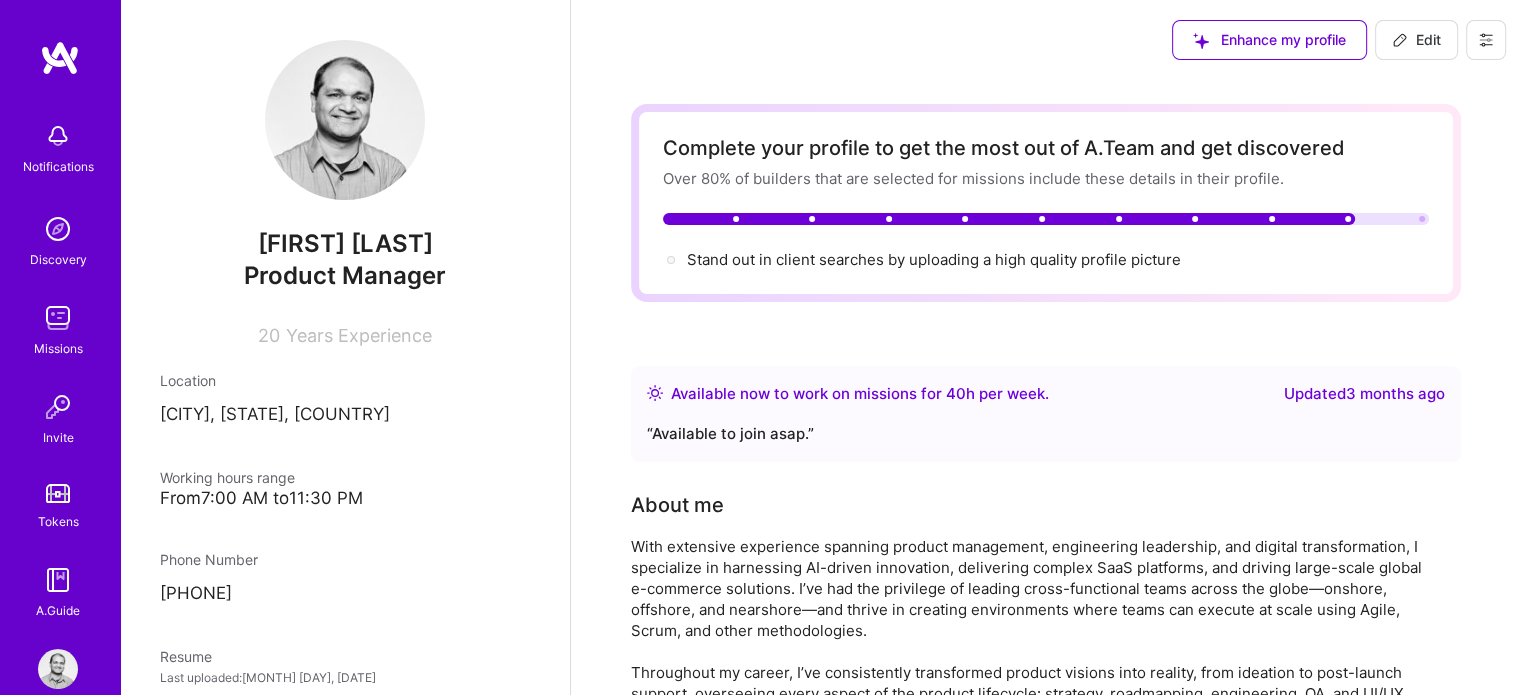click on "Edit" at bounding box center [1416, 40] 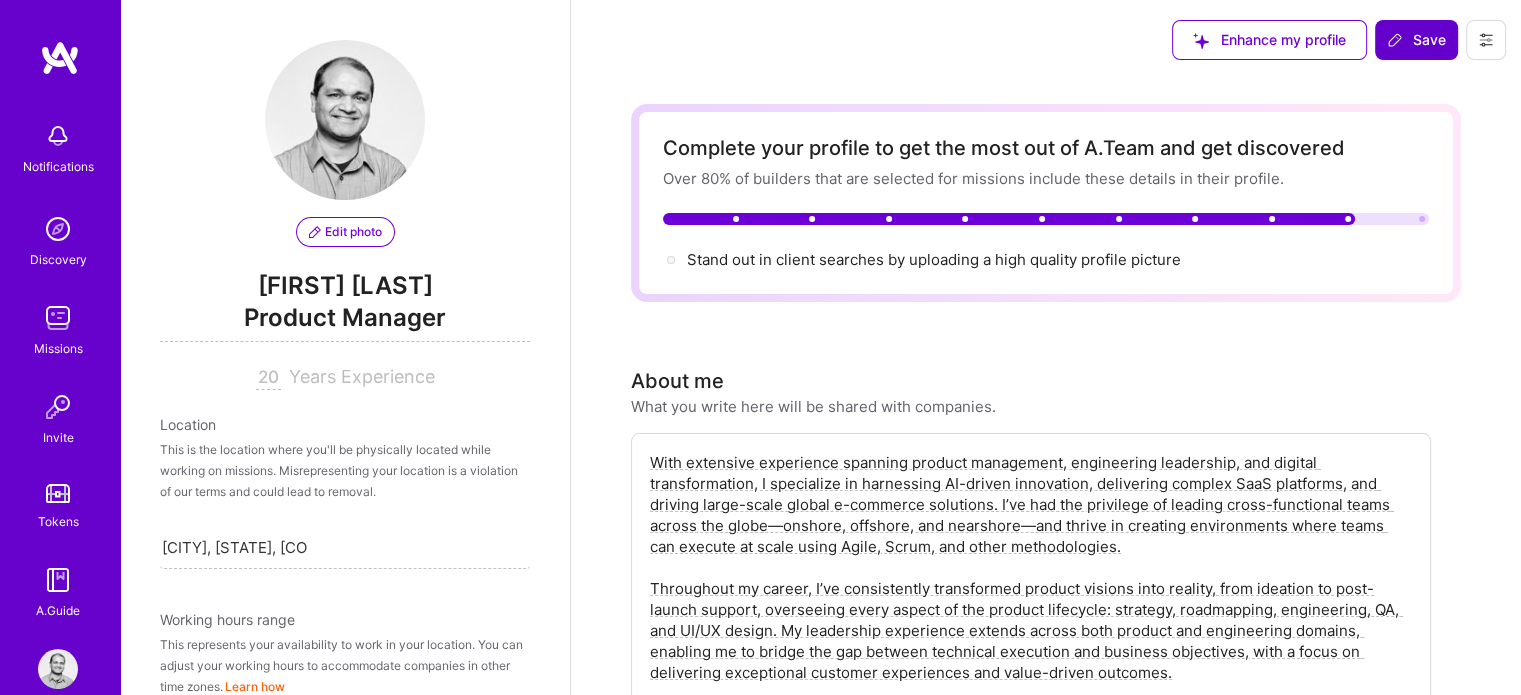 scroll, scrollTop: 821, scrollLeft: 0, axis: vertical 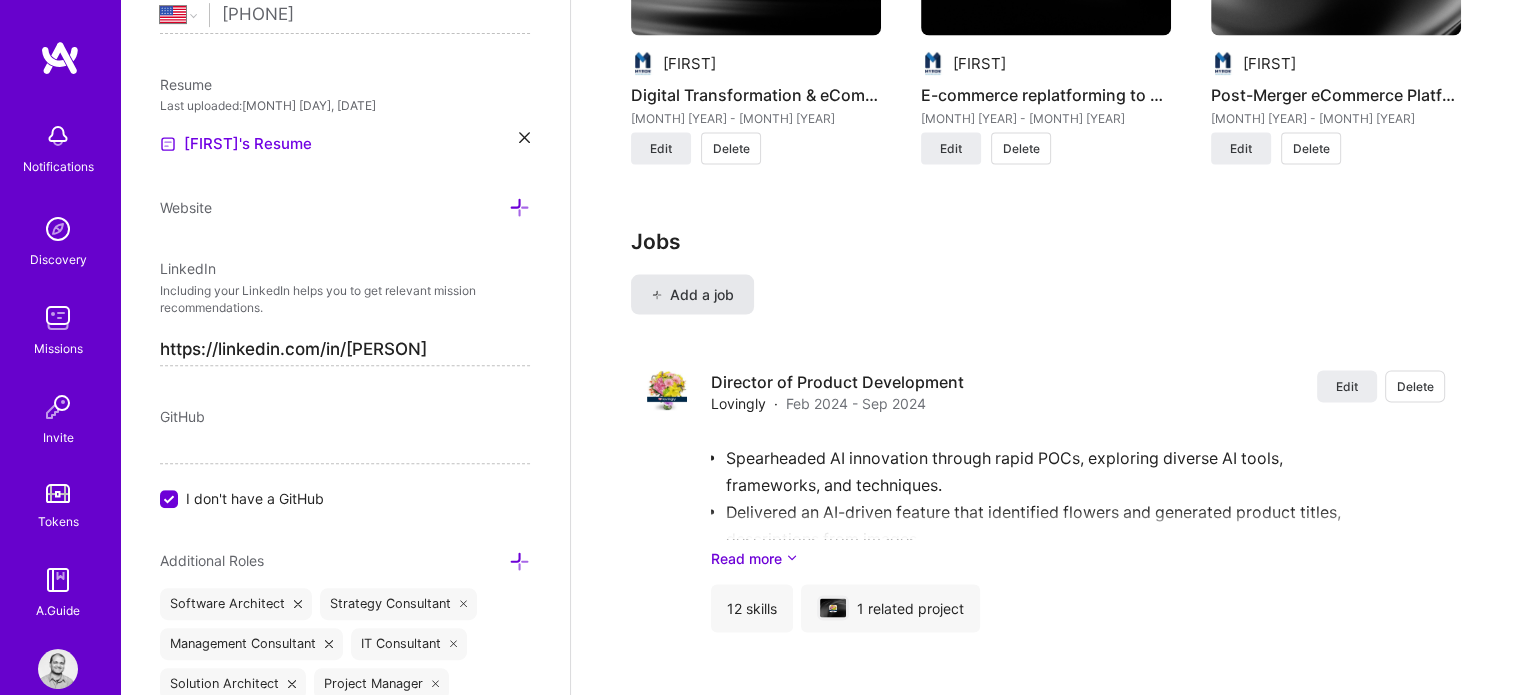 click on "Add a job" at bounding box center [692, 295] 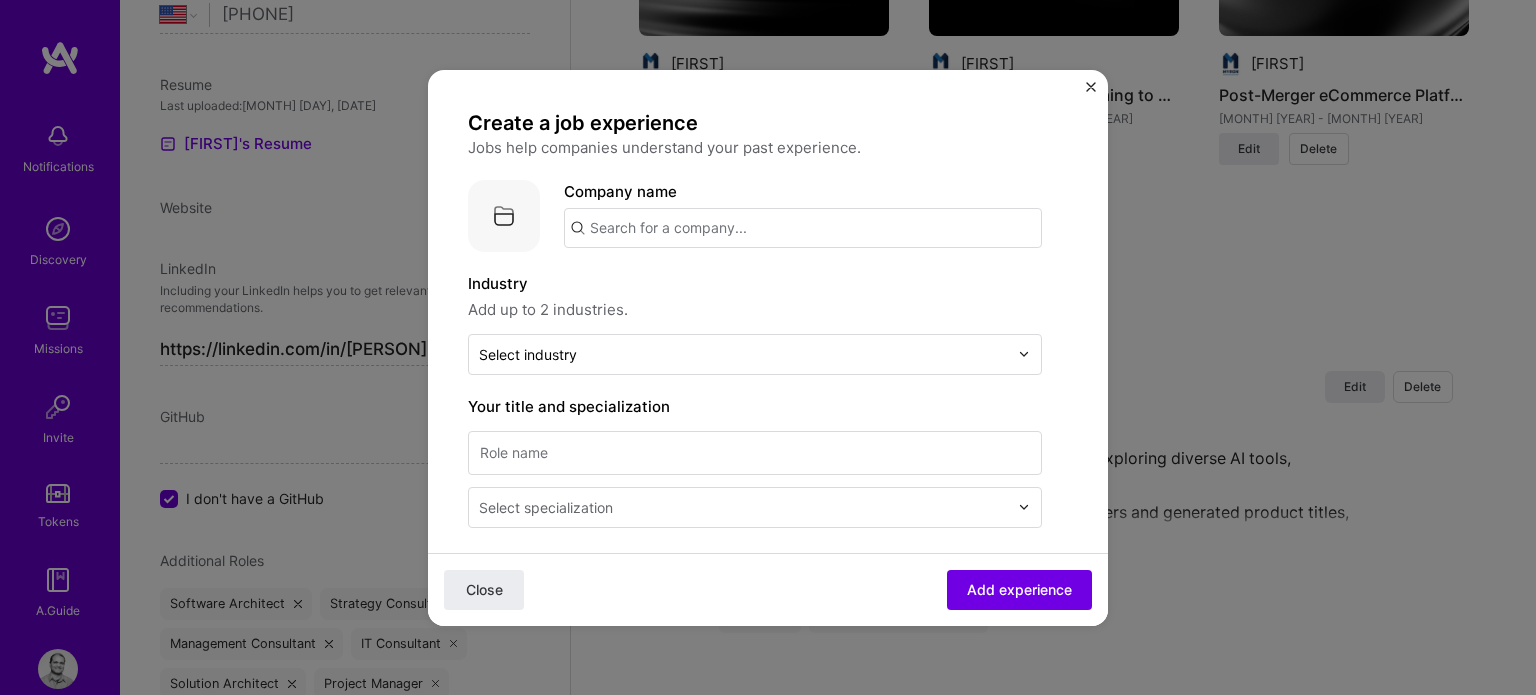 click at bounding box center (803, 228) 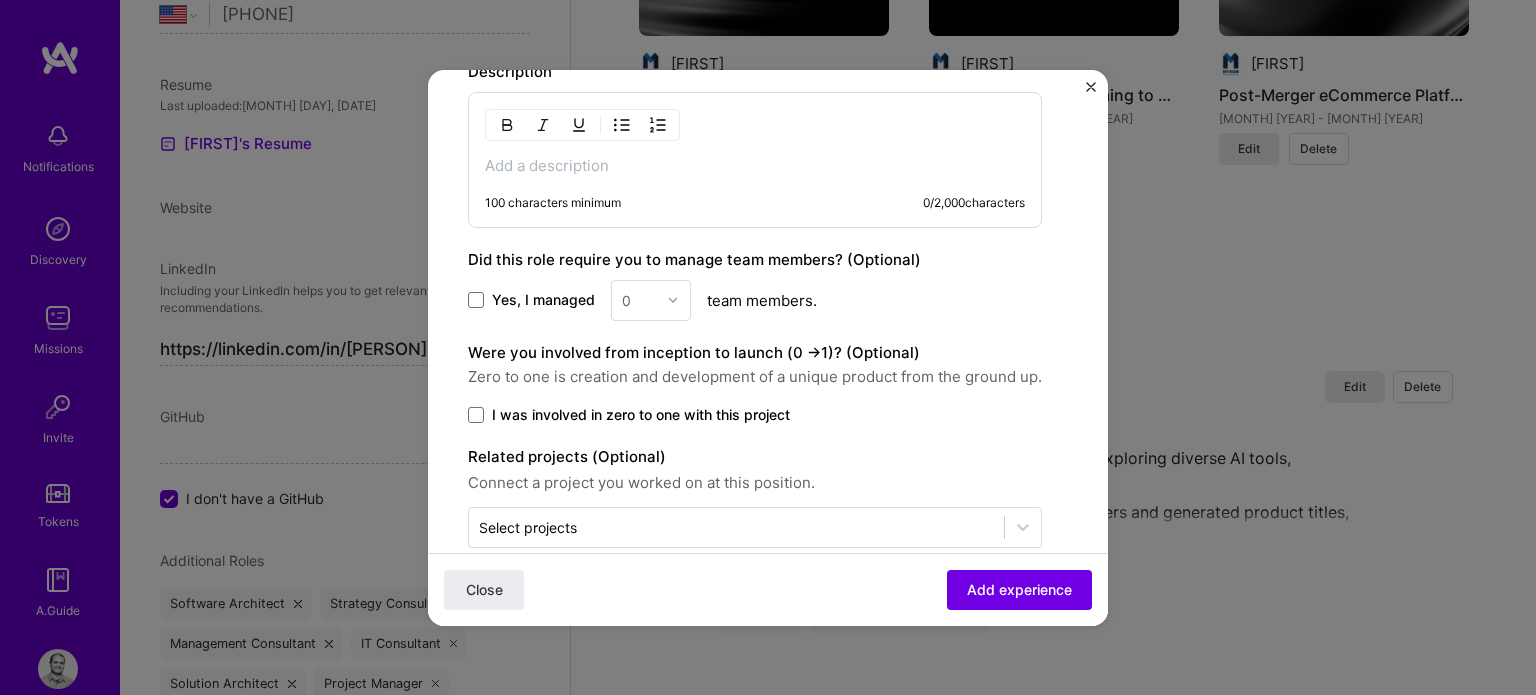 scroll, scrollTop: 797, scrollLeft: 0, axis: vertical 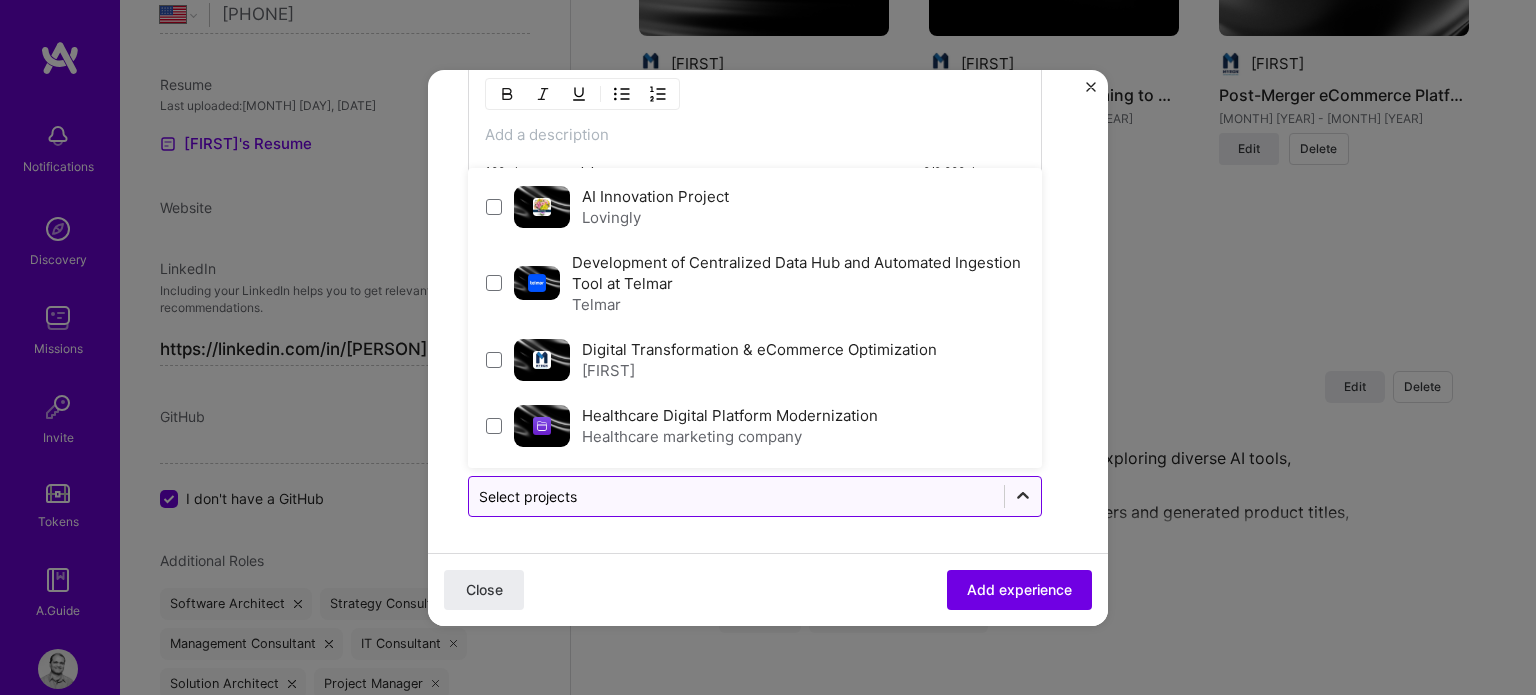 click 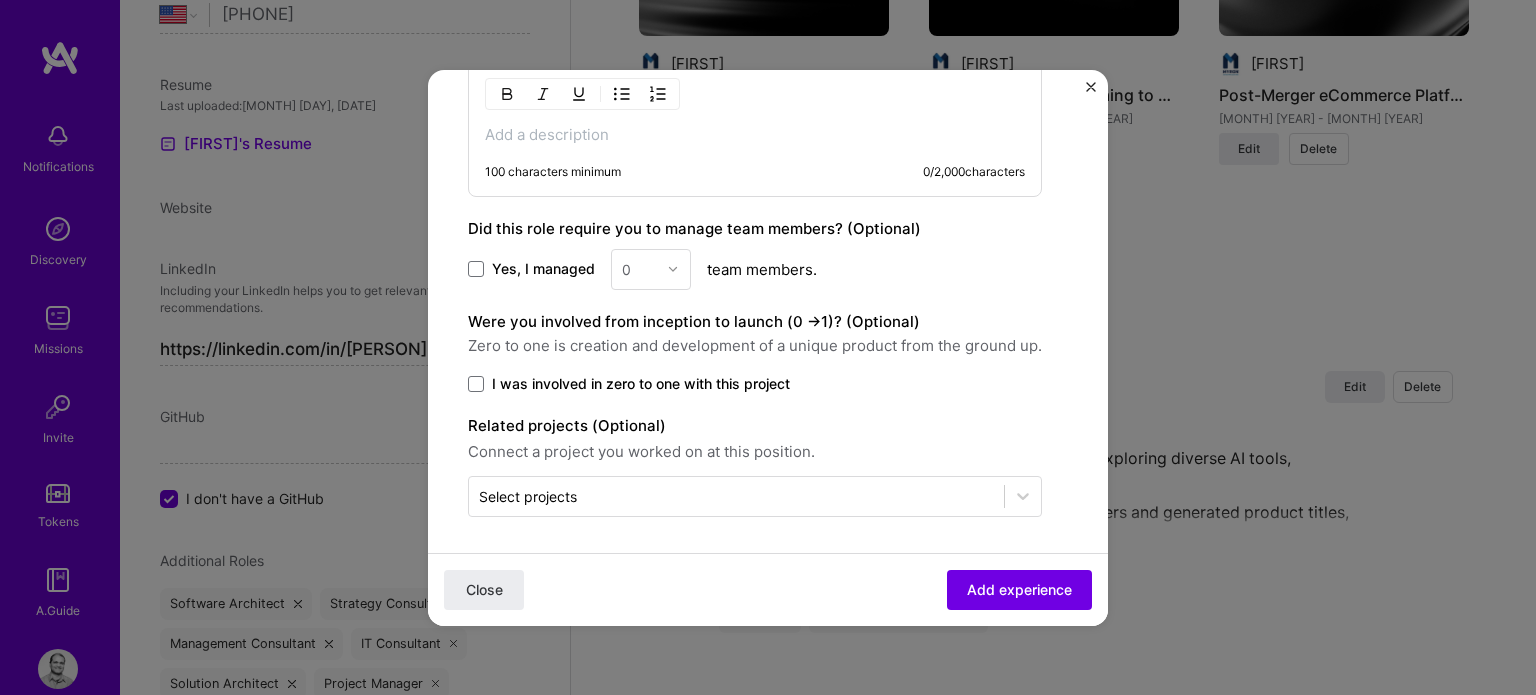 click on "Create a job experience Jobs help companies understand your past experience. Company logo Company name
Industry Add up to 2 industries. Select industry 0 Your title and specialization Select specialization Duration Aug, 2025
to
I still work here Skills used — Add up to 12 skills Any new skills will be added to your profile. Enter skills... Description 100 characters minimum 0 / 2,000  characters Did this role require you to manage team members? (Optional) Yes, I managed 0 team members. Were you involved from inception to launch (0 - >  1)? (Optional) Zero to one is creation and development of a unique product from the ground up. I was involved in zero to one with this project Related projects (Optional) Connect a project you worked on at this position. Select projects Close Add experience" at bounding box center (768, -29) 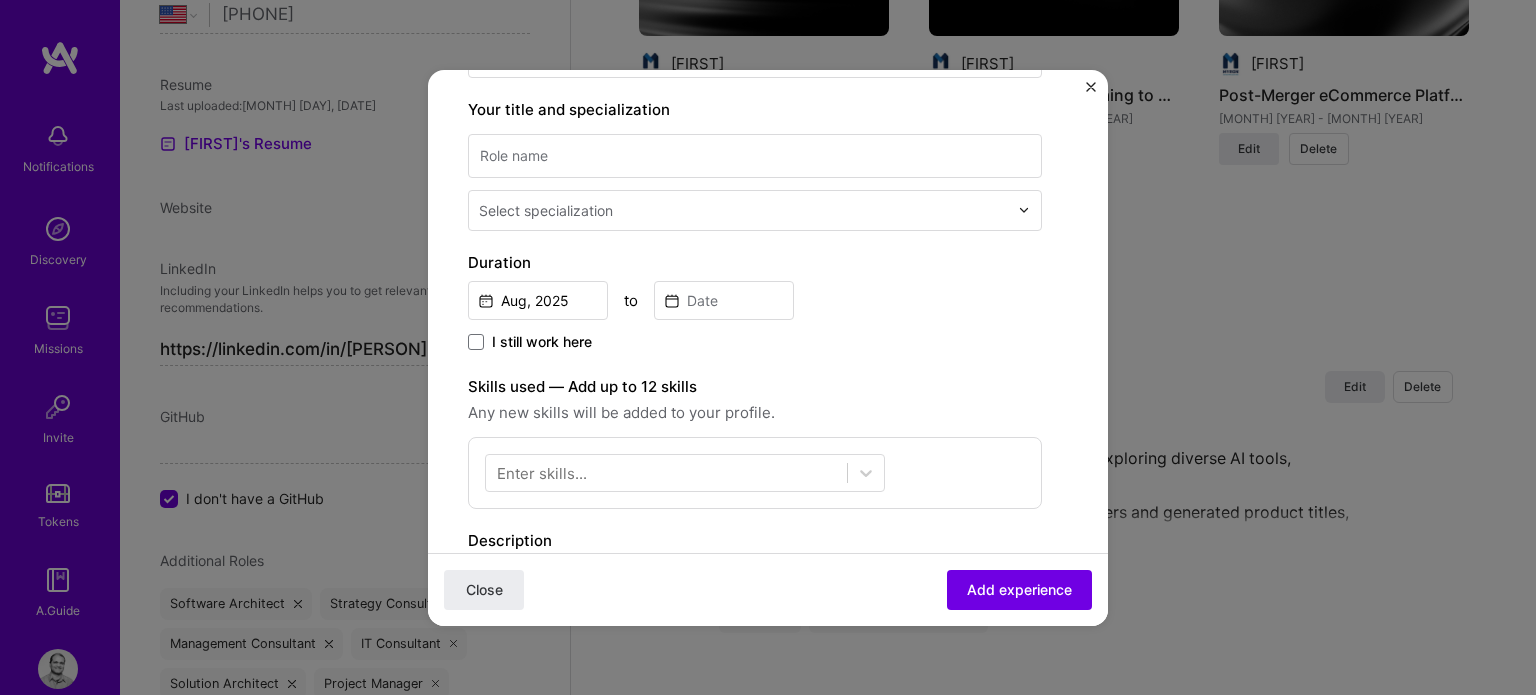 scroll, scrollTop: 0, scrollLeft: 0, axis: both 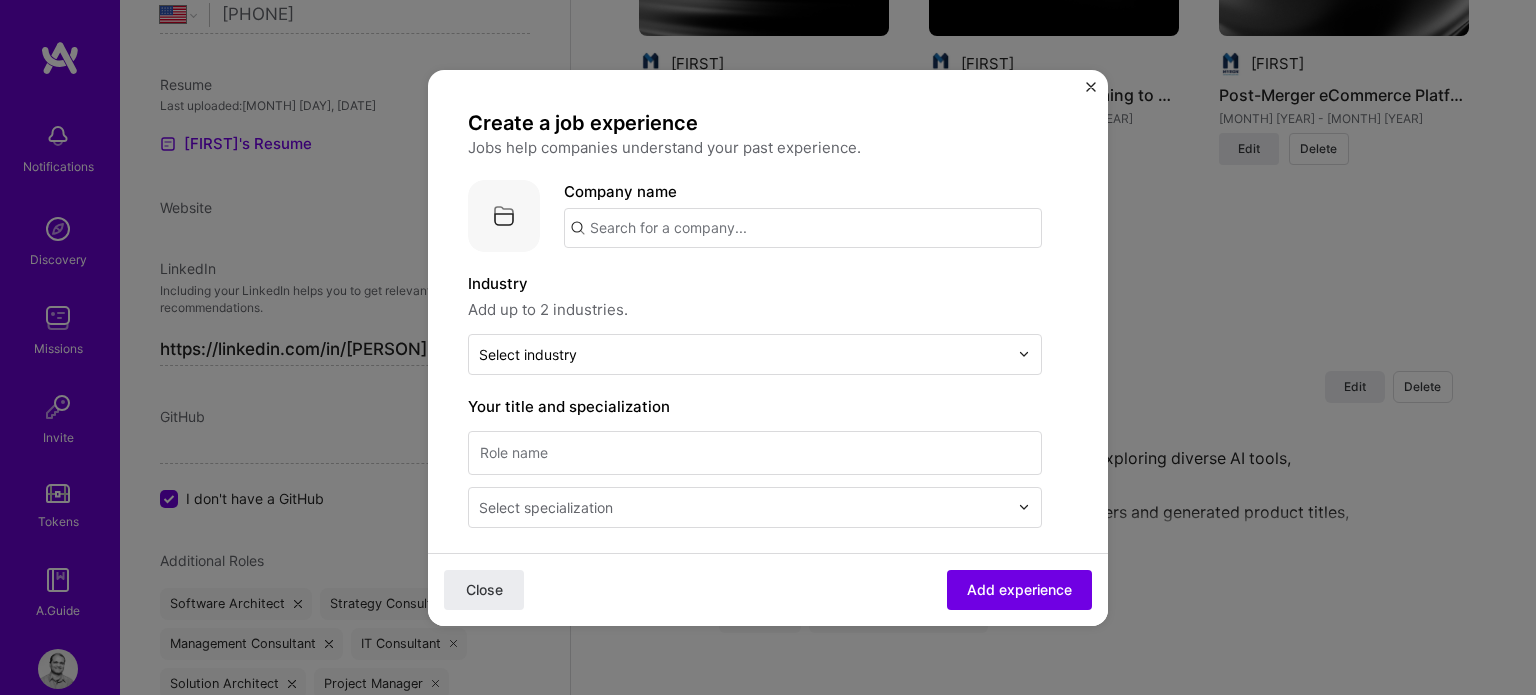 click at bounding box center [803, 228] 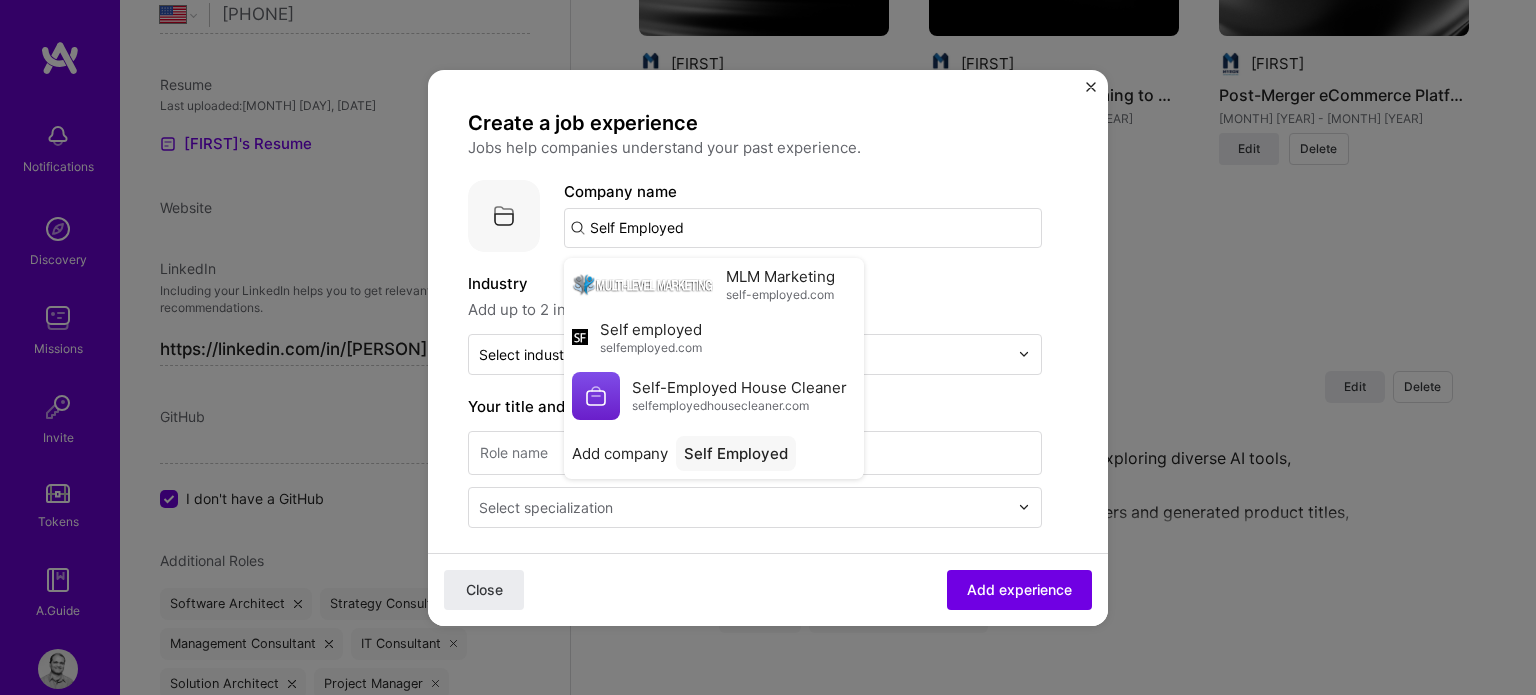 type on "Self Employed" 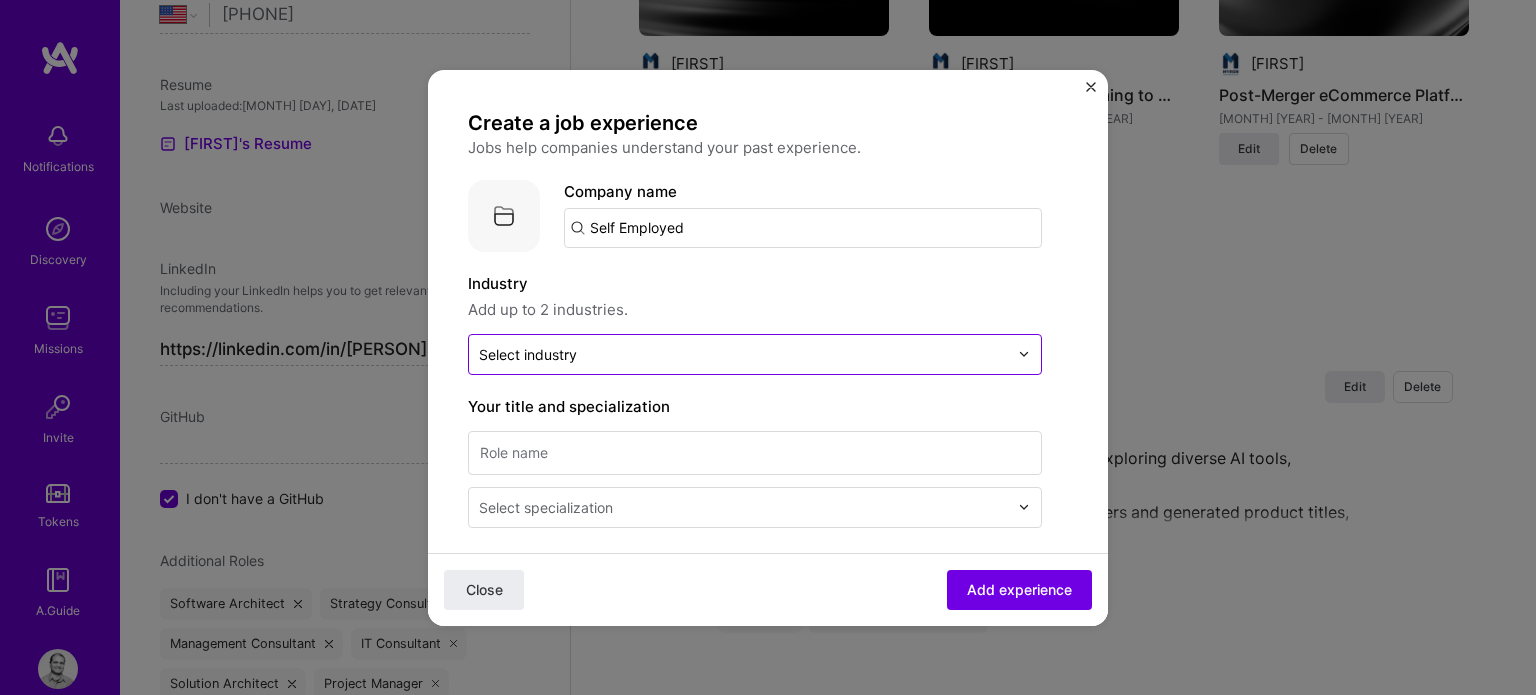 click on "Select industry 0" at bounding box center (528, 354) 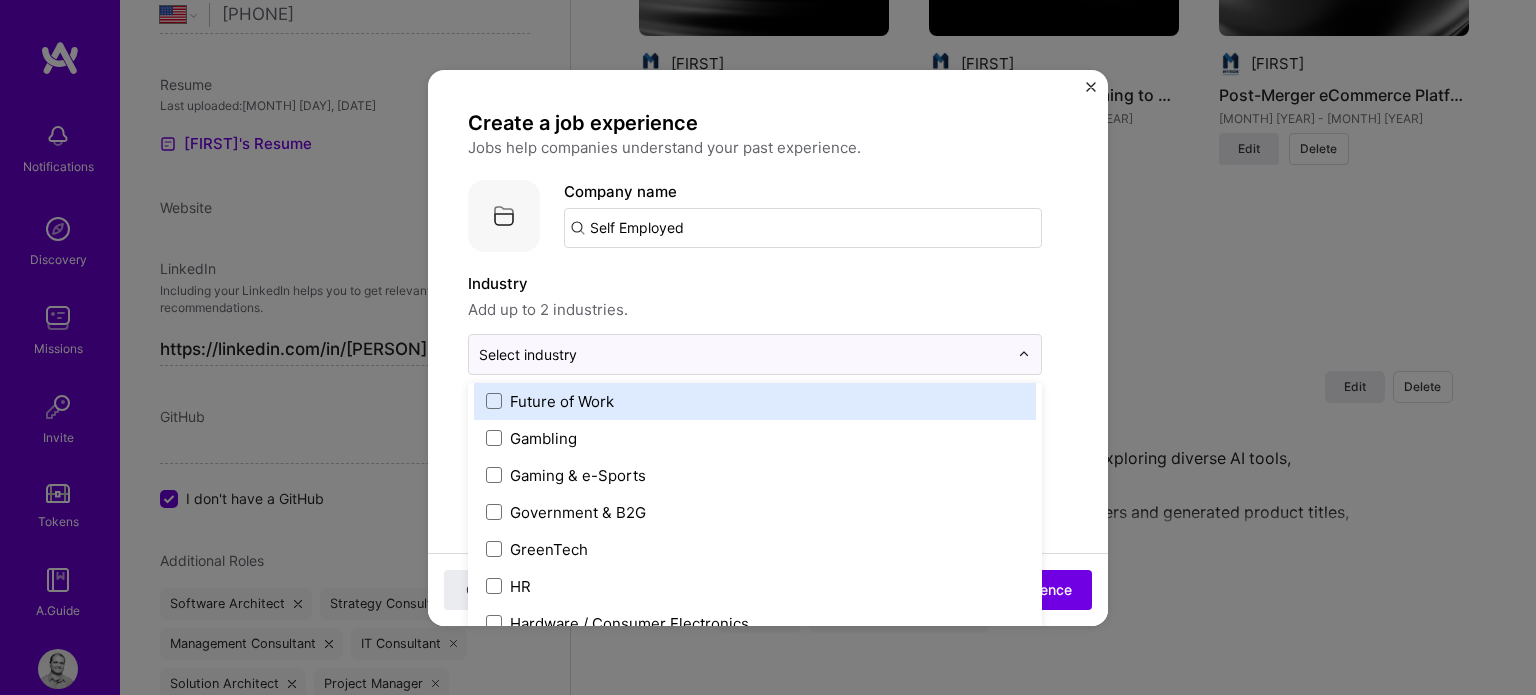 scroll, scrollTop: 2400, scrollLeft: 0, axis: vertical 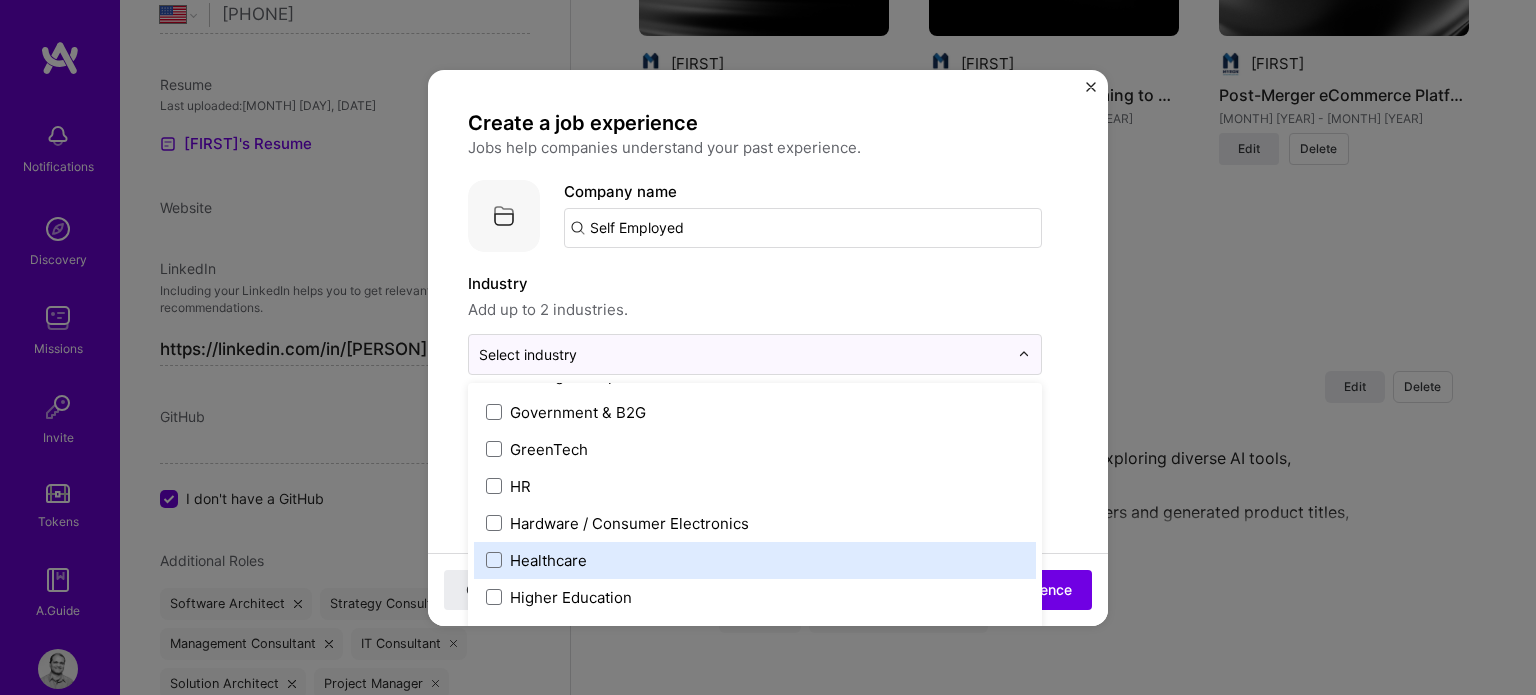 click on "Healthcare" at bounding box center [548, 560] 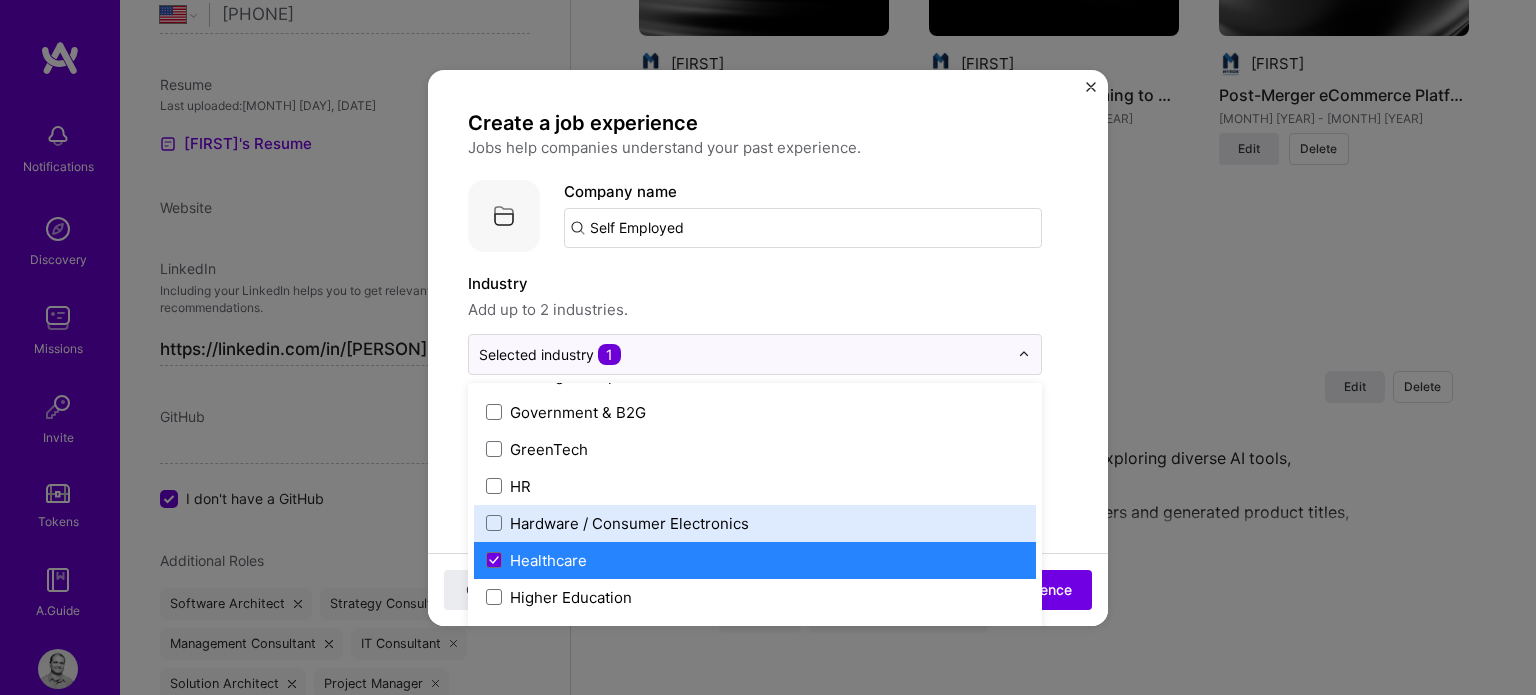 click on "Create a job experience Jobs help companies understand your past experience. Company logo Company name Self Employed
Industry Add up to 2 industries. option Healthcare, selected. option Hardware / Consumer Electronics focused, 69 of 120. 120 results available. Use Up and Down to choose options, press Enter to select the currently focused option, press Escape to exit the menu, press Tab to select the option and exit the menu. Selected industry 1 3D Printing AR / VR / XR Accounting Advertising & AdTech Aerospace Agriculture / AgTech Airlines / Aviation Architecture / Interior Design Art & Museums Artifical Intelligence / Machine Learning Arts / Culture Augmented & Virtual Reality (AR/VR) Automotive Automotive & Self Driving Cars Aviation B2B B2B2C B2C BPA / RPA Banking Beauty Big Data BioTech Blockchain CMS CPG CRM Cannabis Charity & Nonprofit Circular Economy CivTech Climate Tech Cloud Services Coaching Community Tech Construction Consulting Consumer Electronics Crowdfunding Crypto Cybersecurity" at bounding box center (768, 768) 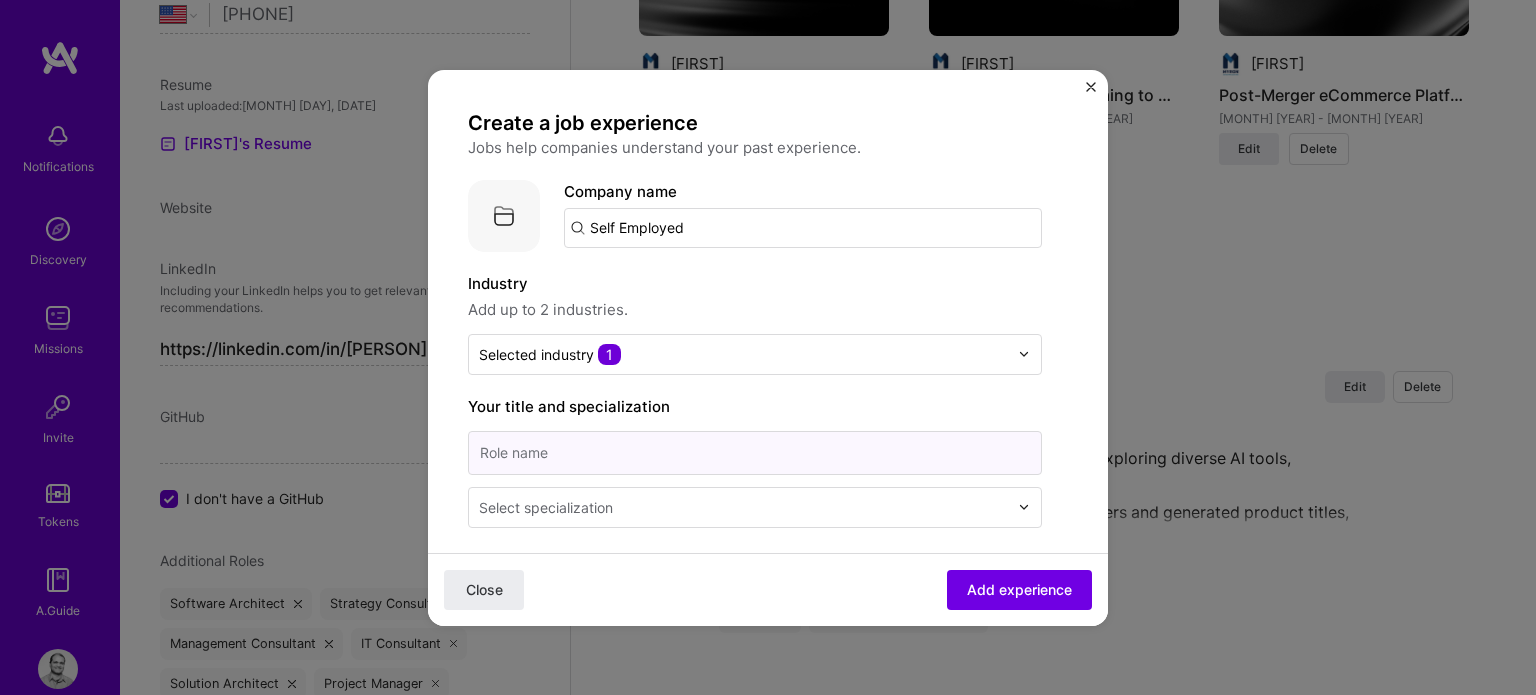 click at bounding box center (755, 453) 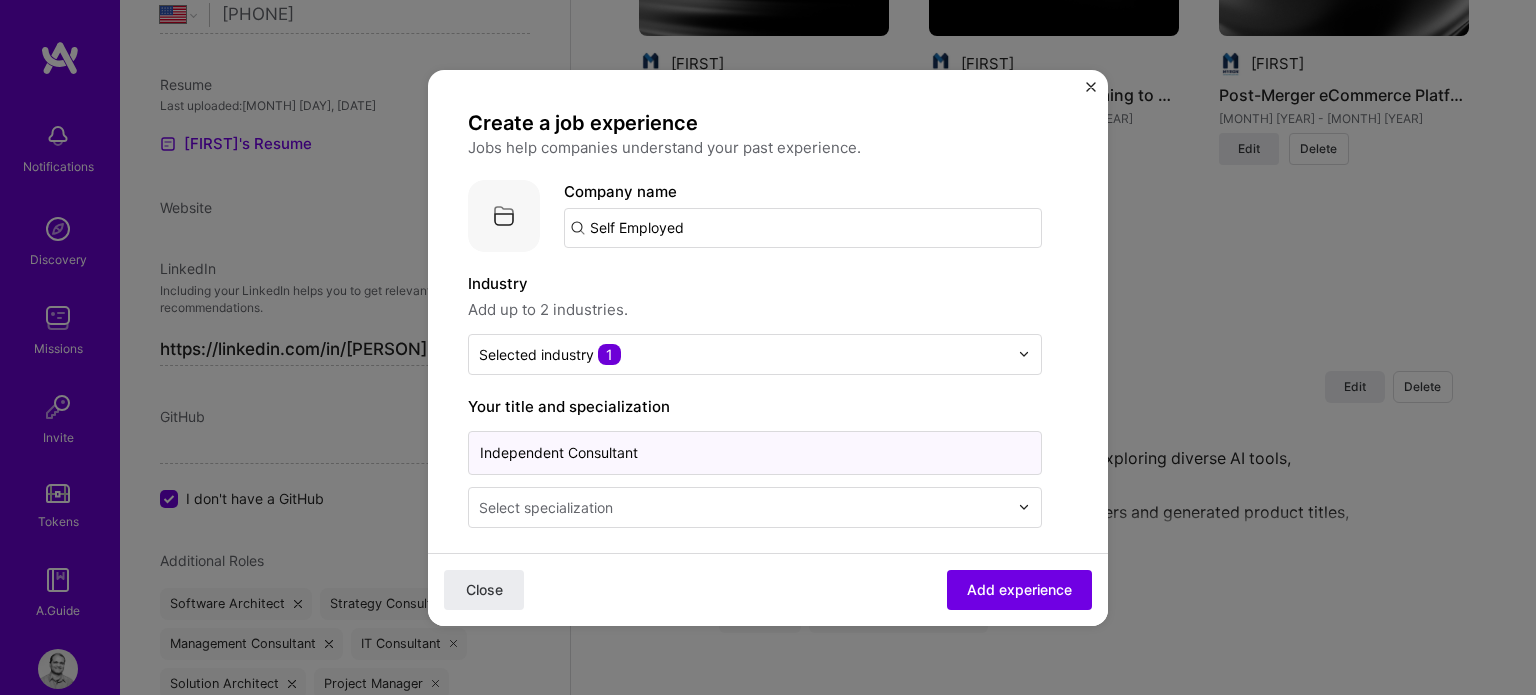 type on "Independent Consultant" 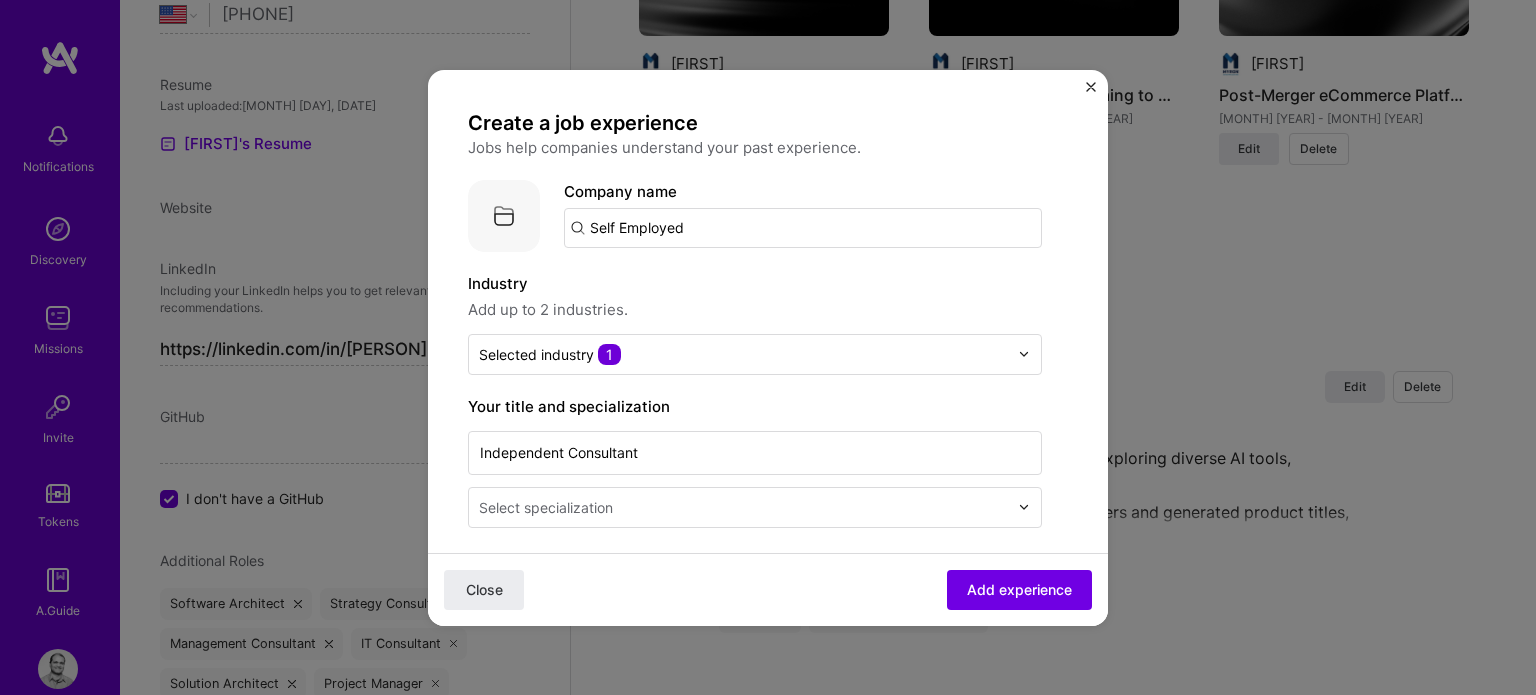 click on "Create a job experience Jobs help companies understand your past experience. Company logo Company name Self Employed
Industry Add up to 2 industries. Selected industry 1 Your title and specialization Independent Consultant Select specialization Duration [MONTH], [YEAR]
to
I still work here Skills used — Add up to 12 skills Any new skills will be added to your profile. Enter skills... Description 100 characters minimum 0 / 2,000  characters Did this role require you to manage team members? (Optional) Yes, I managed 0 team members. Were you involved from inception to launch (0 - >  1)? (Optional) Zero to one is creation and development of a unique product from the ground up. I was involved in zero to one with this project Related projects (Optional) Connect a project you worked on at this position. Select projects Close Add experience" at bounding box center (768, 768) 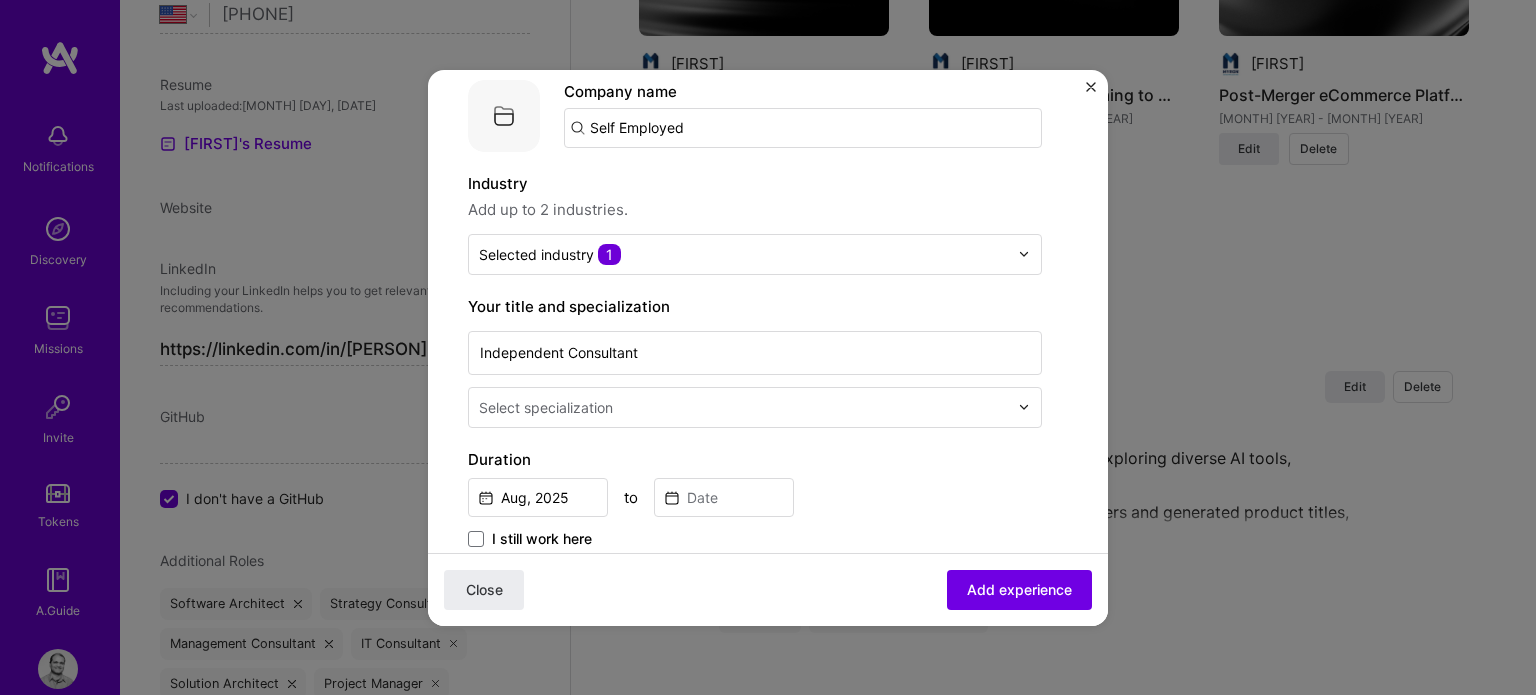 scroll, scrollTop: 200, scrollLeft: 0, axis: vertical 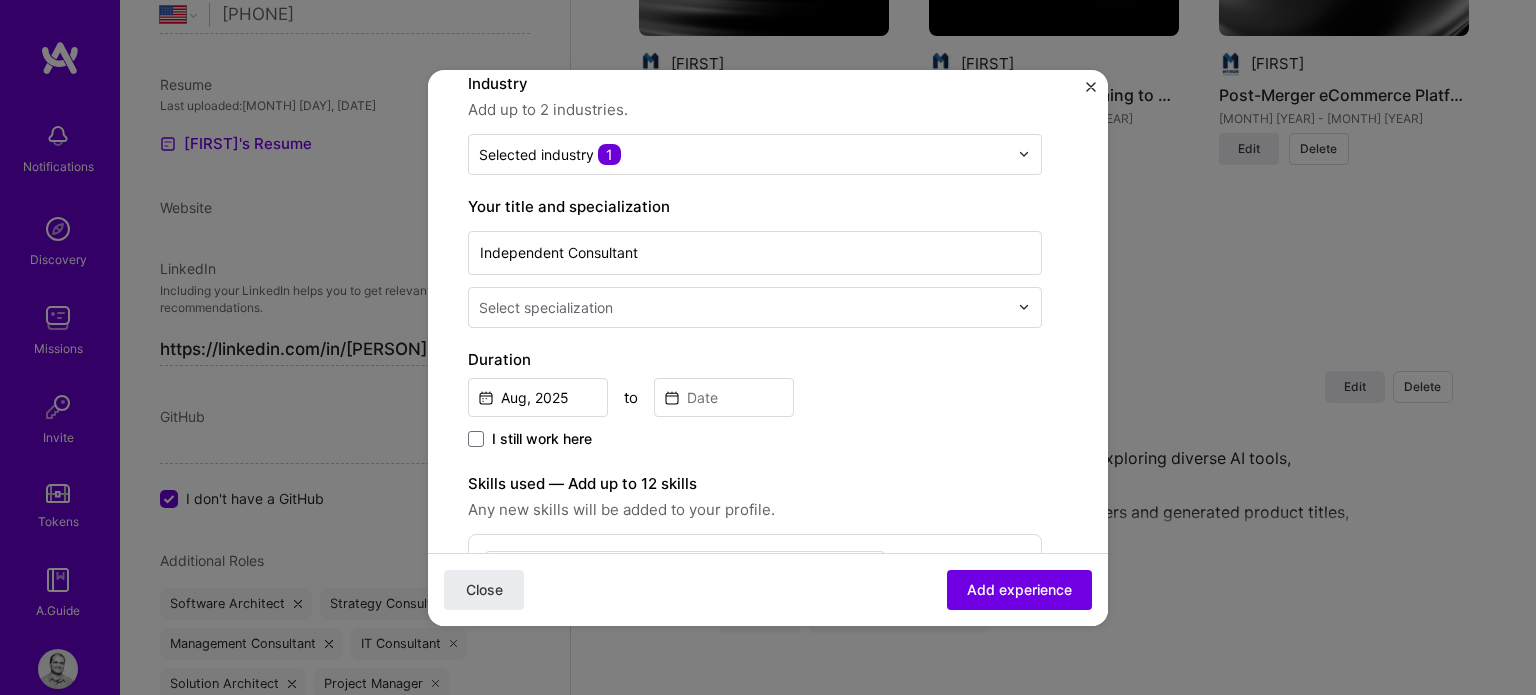 click on "Select specialization" at bounding box center (546, 307) 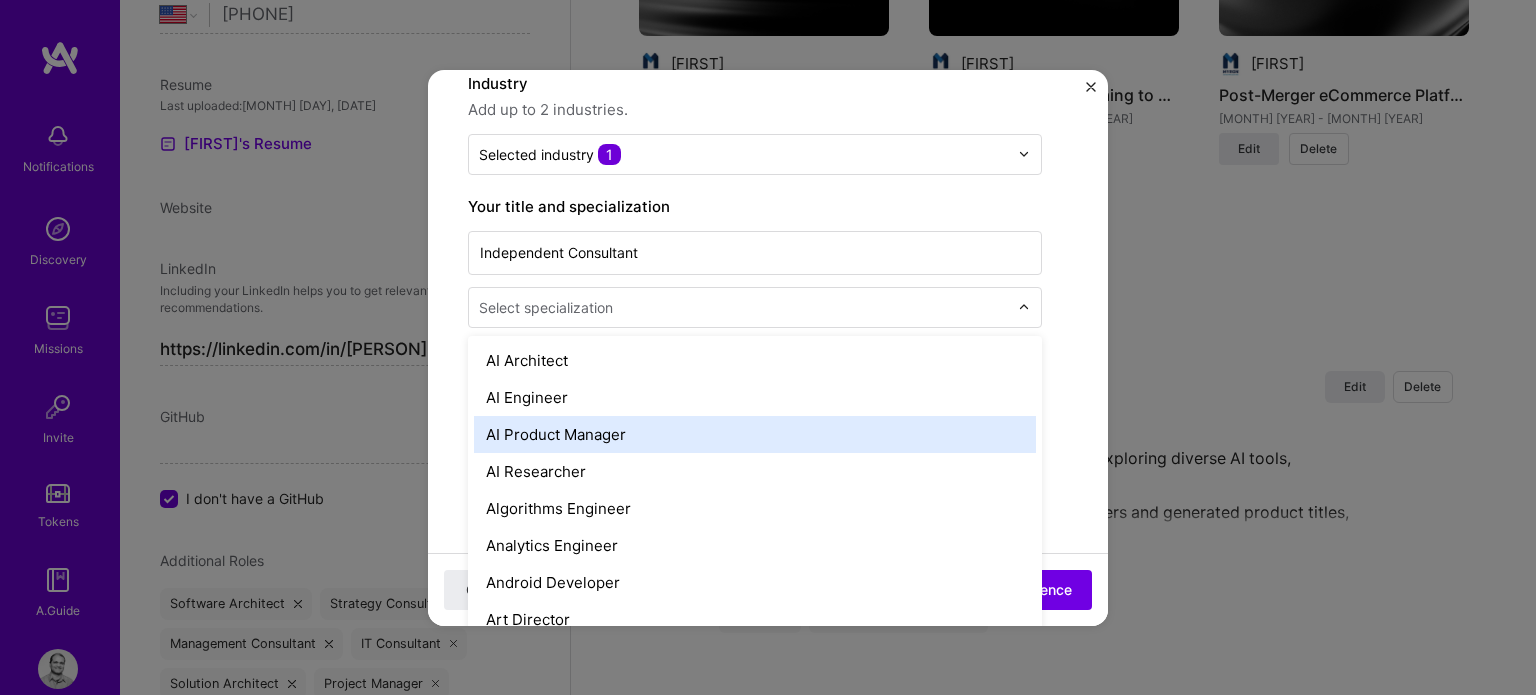 click on "AI Product Manager" at bounding box center (755, 434) 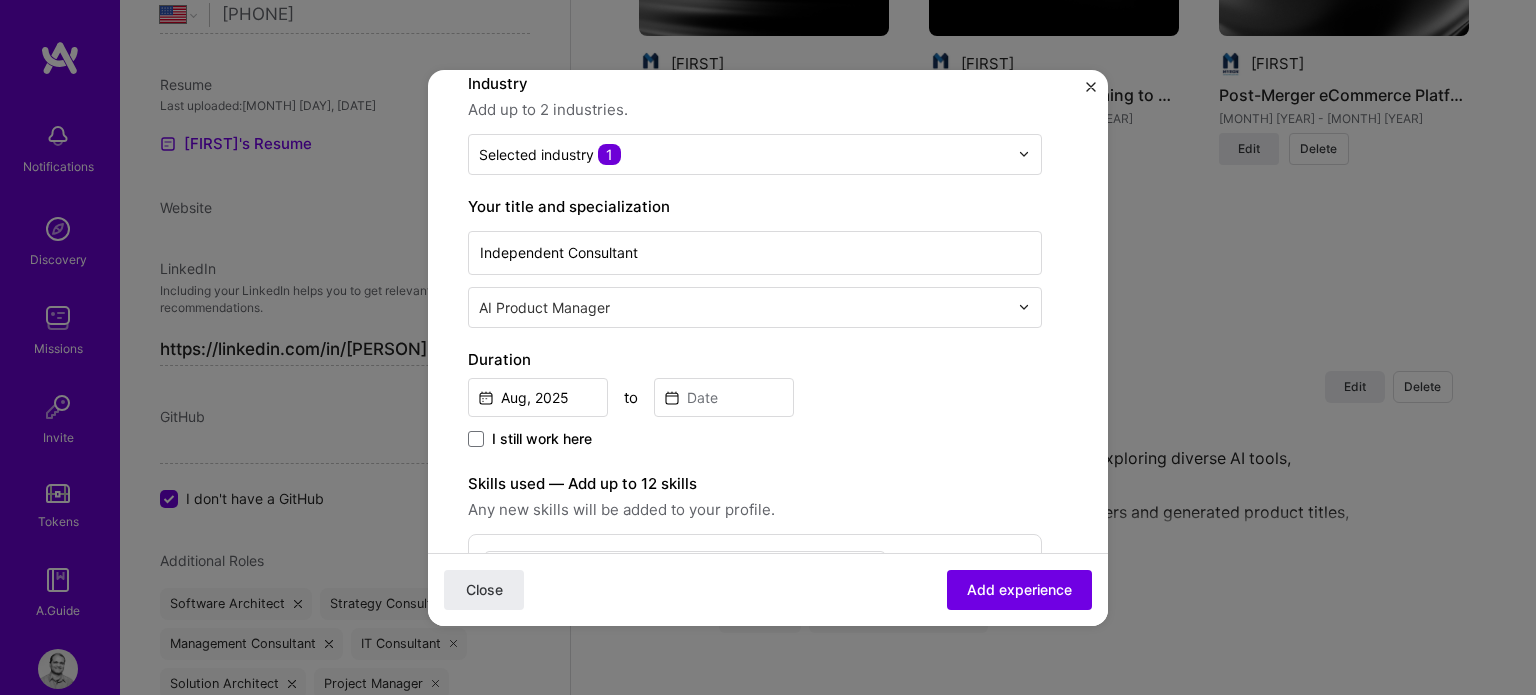 click at bounding box center [745, 307] 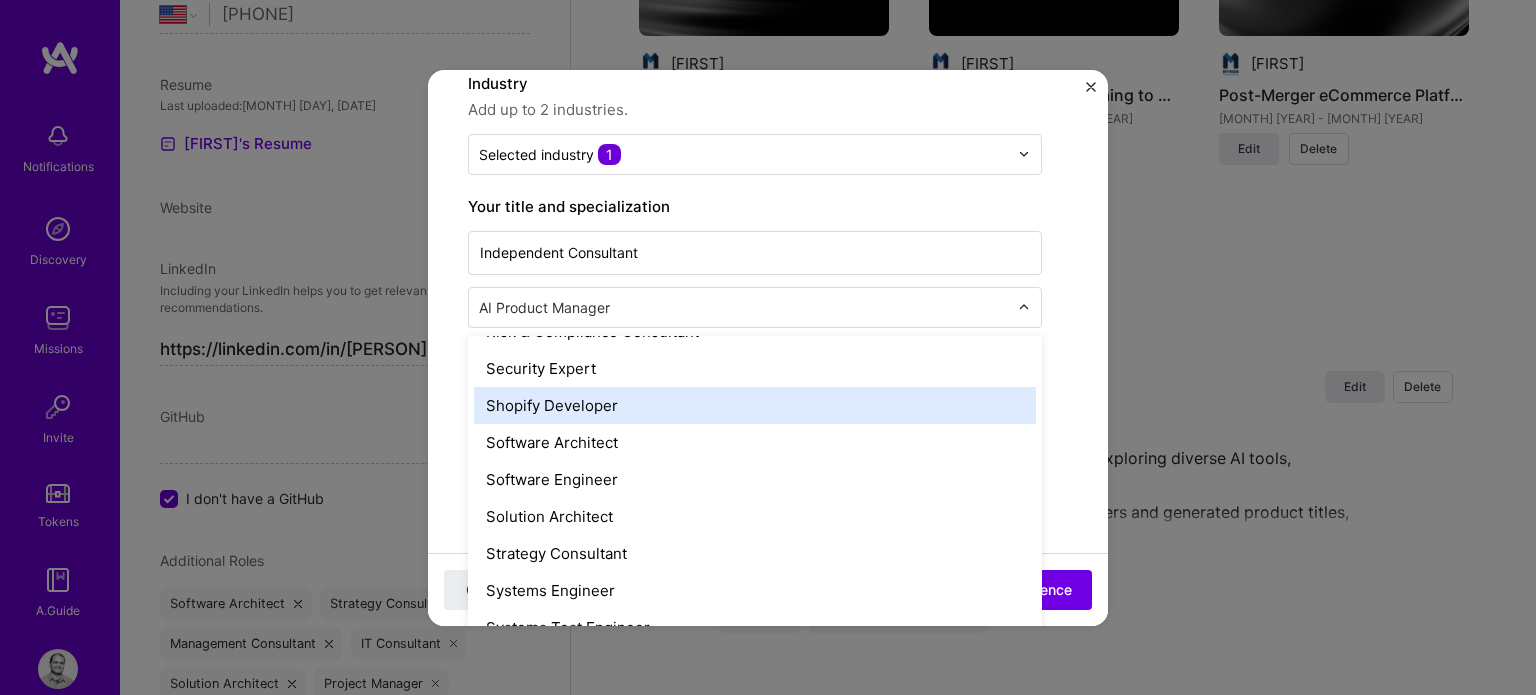 scroll, scrollTop: 1864, scrollLeft: 0, axis: vertical 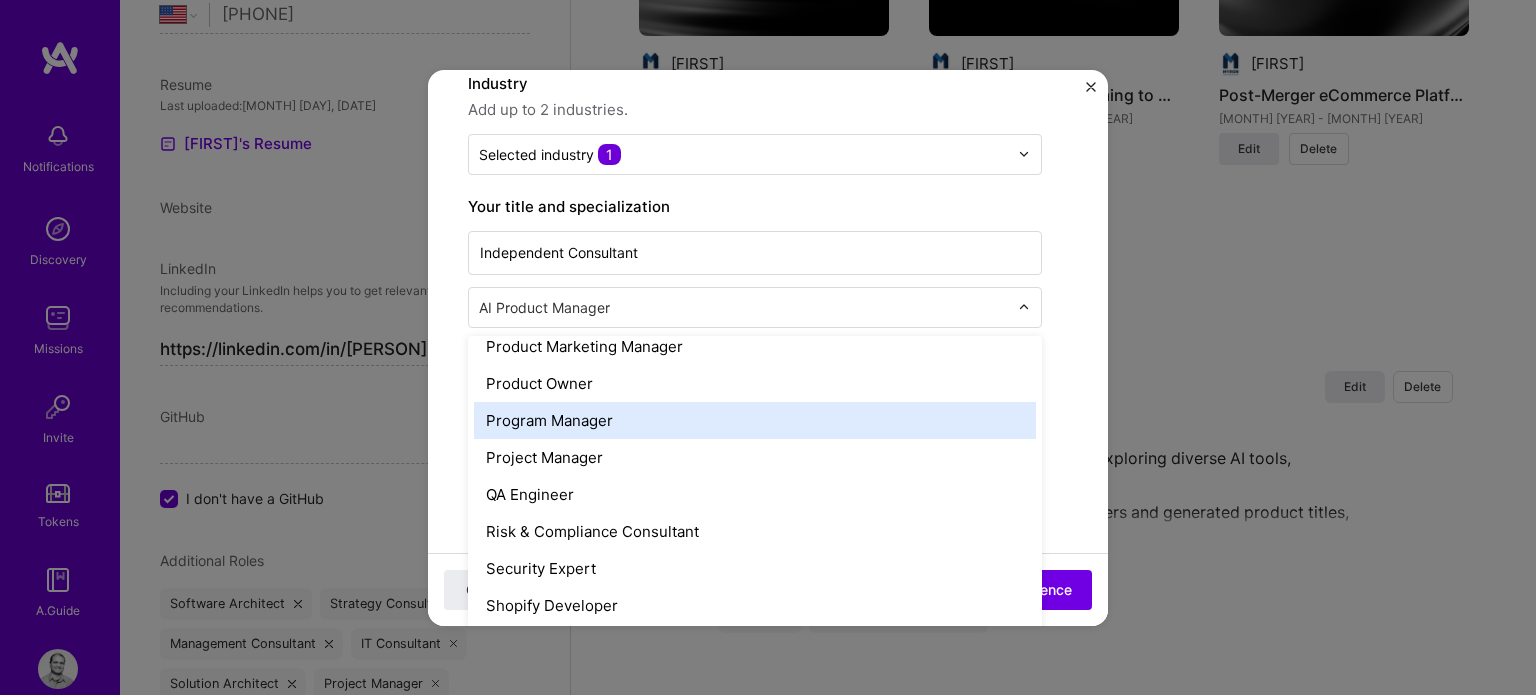 click on "Program Manager" at bounding box center (755, 420) 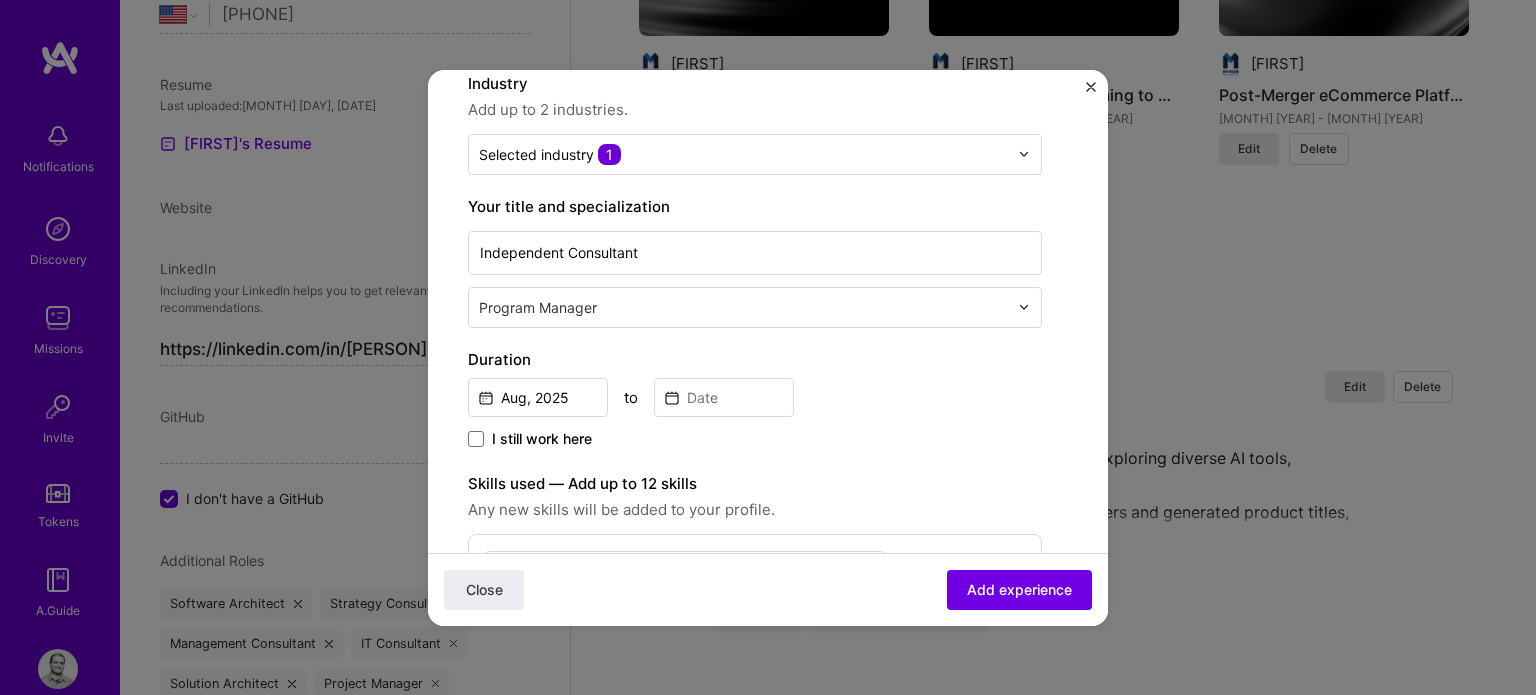 click on "Create a job experience Jobs help companies understand your past experience. Company logo Company name Self Employed
Industry Add up to 2 industries. Selected industry 1 Your title and specialization Independent Consultant Program Manager Duration Aug, [DATE]
to
I still work here Skills used — Add up to 12 skills Any new skills will be added to your profile. Enter skills... Description 100 characters minimum 0 / 2,000  characters Did this role require you to manage team members? (Optional) Yes, I managed 0 team members. Were you involved from inception to launch (0 - >  1)? (Optional) Zero to one is creation and development of a unique product from the ground up. I was involved in zero to one with this project Related projects (Optional) Connect a project you worked on at this position. Select projects Close Add experience" at bounding box center [768, 568] 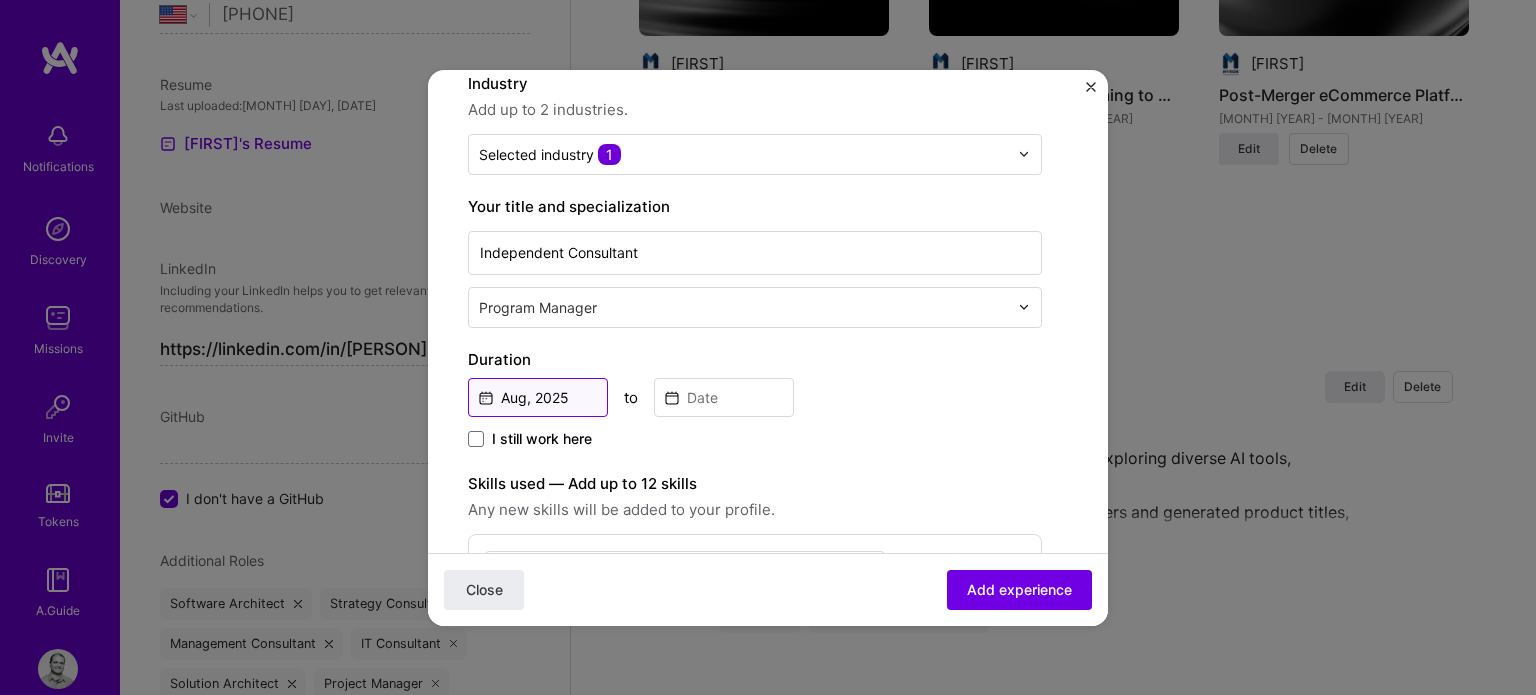 click on "Aug, 2025" at bounding box center (538, 397) 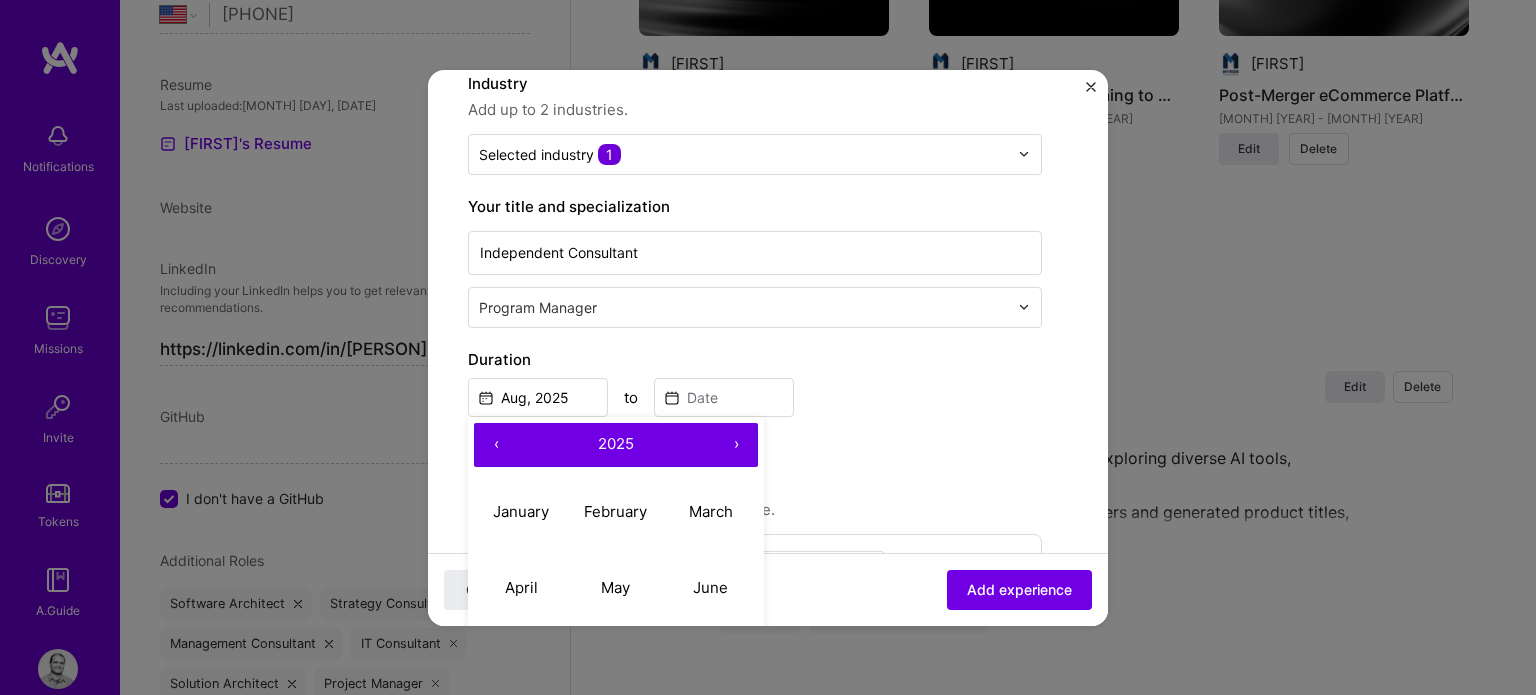 click on "‹" at bounding box center [496, 445] 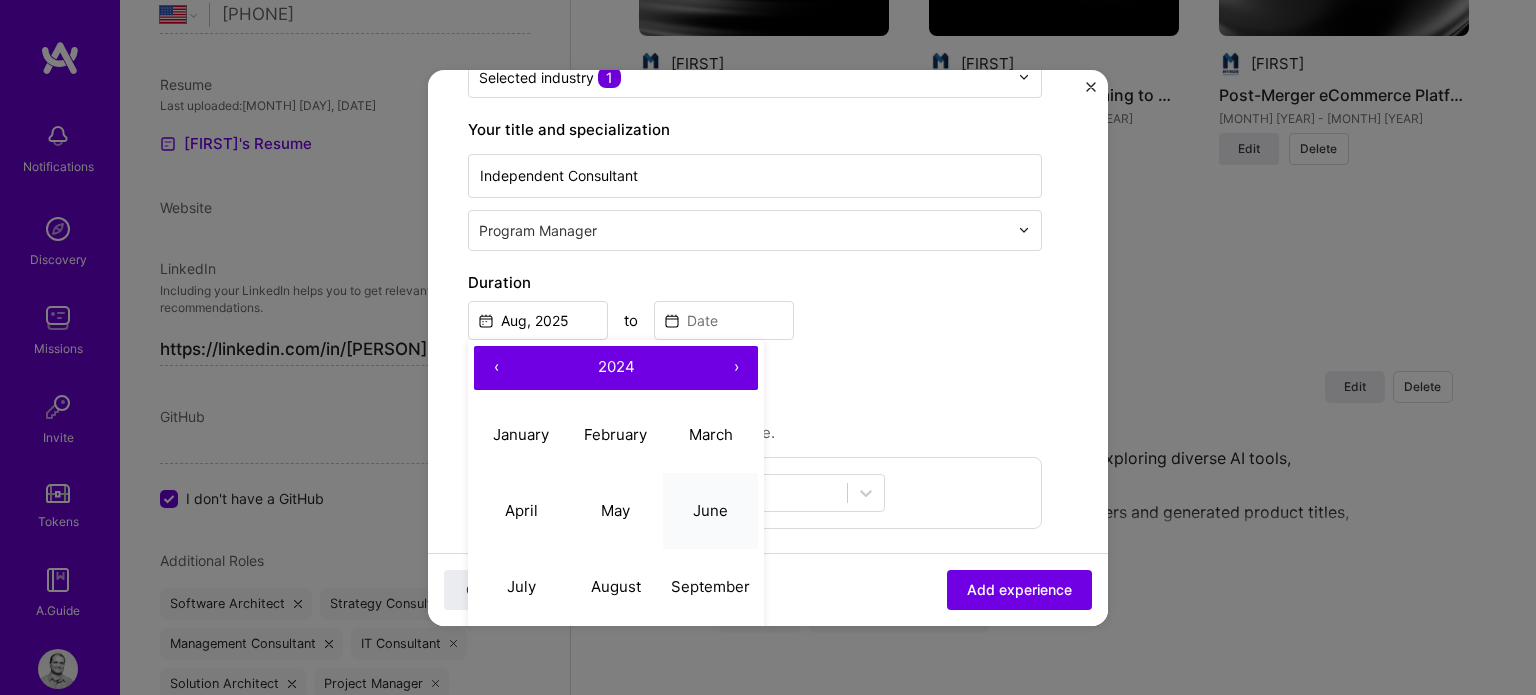 scroll, scrollTop: 400, scrollLeft: 0, axis: vertical 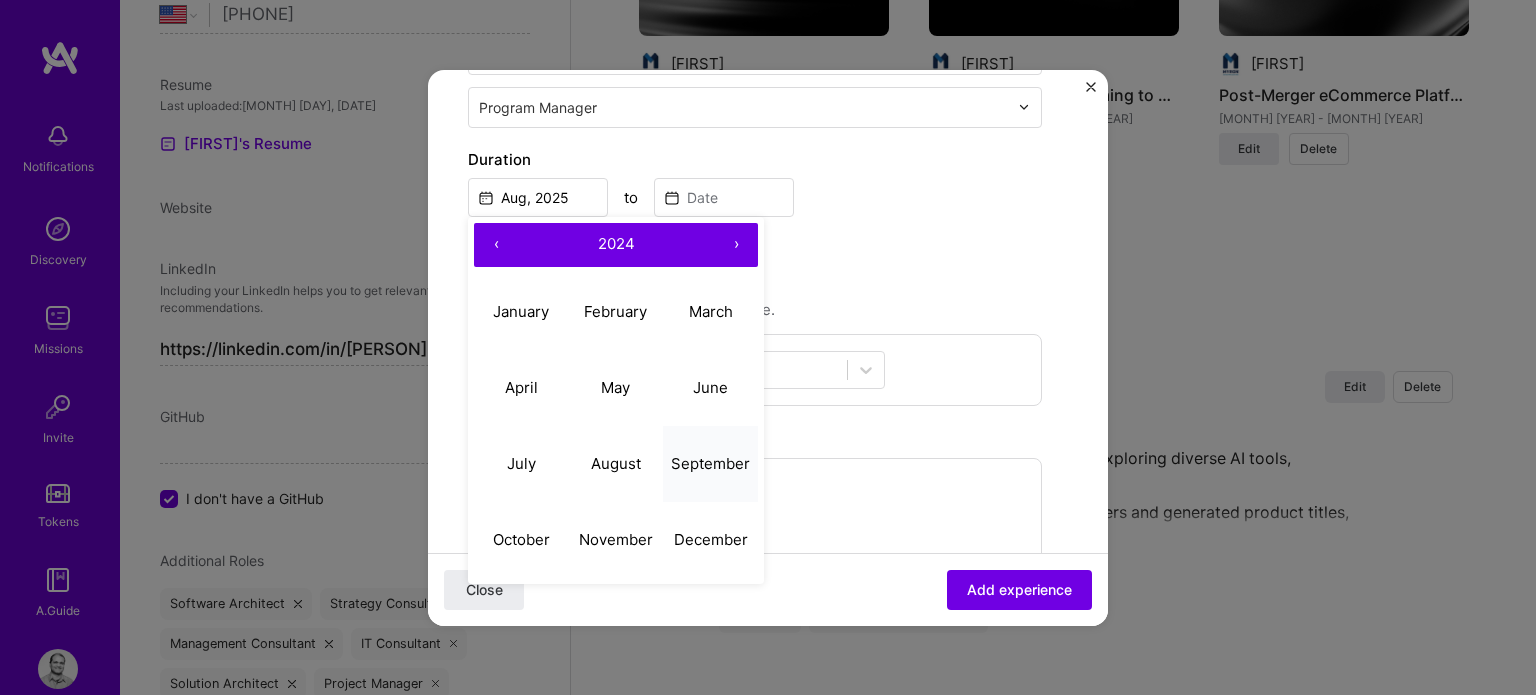 click on "September" at bounding box center [710, 463] 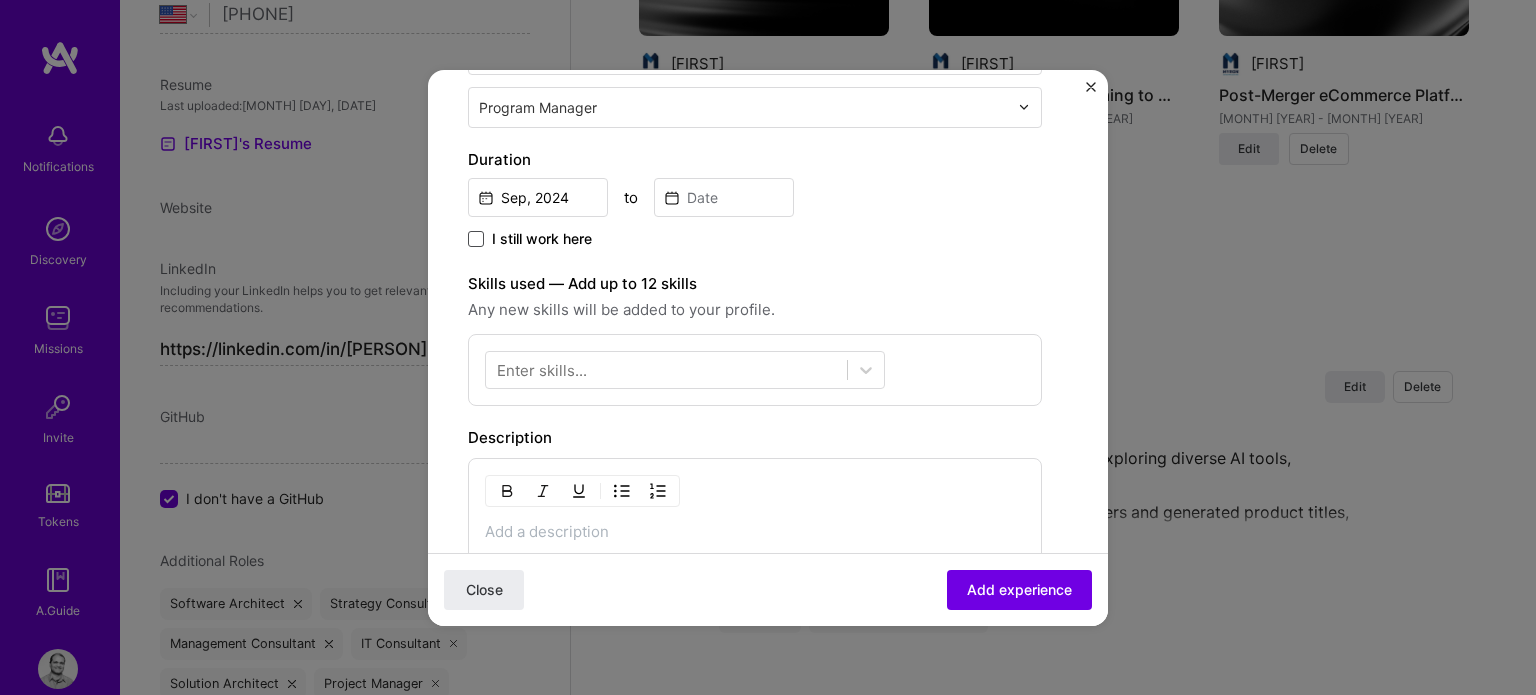 click at bounding box center (476, 239) 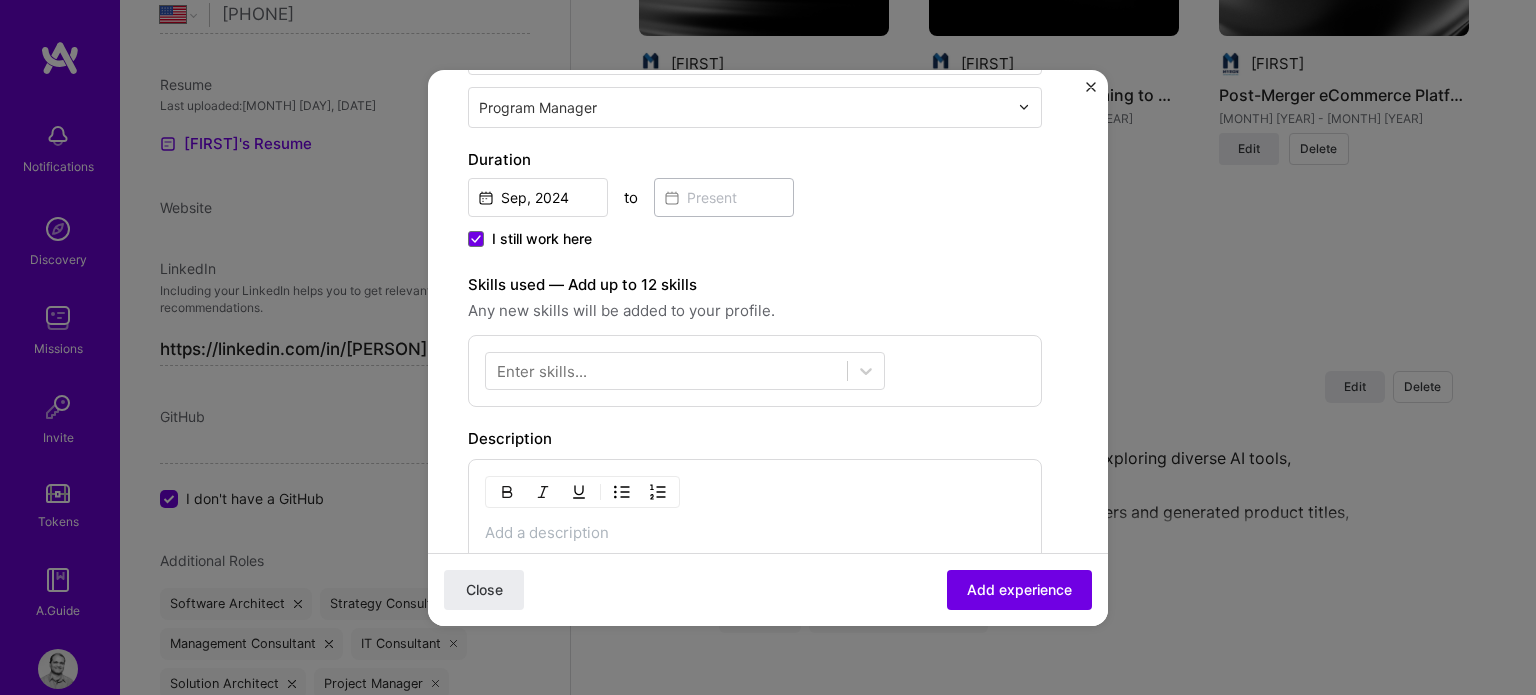 click on "Create a job experience Jobs help companies understand your past experience. Company logo Company name Self Employed
Industry Add up to 2 industries. Selected industry 1 Your title and specialization Independent Consultant Program Manager Duration Sep, [DATE]
to
I still work here Skills used — Add up to 12 skills Any new skills will be added to your profile. Enter skills... Description 100 characters minimum 0 / 2,000  characters Description must be at least 100 characters Did this role require you to manage team members? (Optional) Yes, I managed 0 team members. Were you involved from inception to launch (0 - >  1)? (Optional) Zero to one is creation and development of a unique product from the ground up. I was involved in zero to one with this project Related projects (Optional) Connect a project you worked on at this position. Select projects Close Add experience" at bounding box center (768, 369) 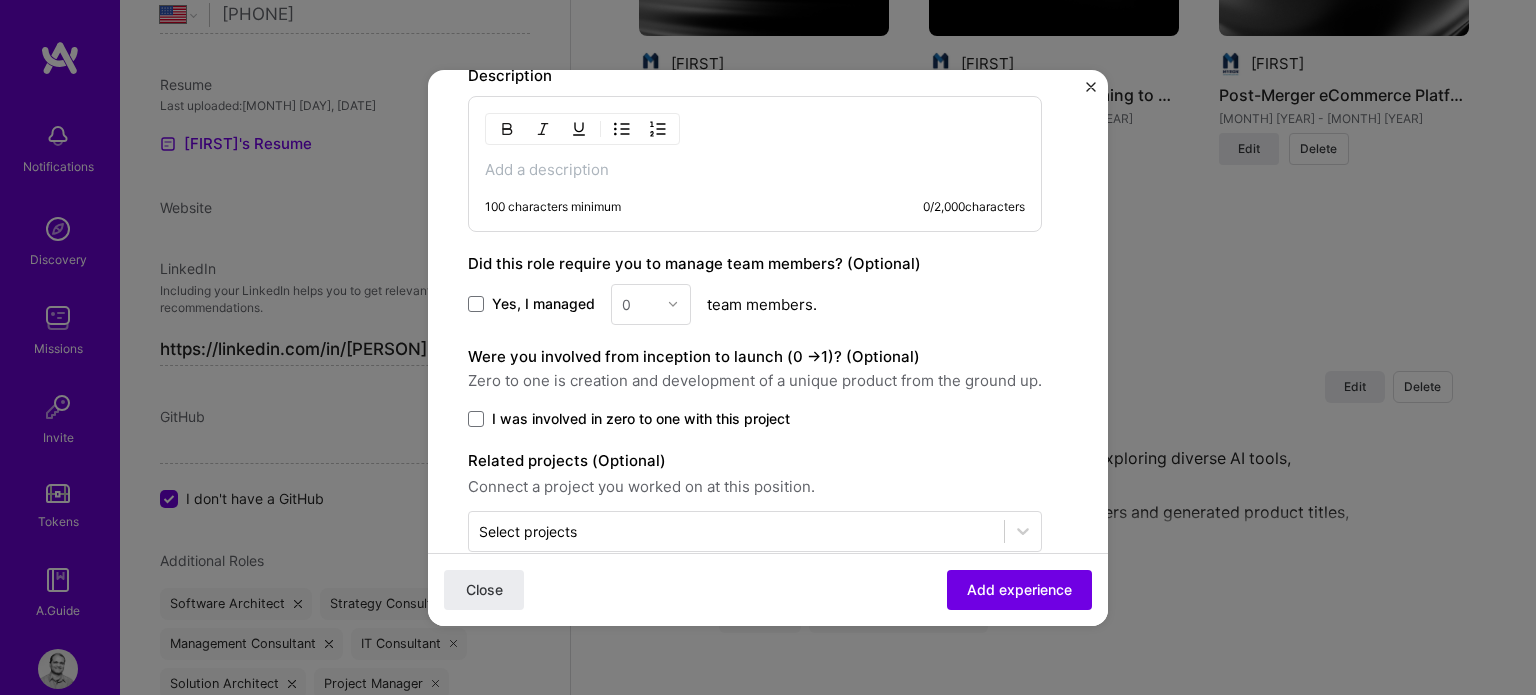 scroll, scrollTop: 797, scrollLeft: 0, axis: vertical 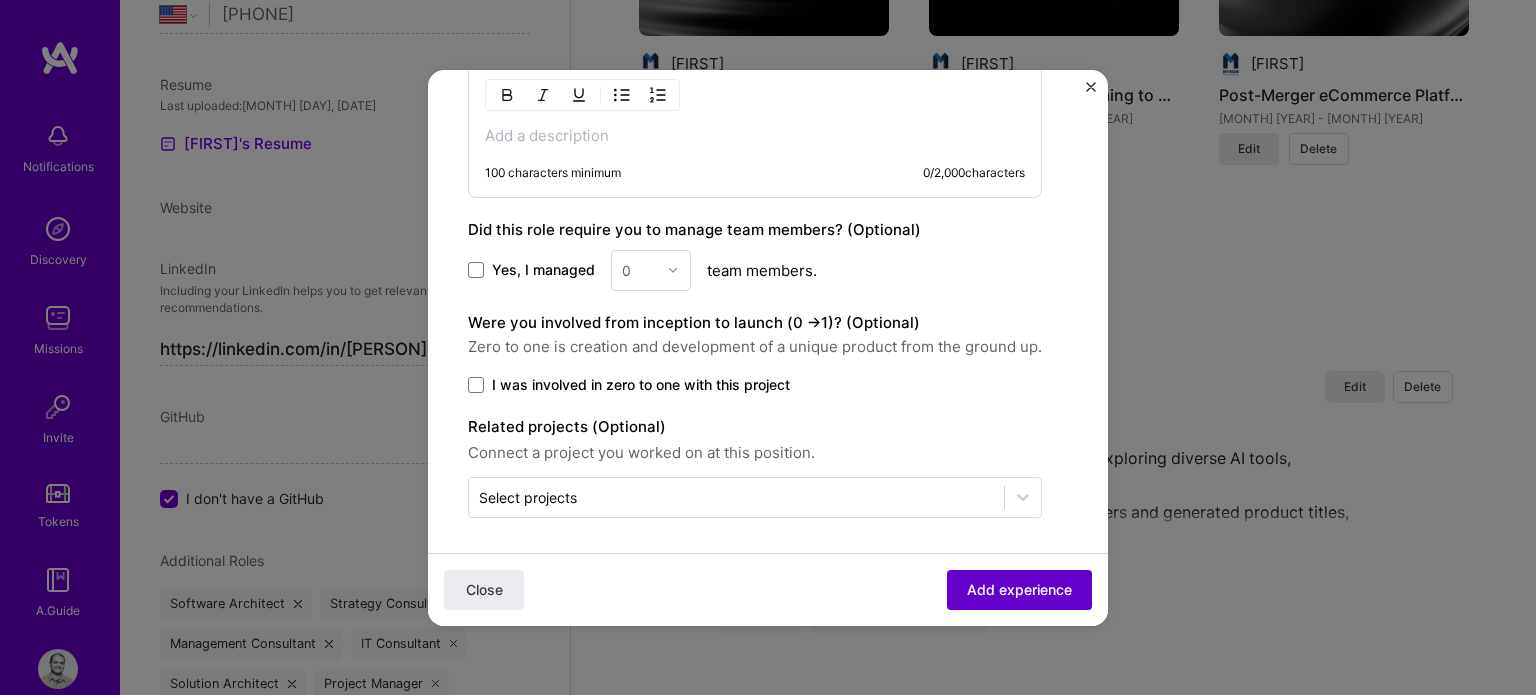click on "Add experience" at bounding box center [1019, 589] 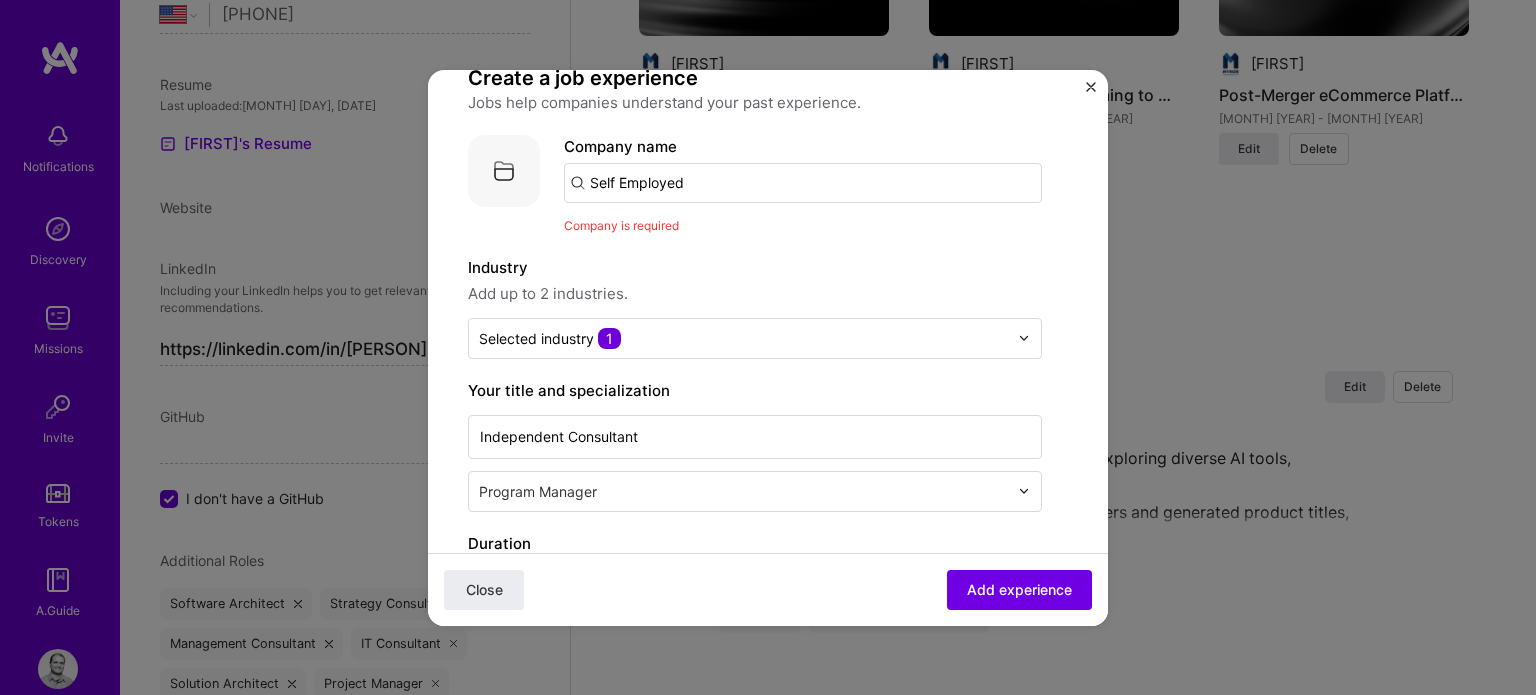 scroll, scrollTop: 0, scrollLeft: 0, axis: both 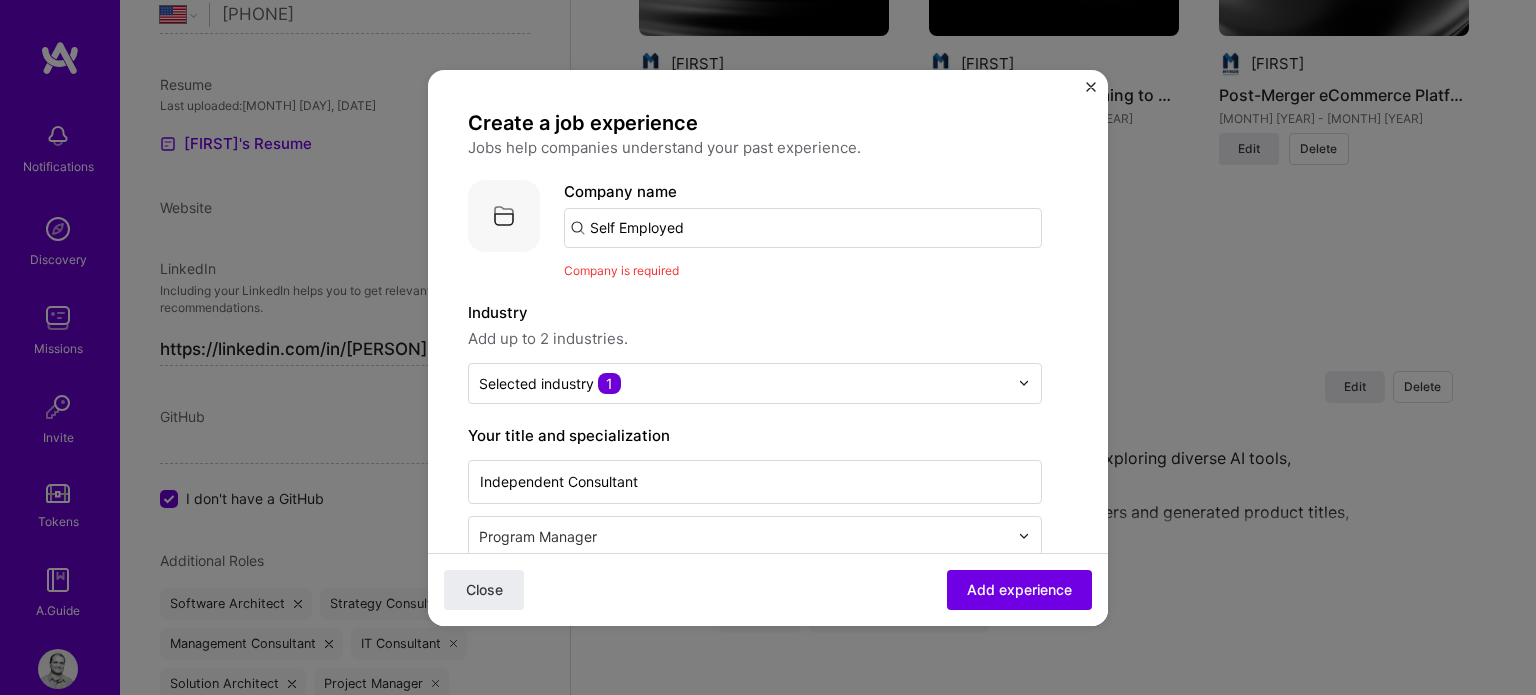 click on "Self Employed" at bounding box center [803, 228] 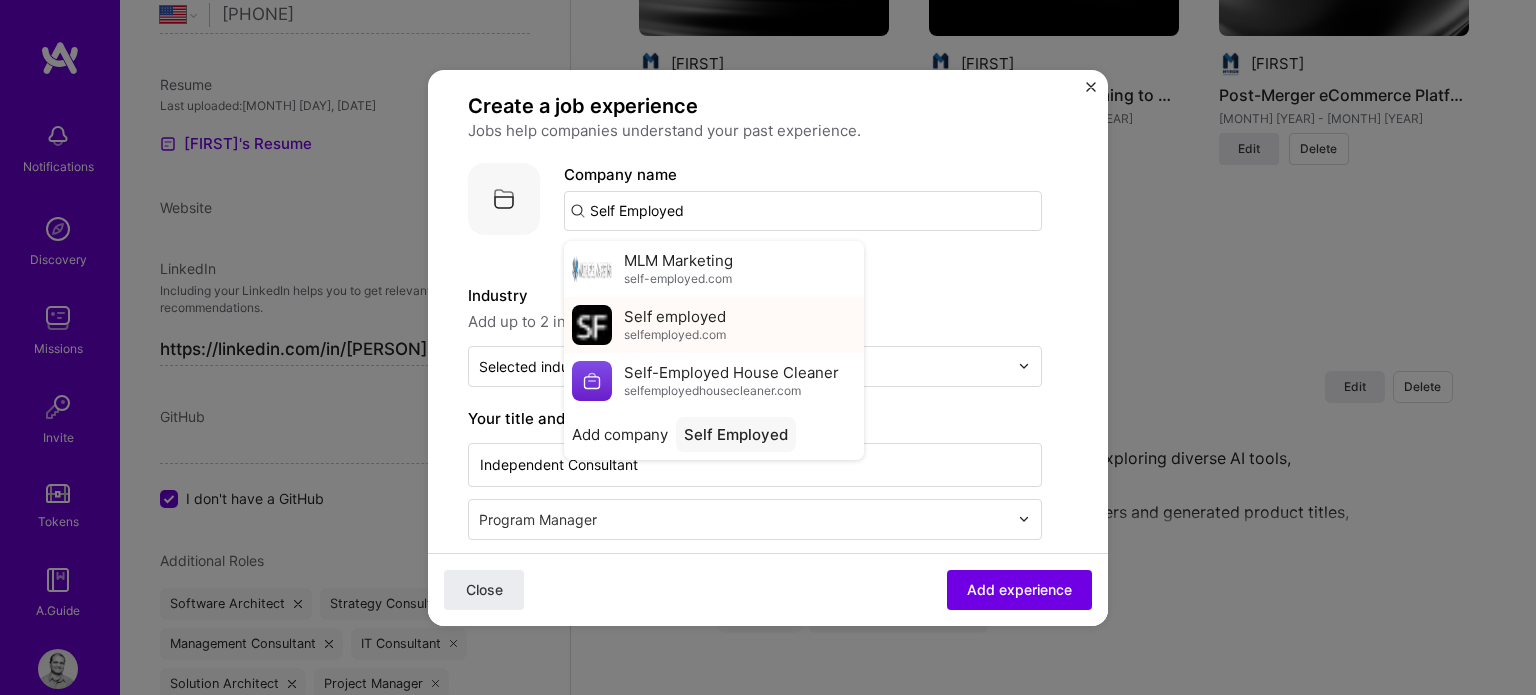 scroll, scrollTop: 0, scrollLeft: 0, axis: both 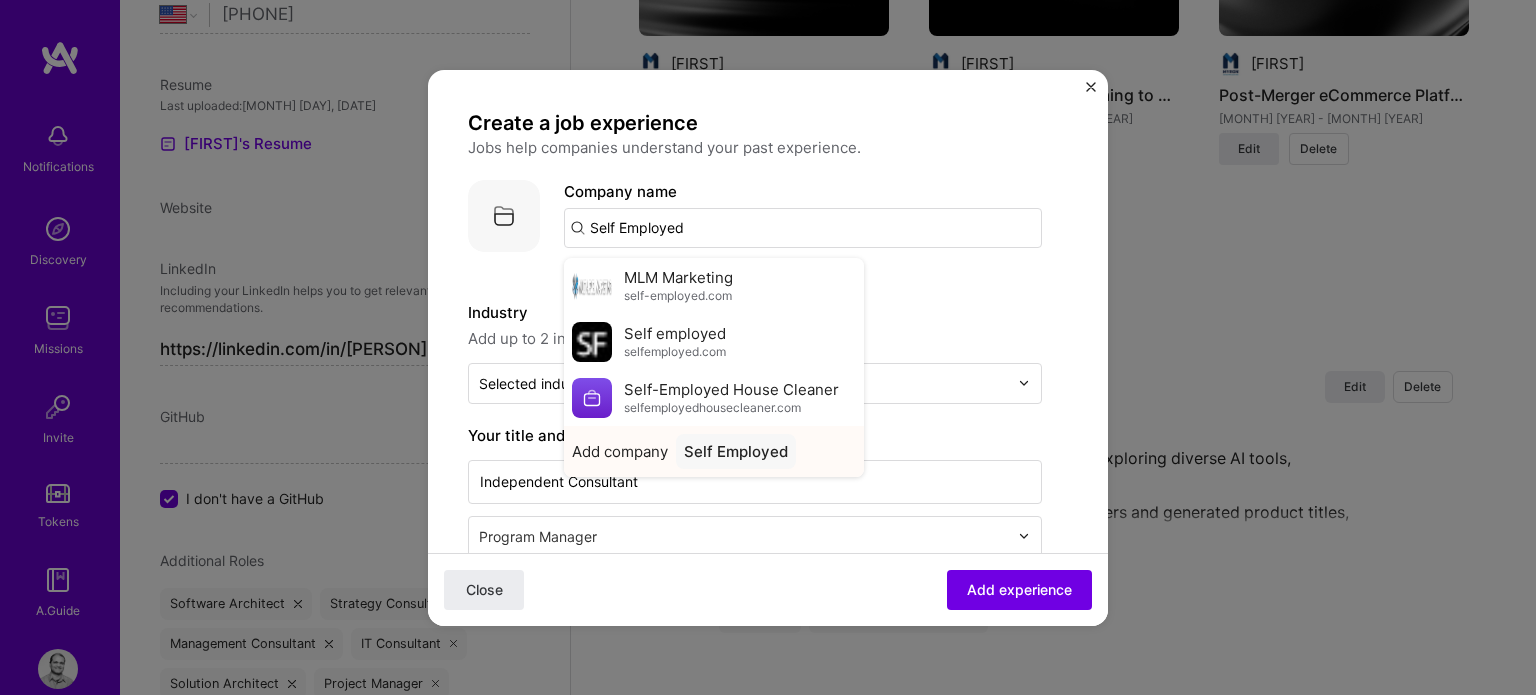 click on "Add company" at bounding box center (620, 451) 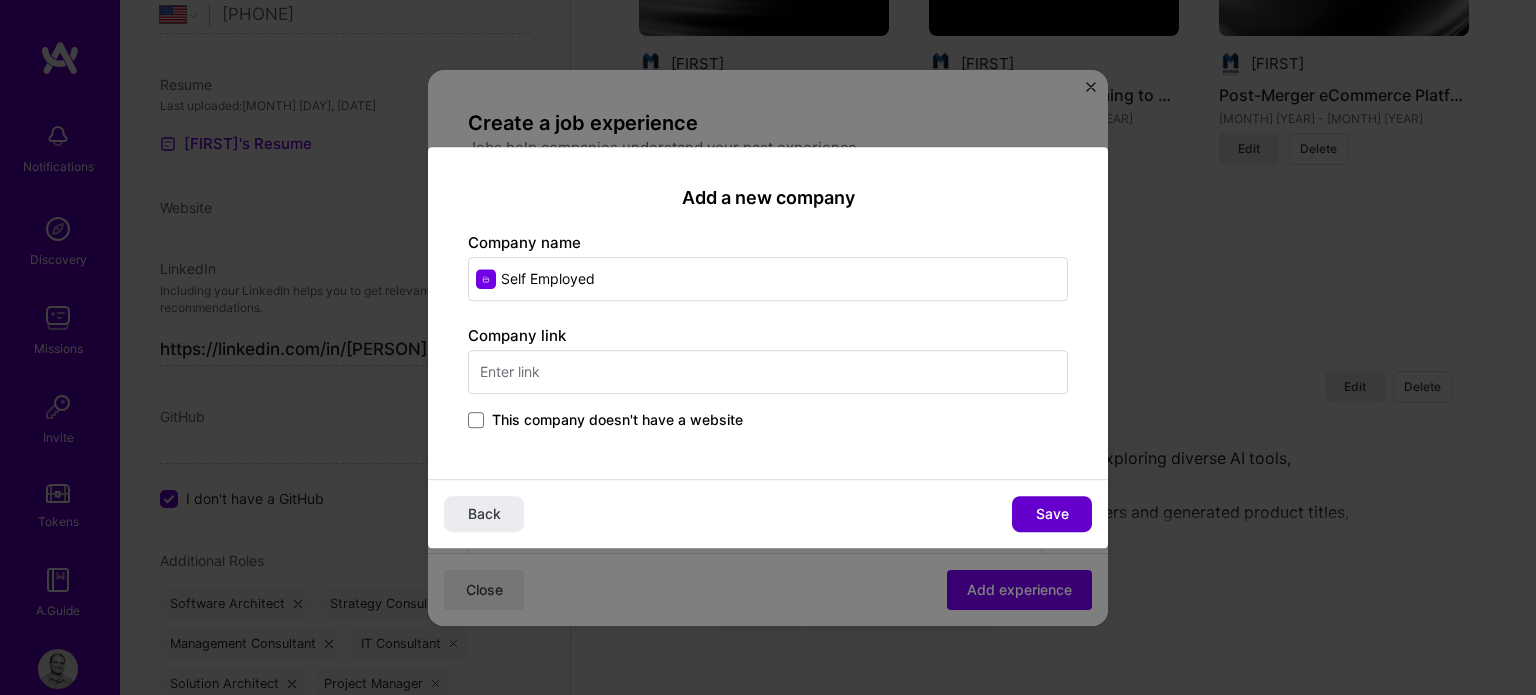 click on "Save" at bounding box center [1052, 514] 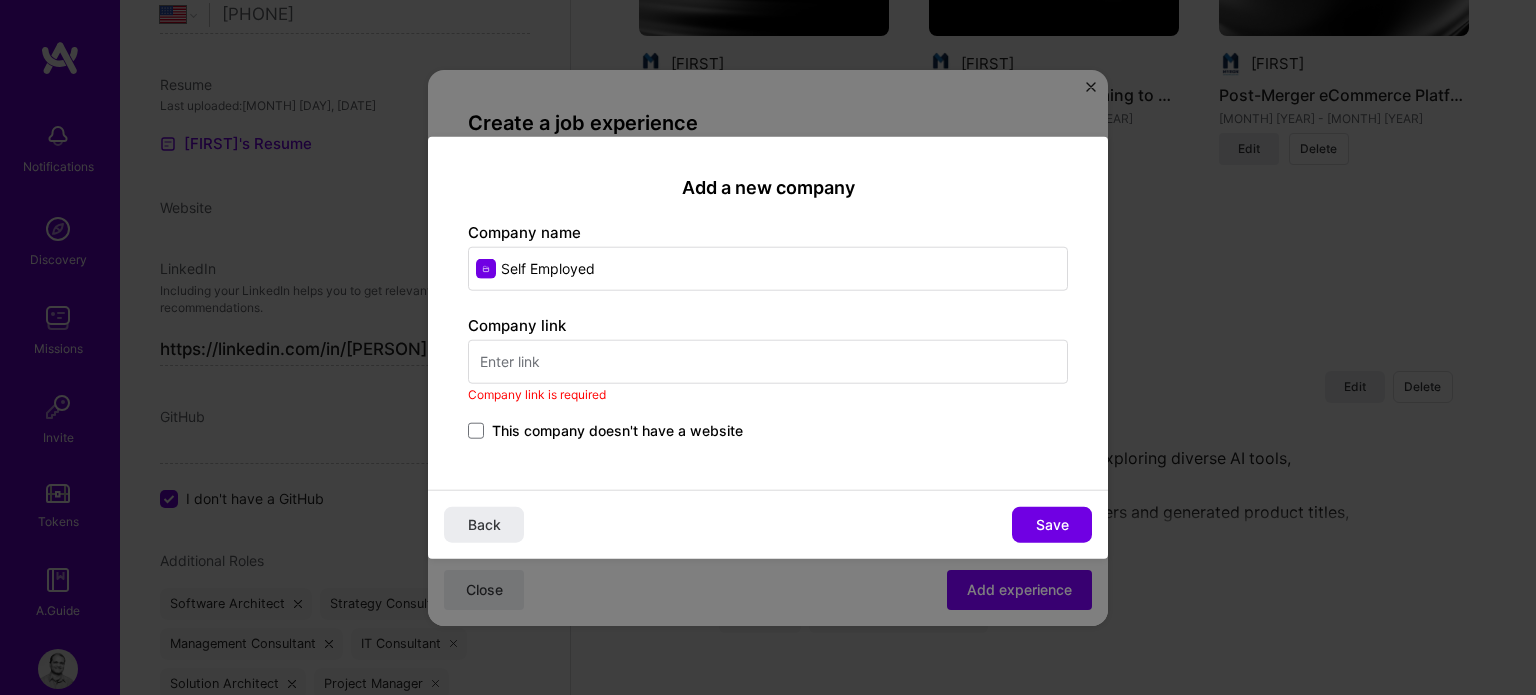 click at bounding box center [768, 362] 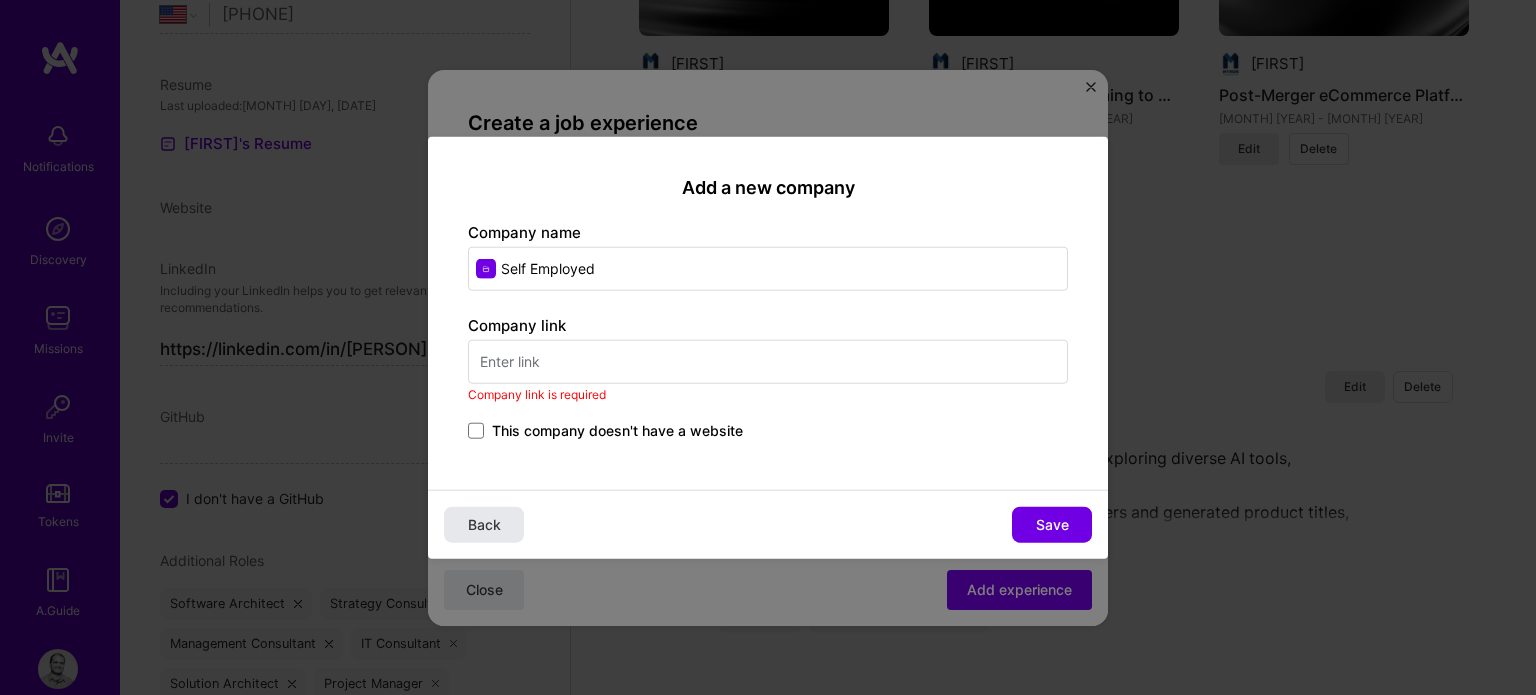 click on "Back" at bounding box center [484, 525] 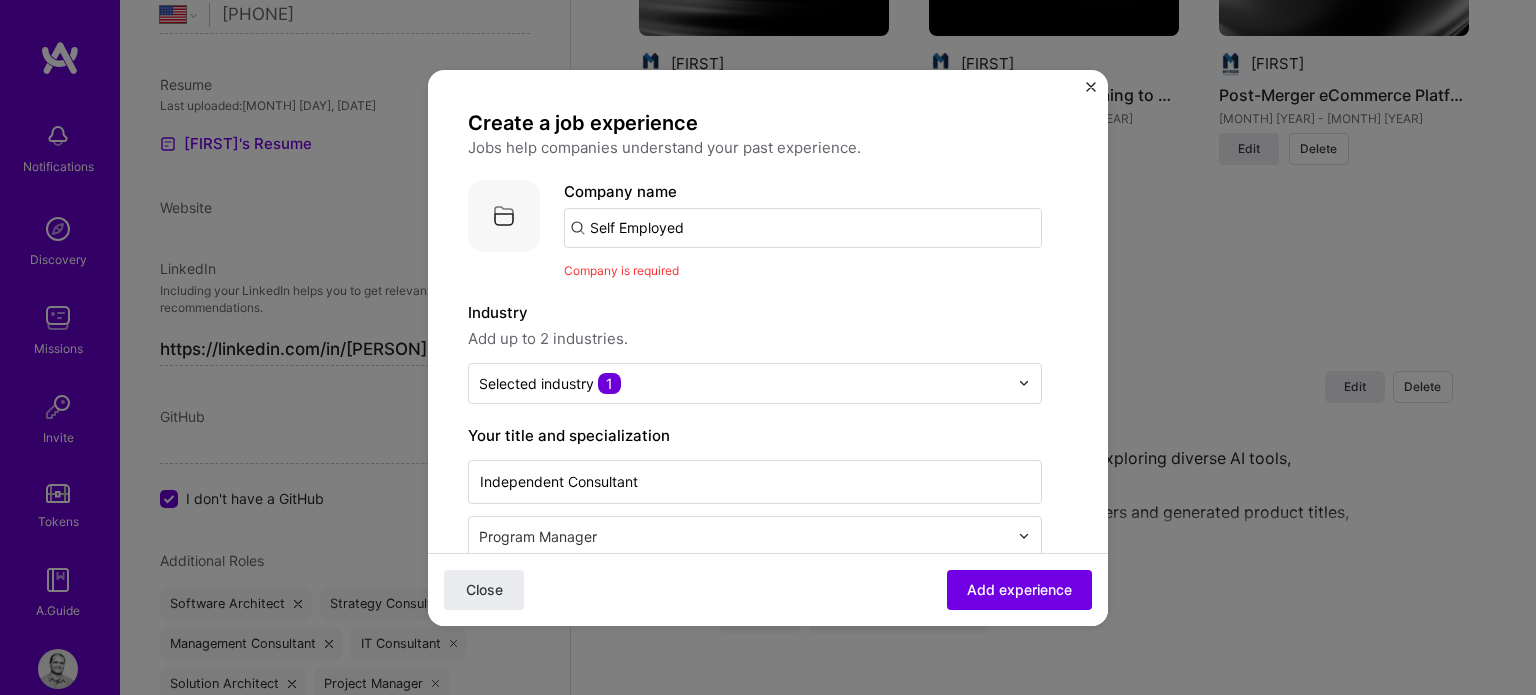 click on "Self Employed" at bounding box center [803, 228] 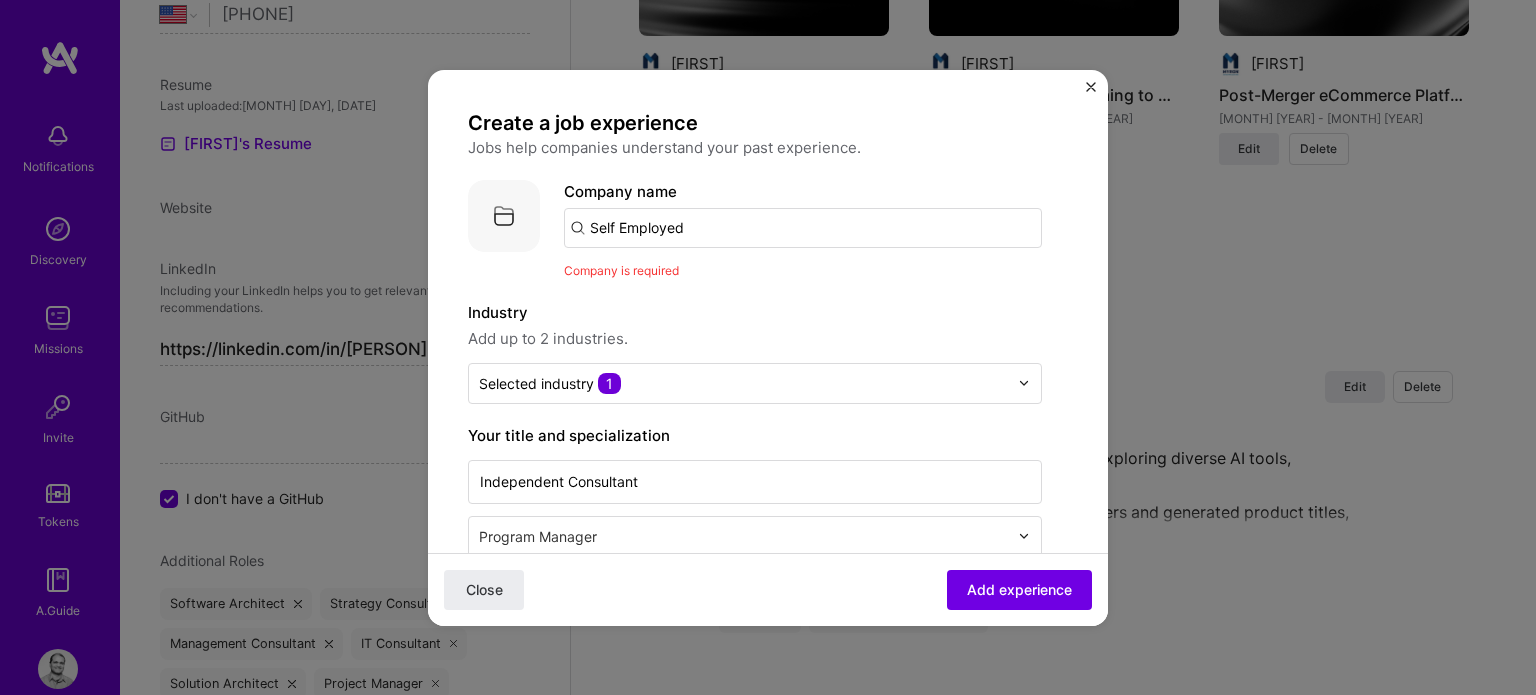 drag, startPoint x: 696, startPoint y: 219, endPoint x: 586, endPoint y: 230, distance: 110.54863 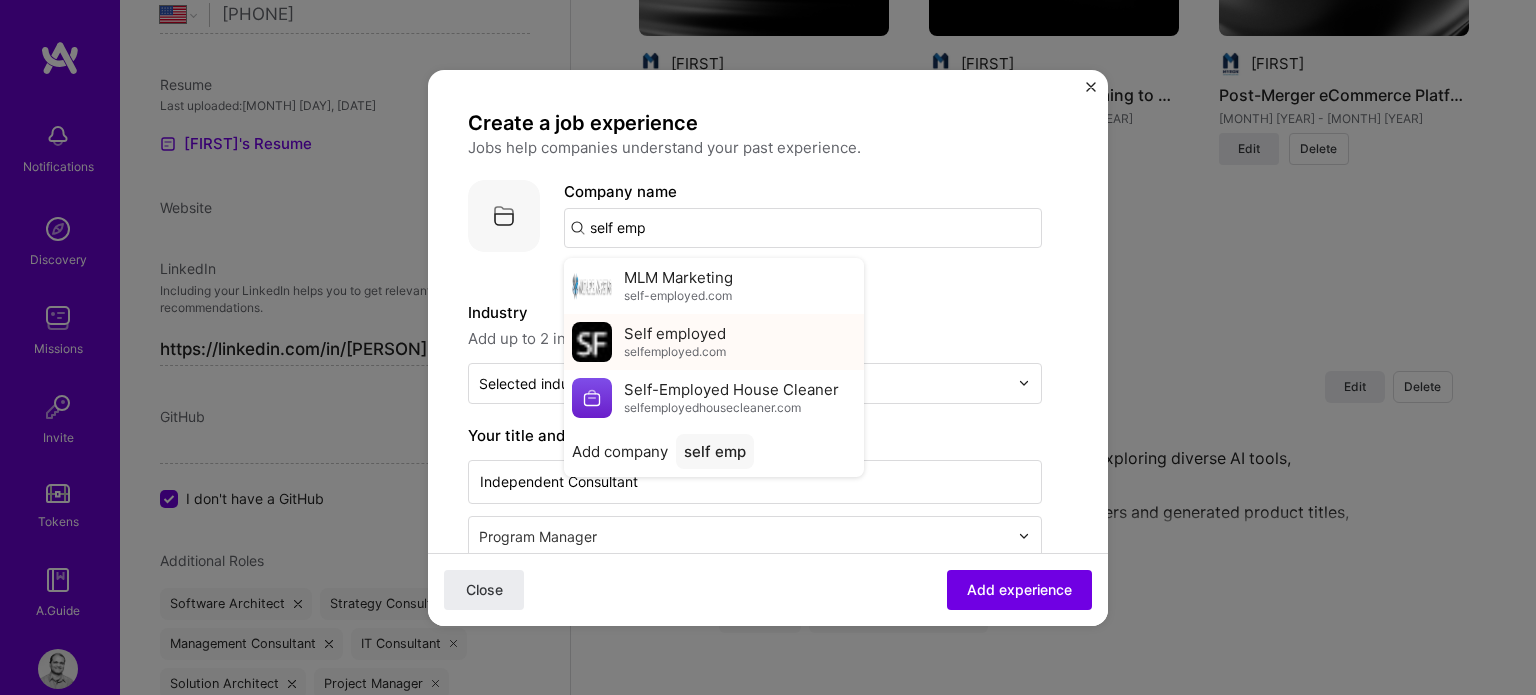 click on "Self employed" at bounding box center (675, 333) 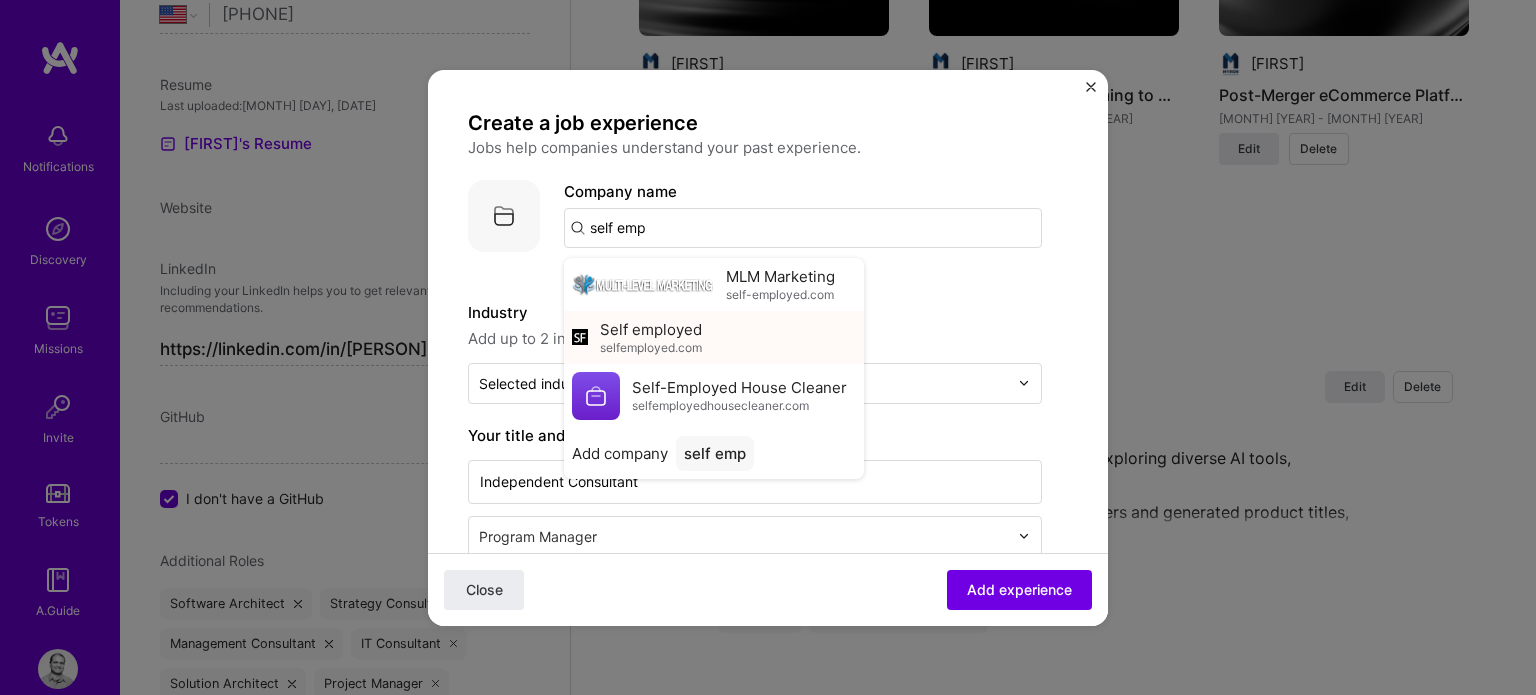 type on "Self employed" 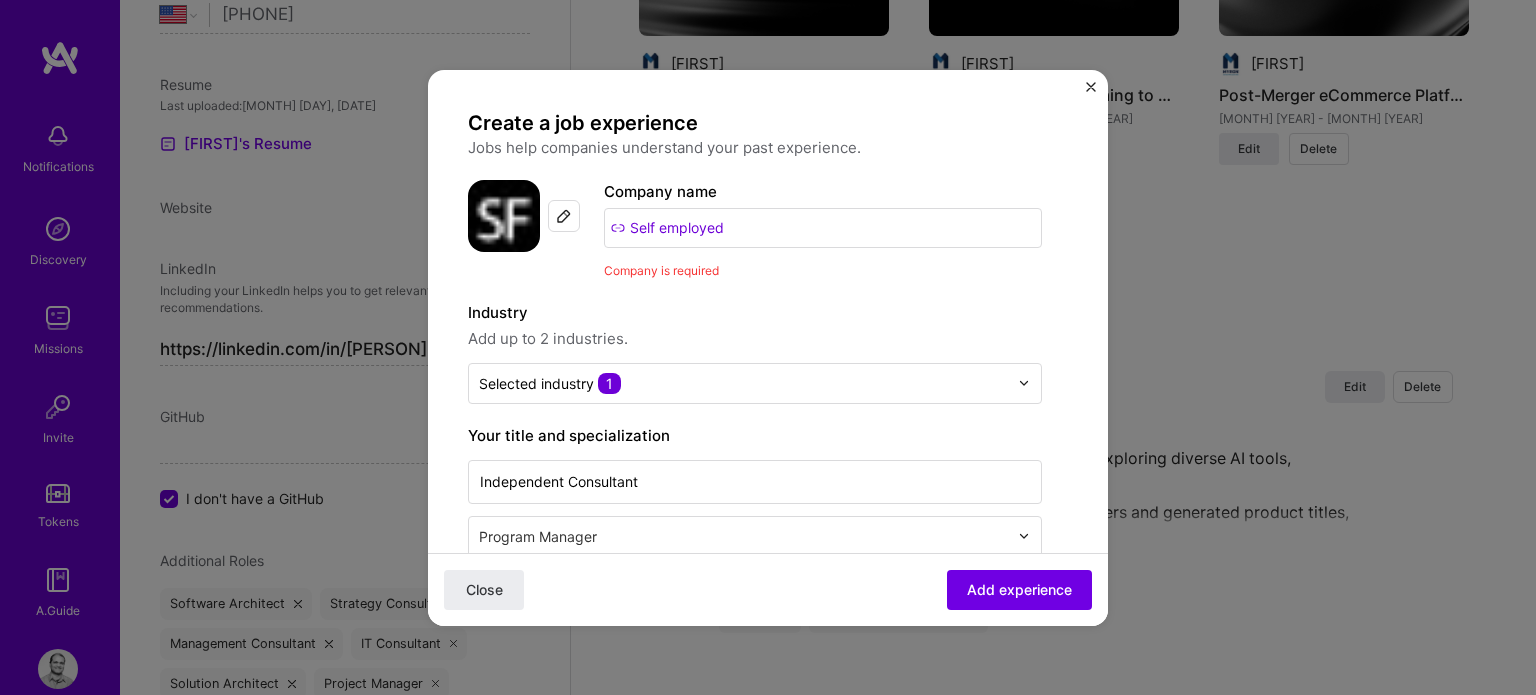 click on "Self employed" at bounding box center [823, 228] 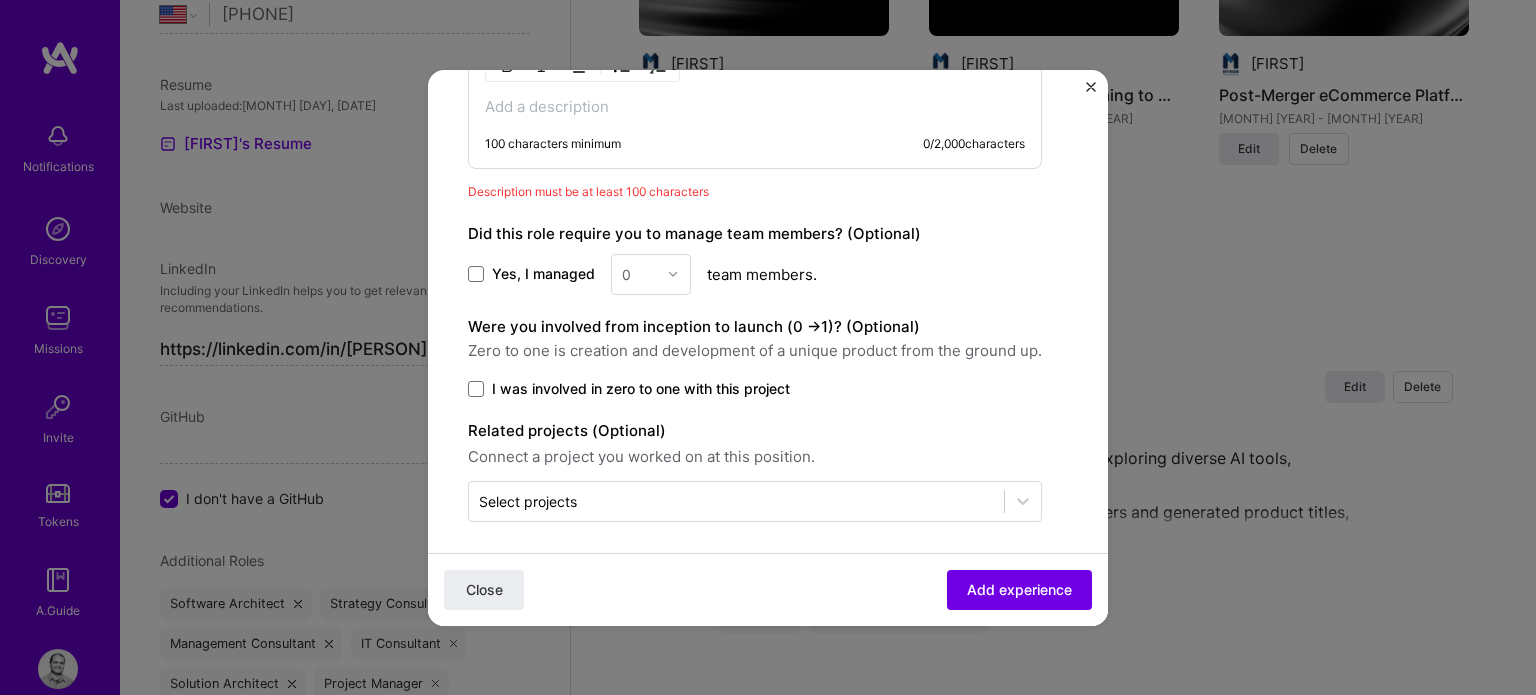 scroll, scrollTop: 892, scrollLeft: 0, axis: vertical 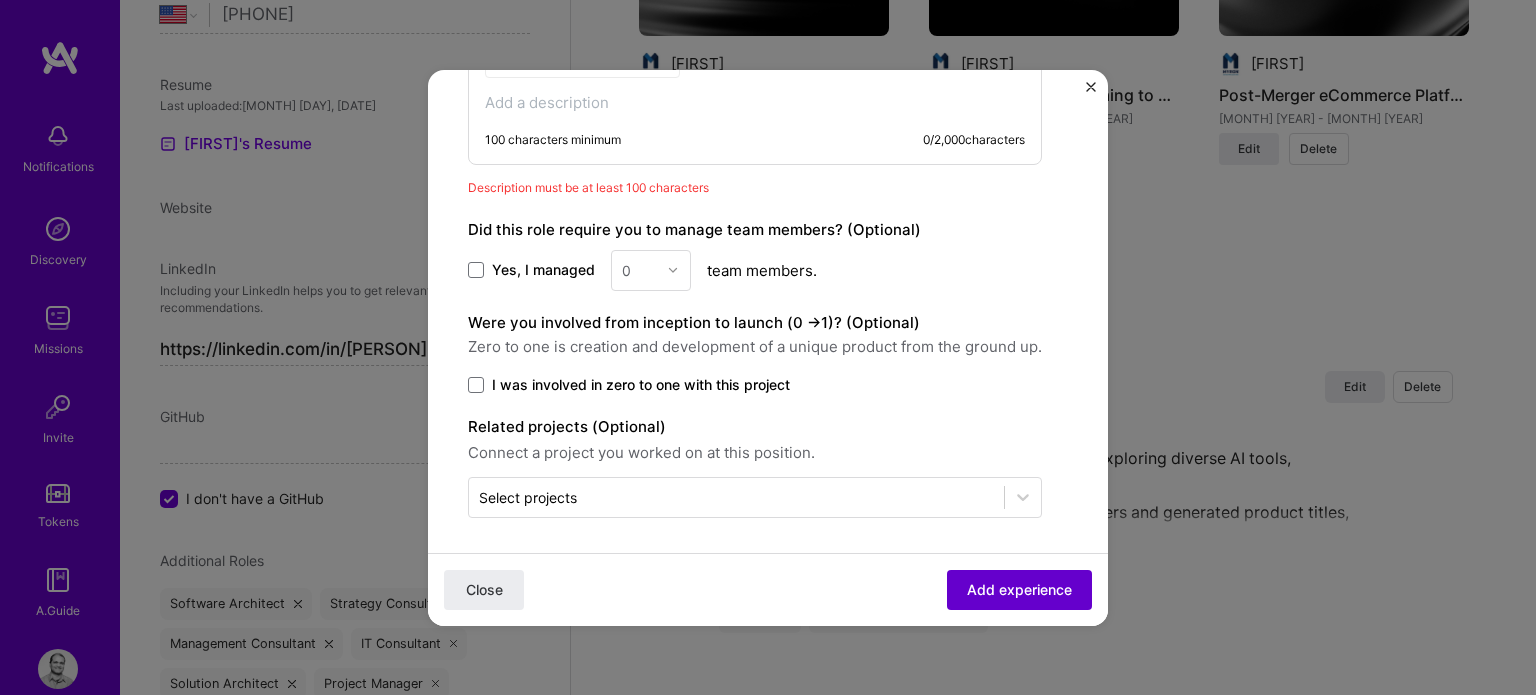 click on "Add experience" at bounding box center [1019, 589] 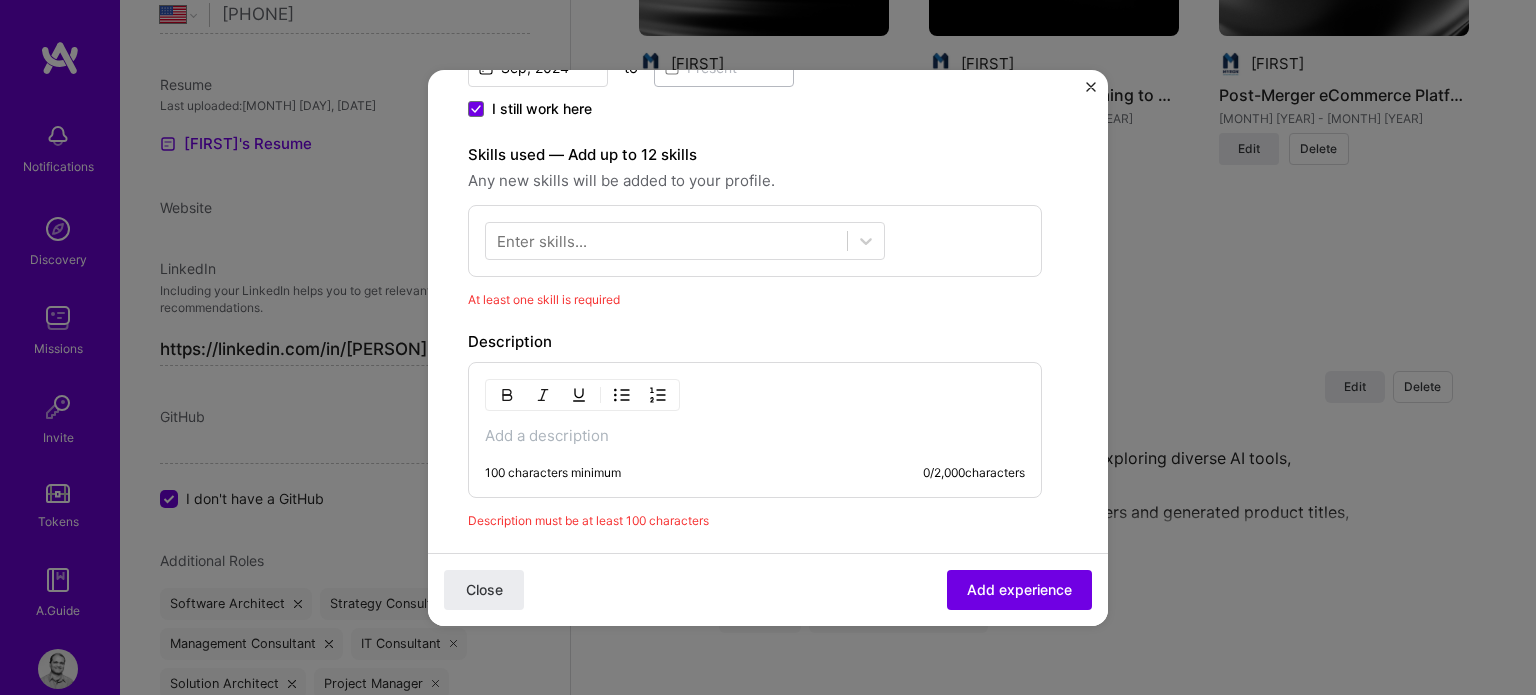 scroll, scrollTop: 430, scrollLeft: 0, axis: vertical 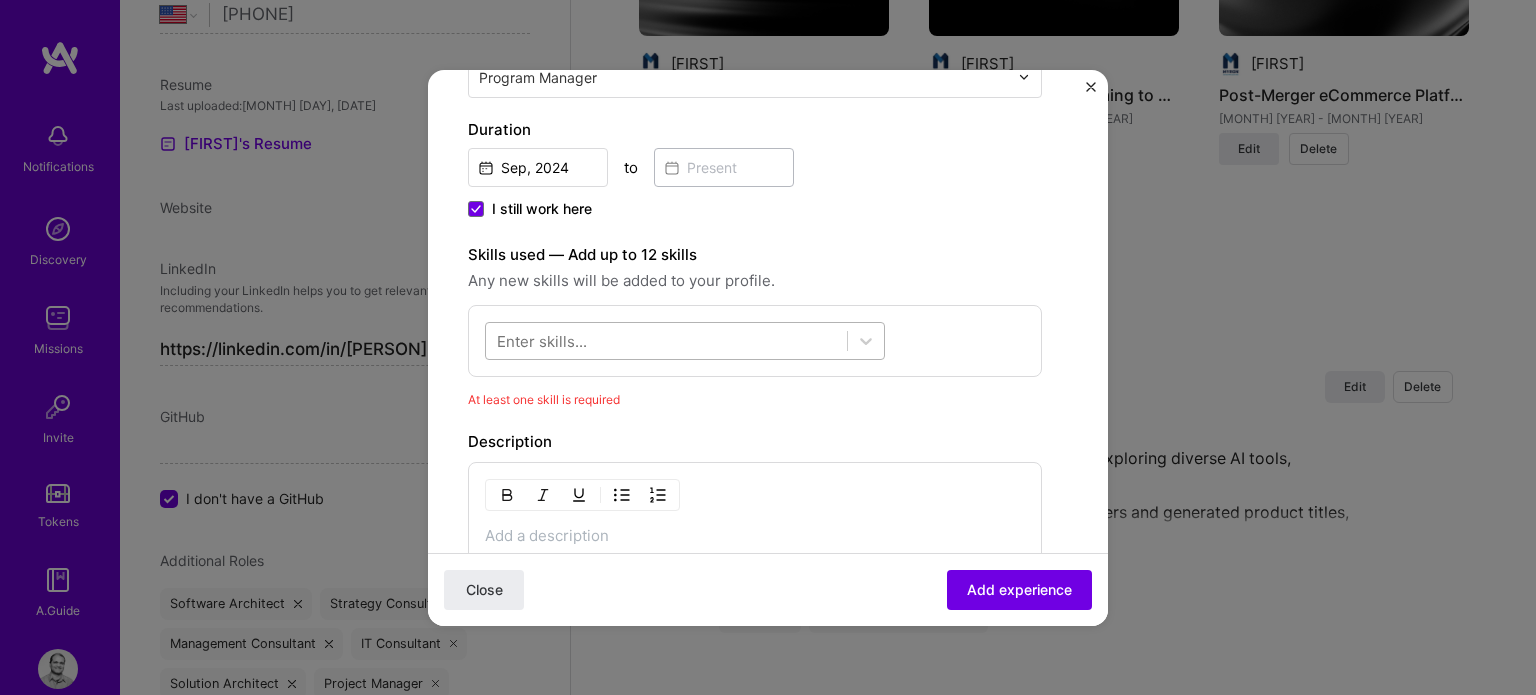 click at bounding box center [666, 340] 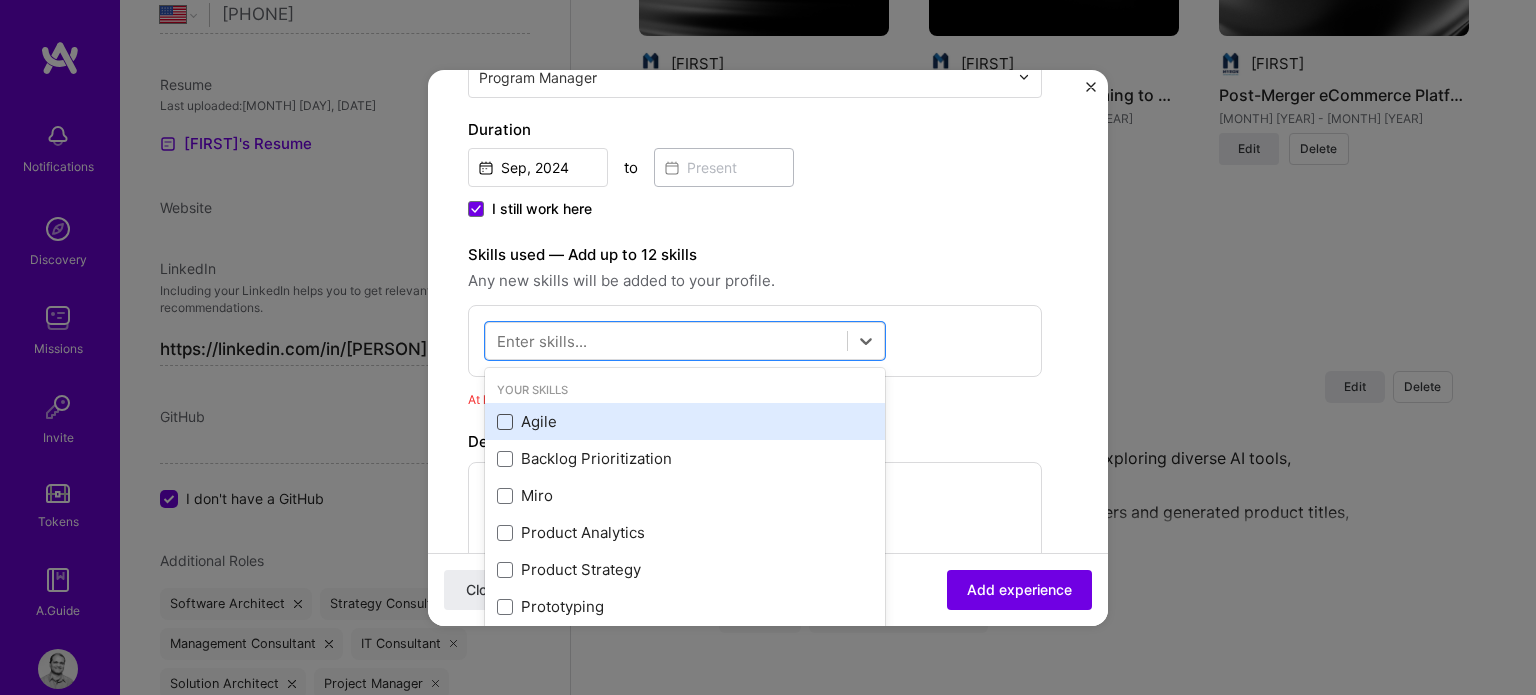 click at bounding box center [505, 422] 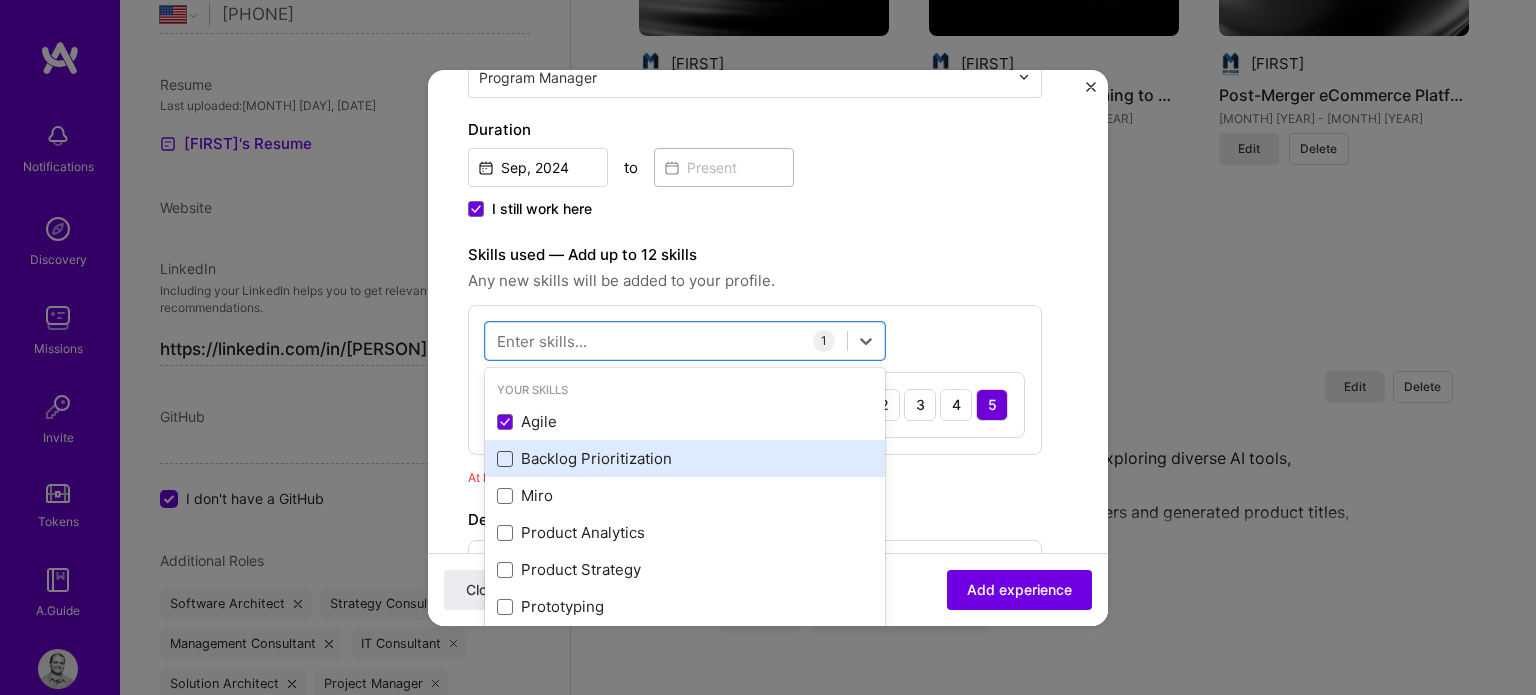 click at bounding box center (505, 459) 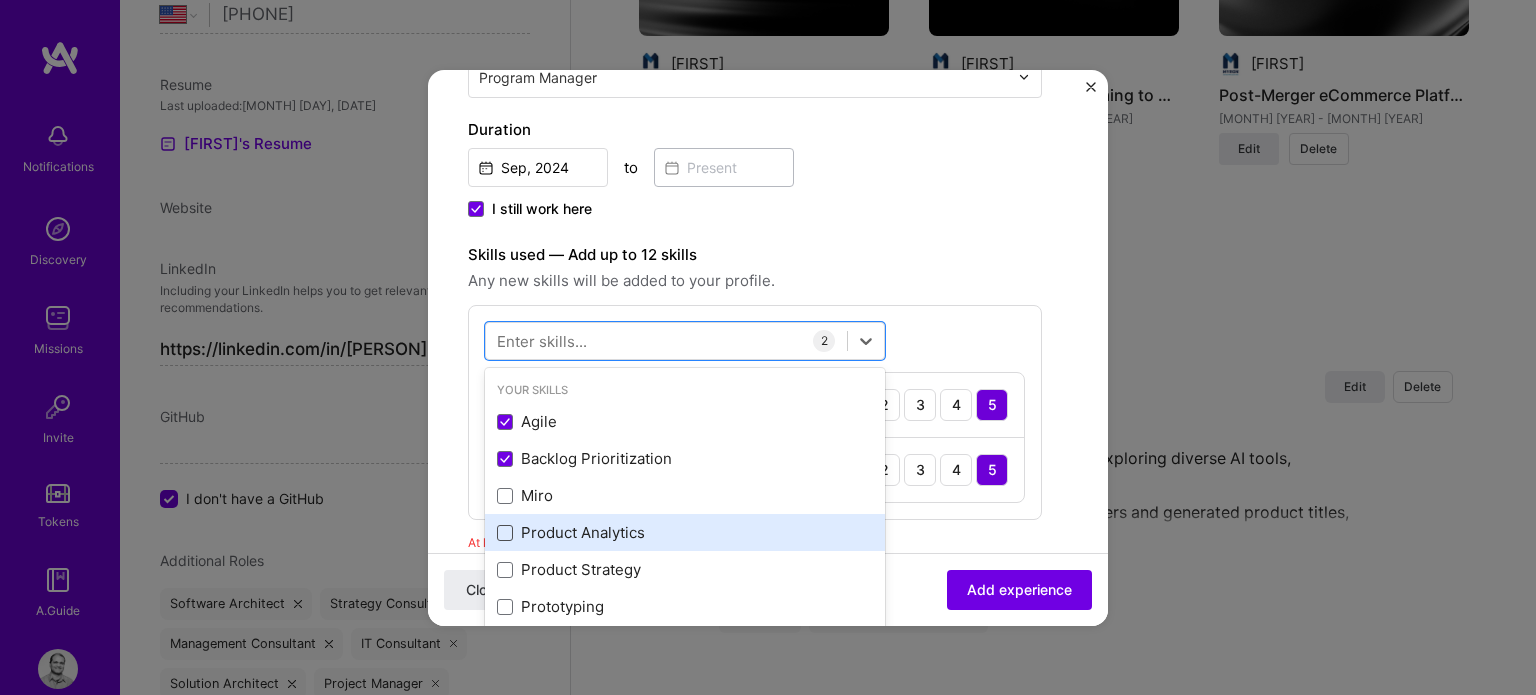 click at bounding box center [505, 533] 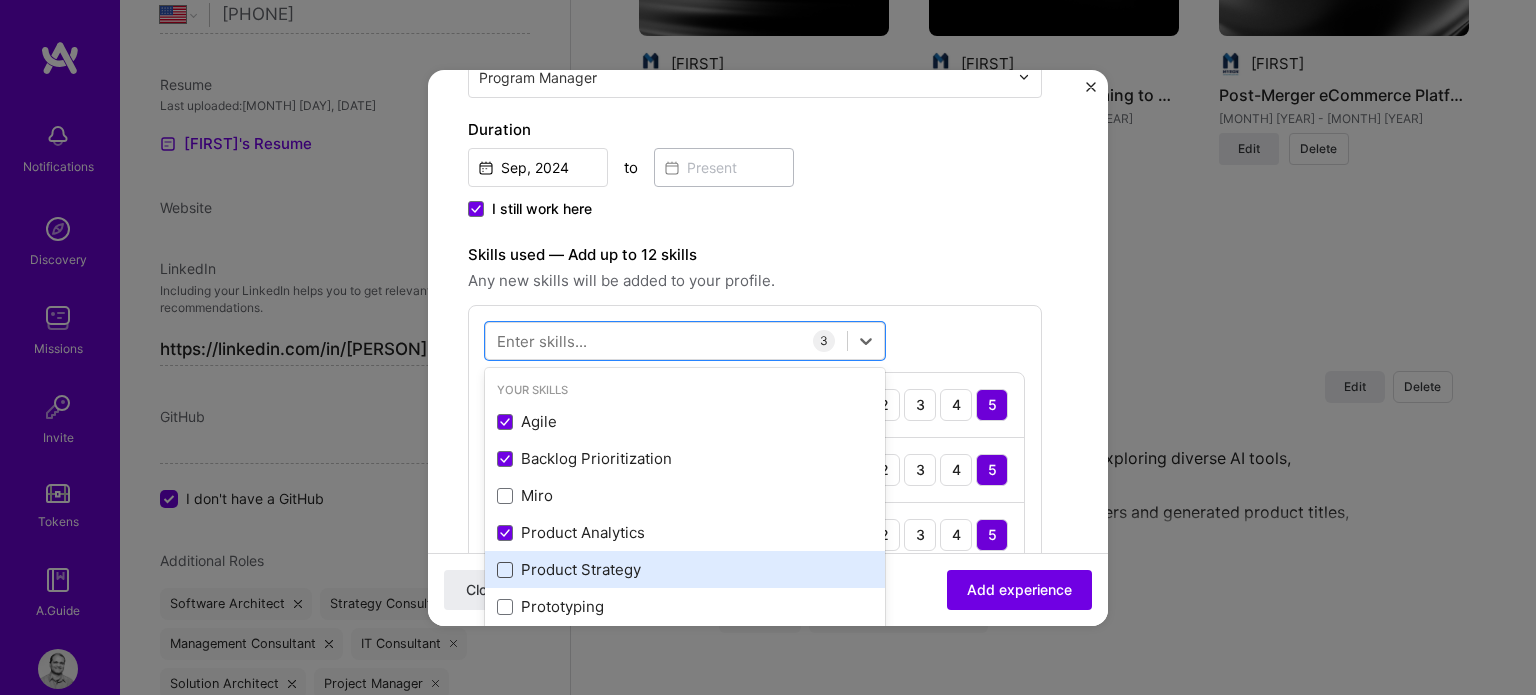 click at bounding box center (505, 570) 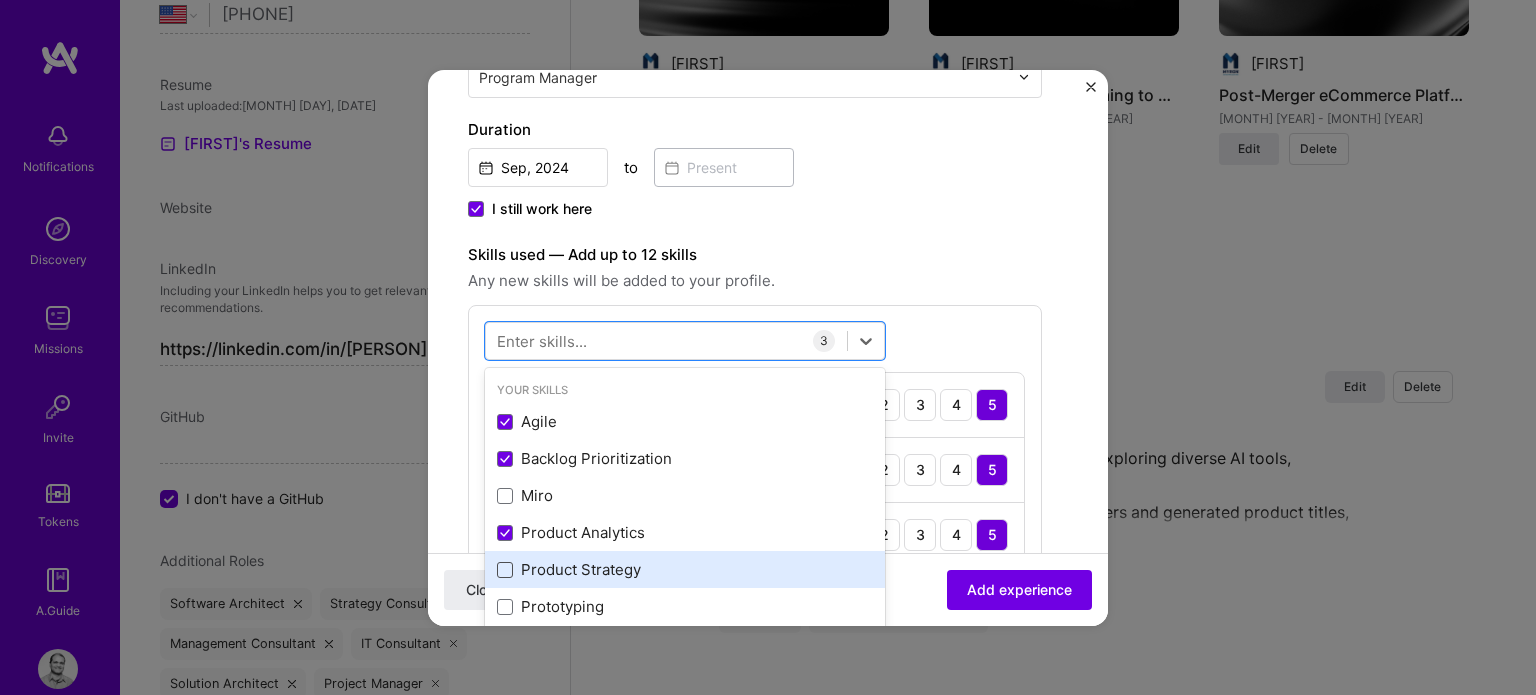 click at bounding box center [0, 0] 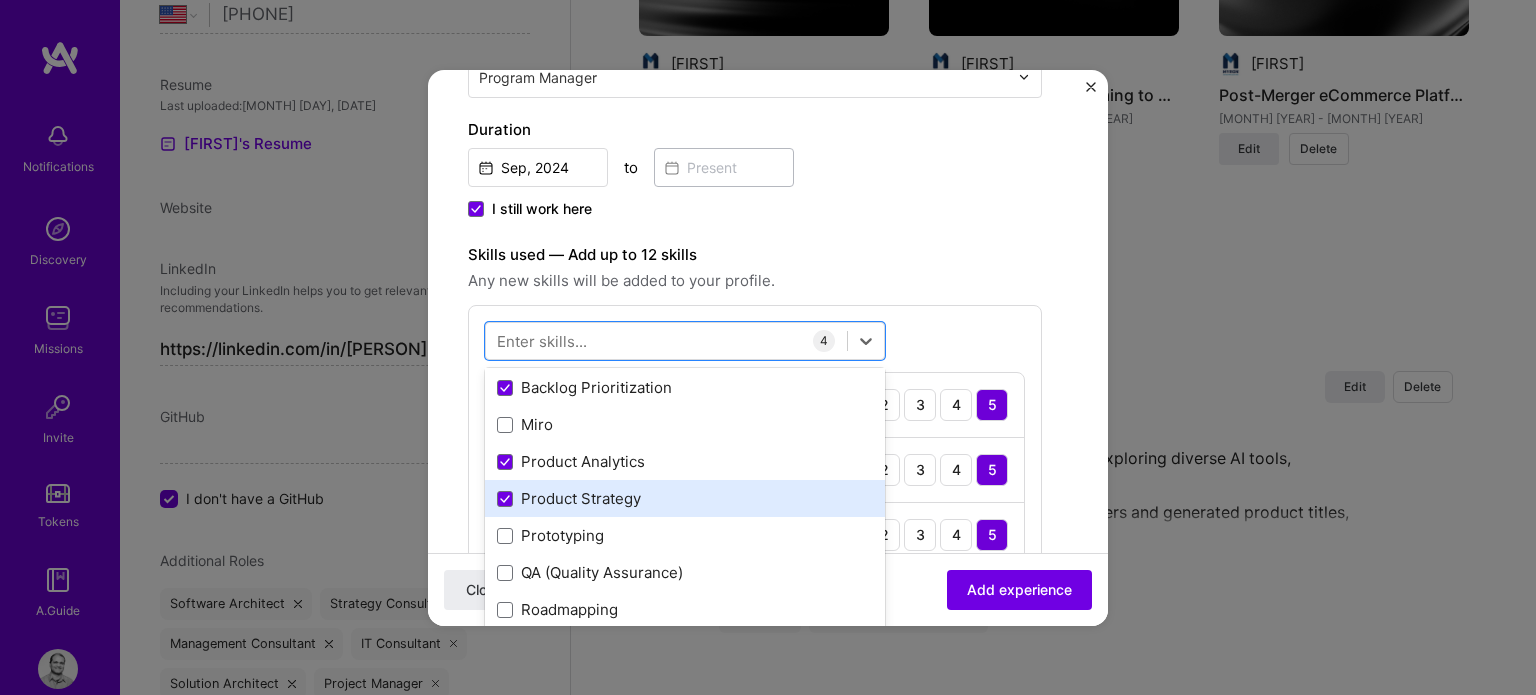scroll, scrollTop: 100, scrollLeft: 0, axis: vertical 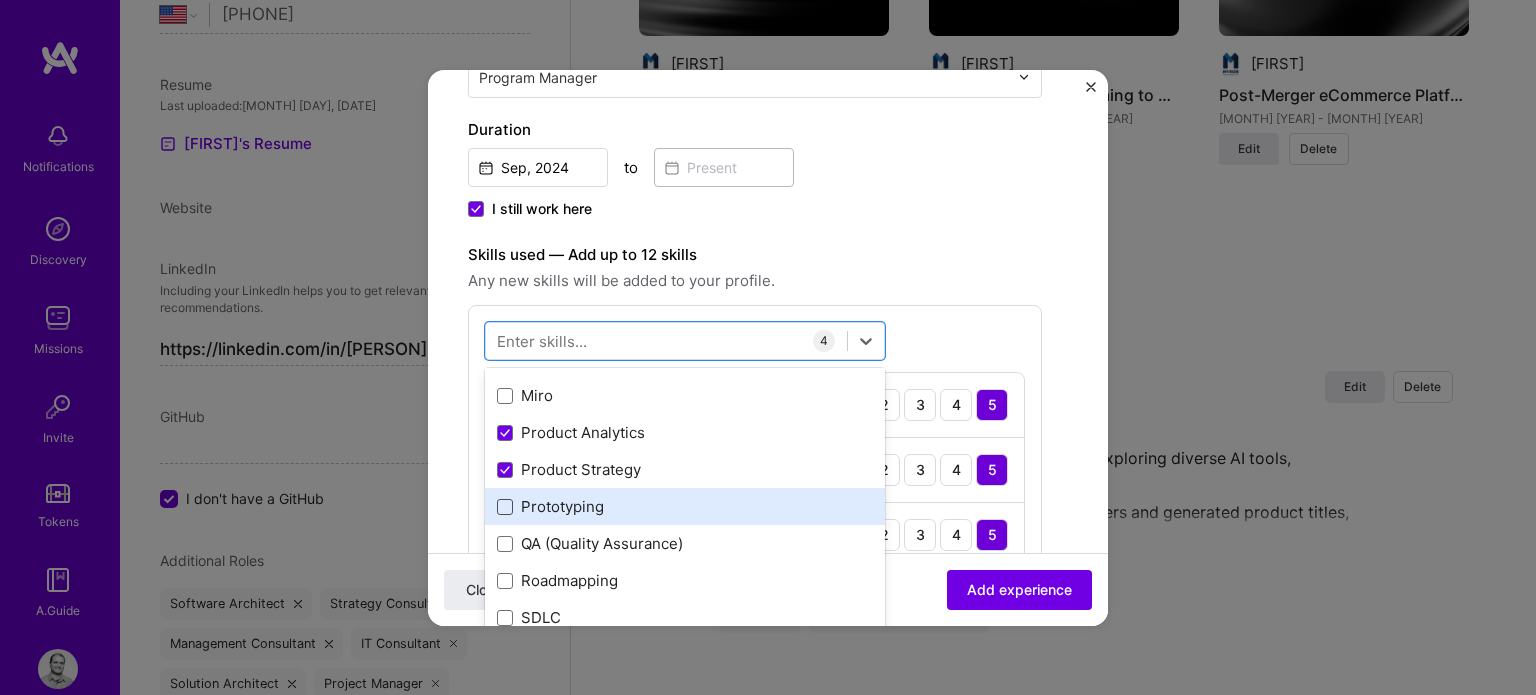 click at bounding box center (505, 507) 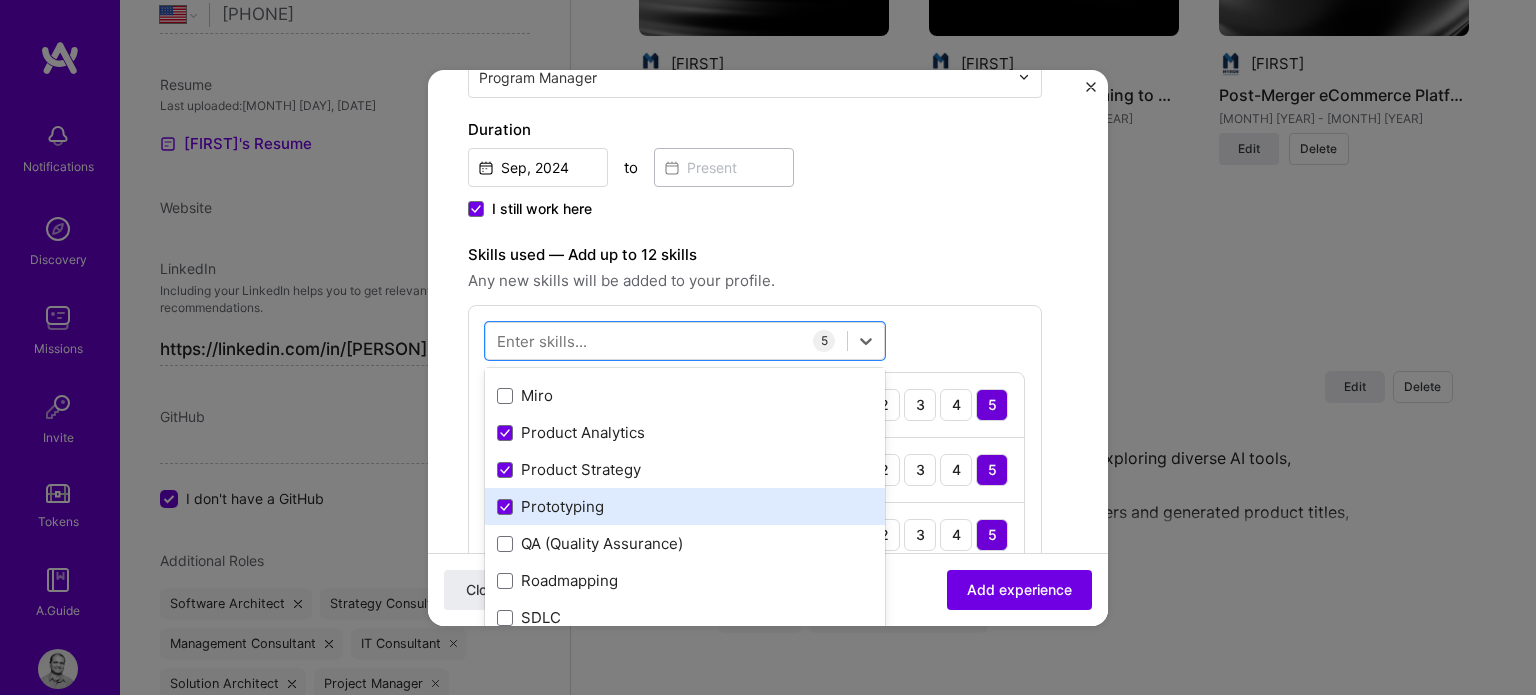 scroll, scrollTop: 200, scrollLeft: 0, axis: vertical 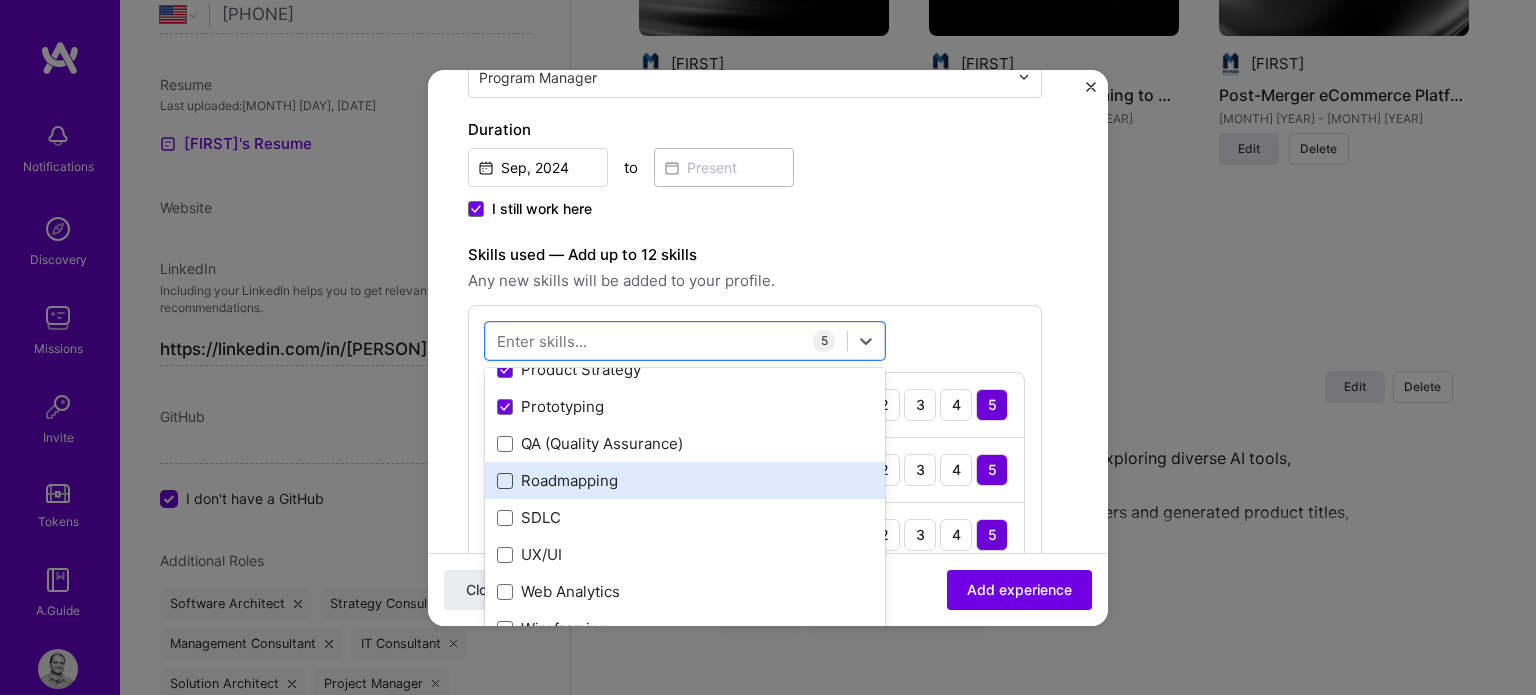 click at bounding box center [505, 481] 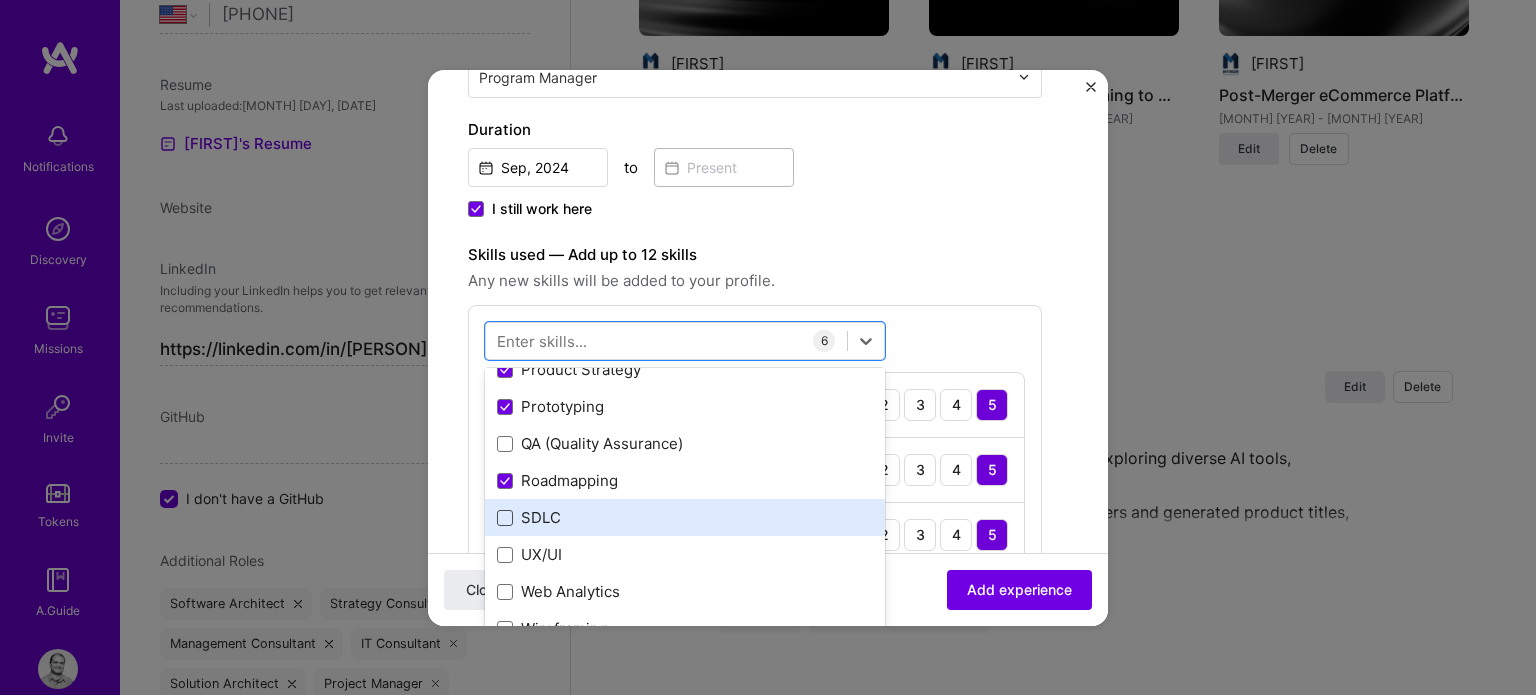 click at bounding box center [505, 518] 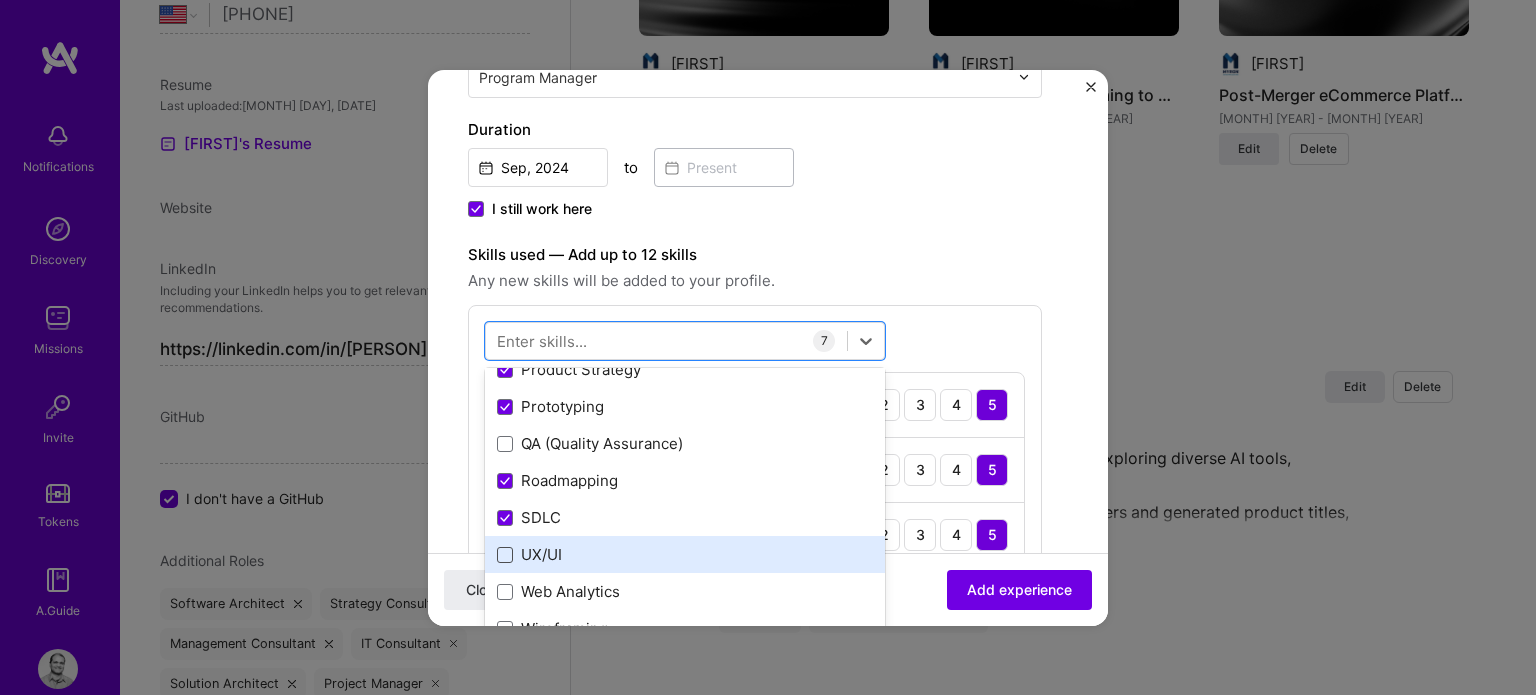 click at bounding box center [505, 555] 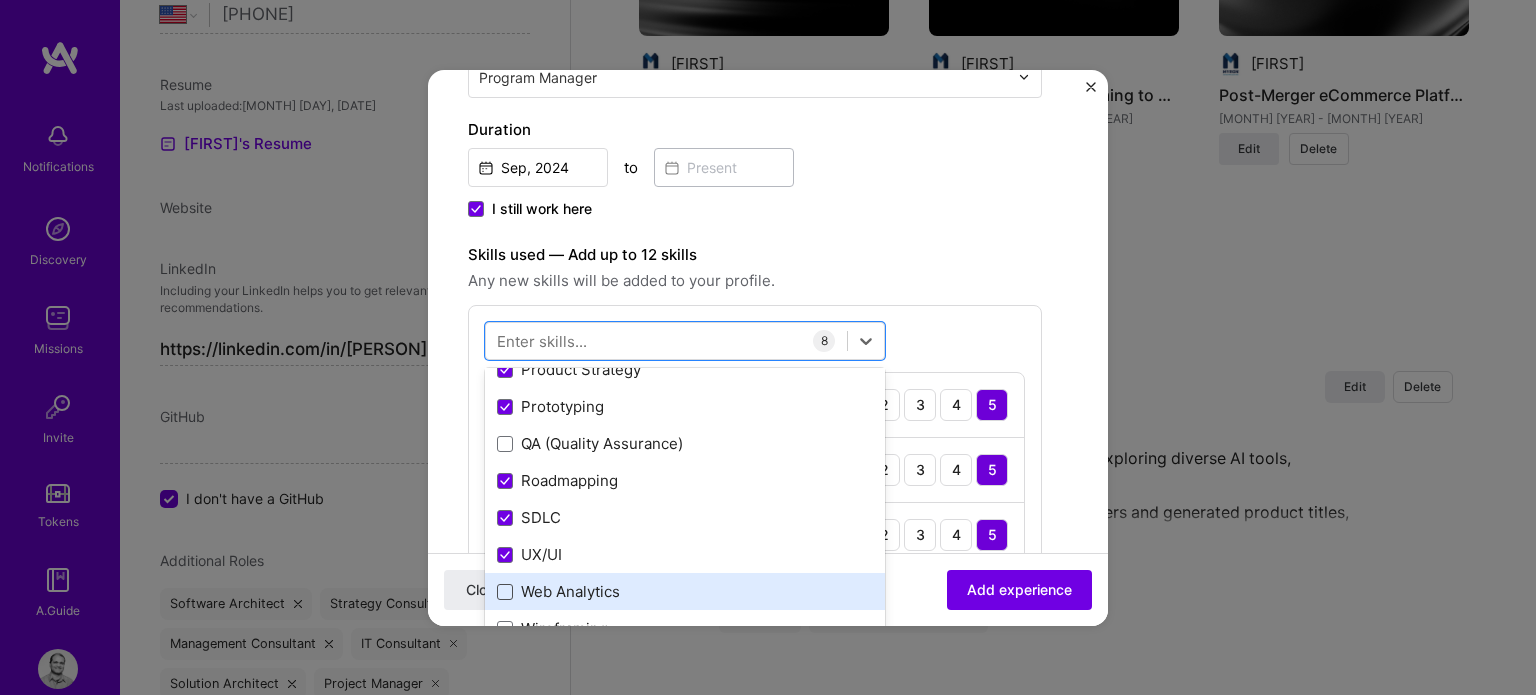 click at bounding box center [505, 592] 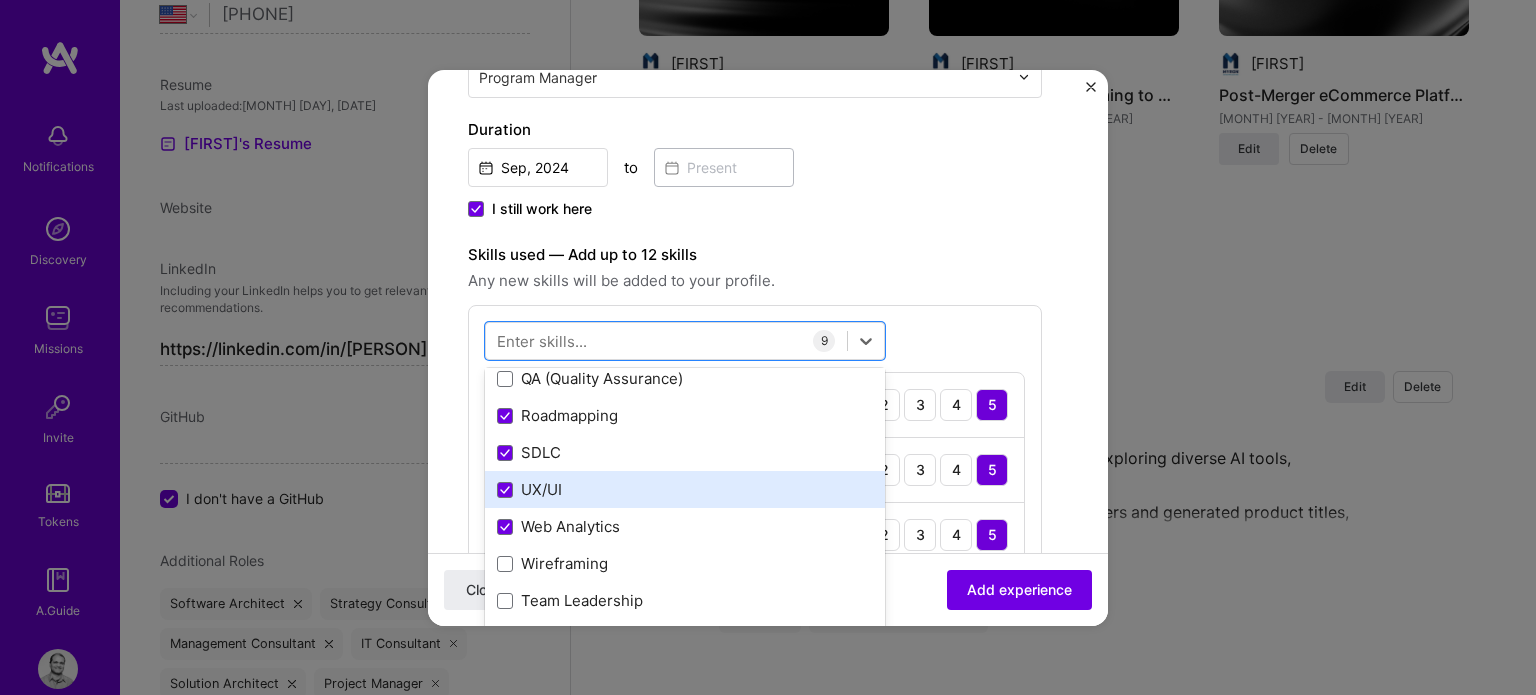 scroll, scrollTop: 300, scrollLeft: 0, axis: vertical 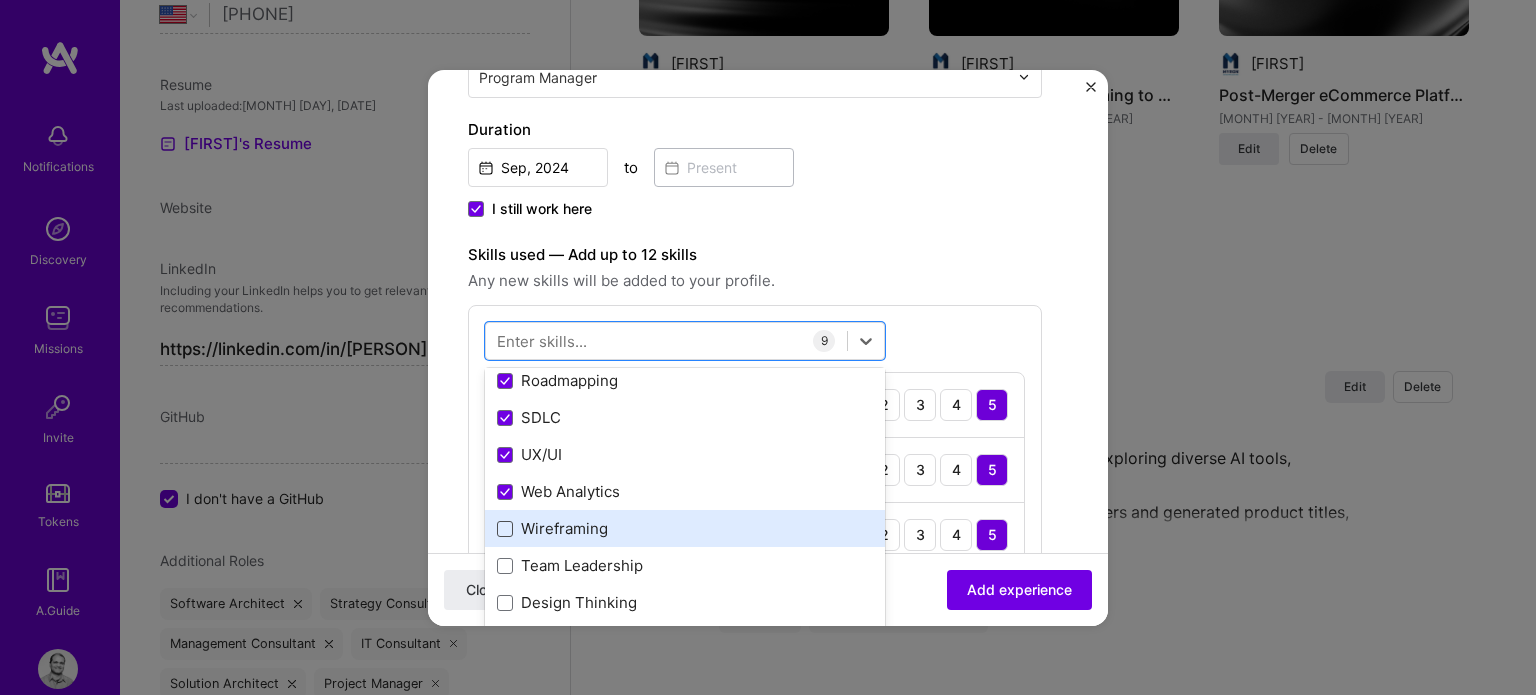 click at bounding box center [505, 529] 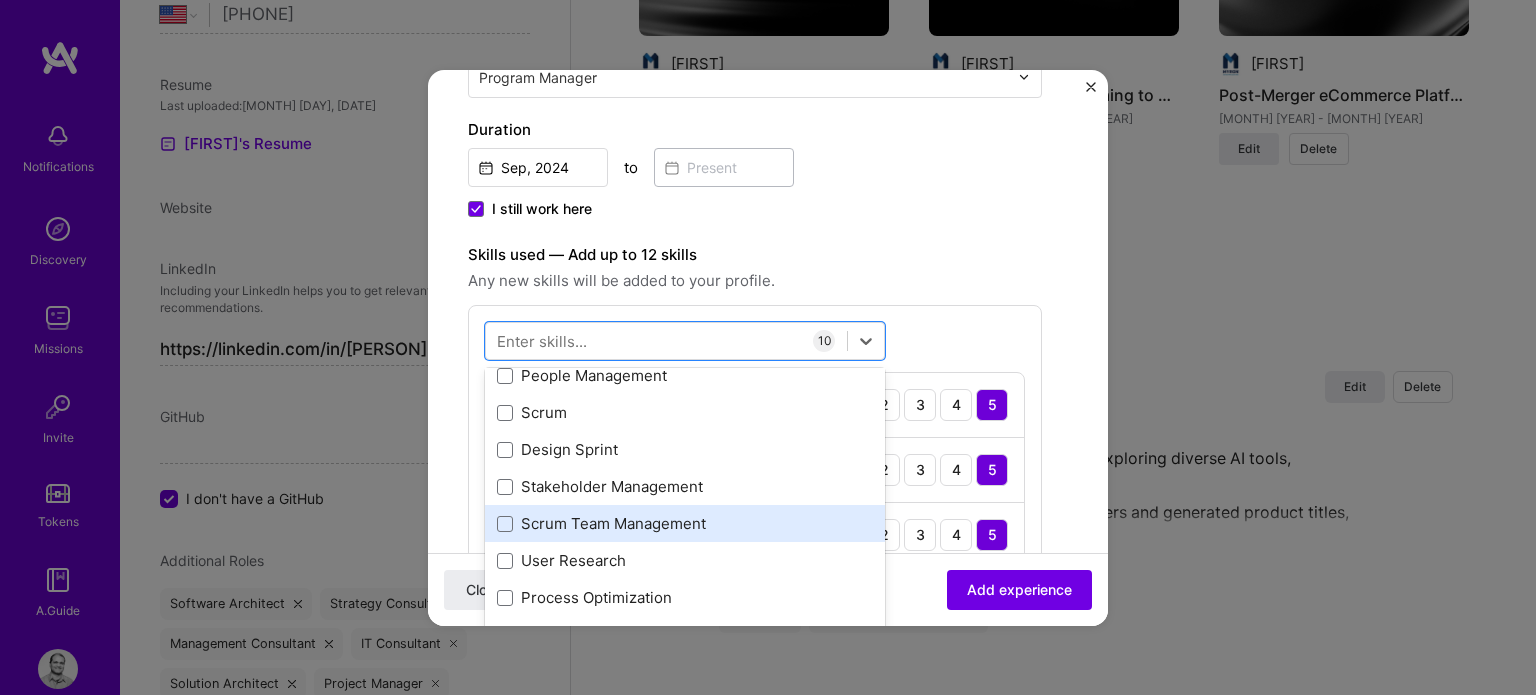 scroll, scrollTop: 600, scrollLeft: 0, axis: vertical 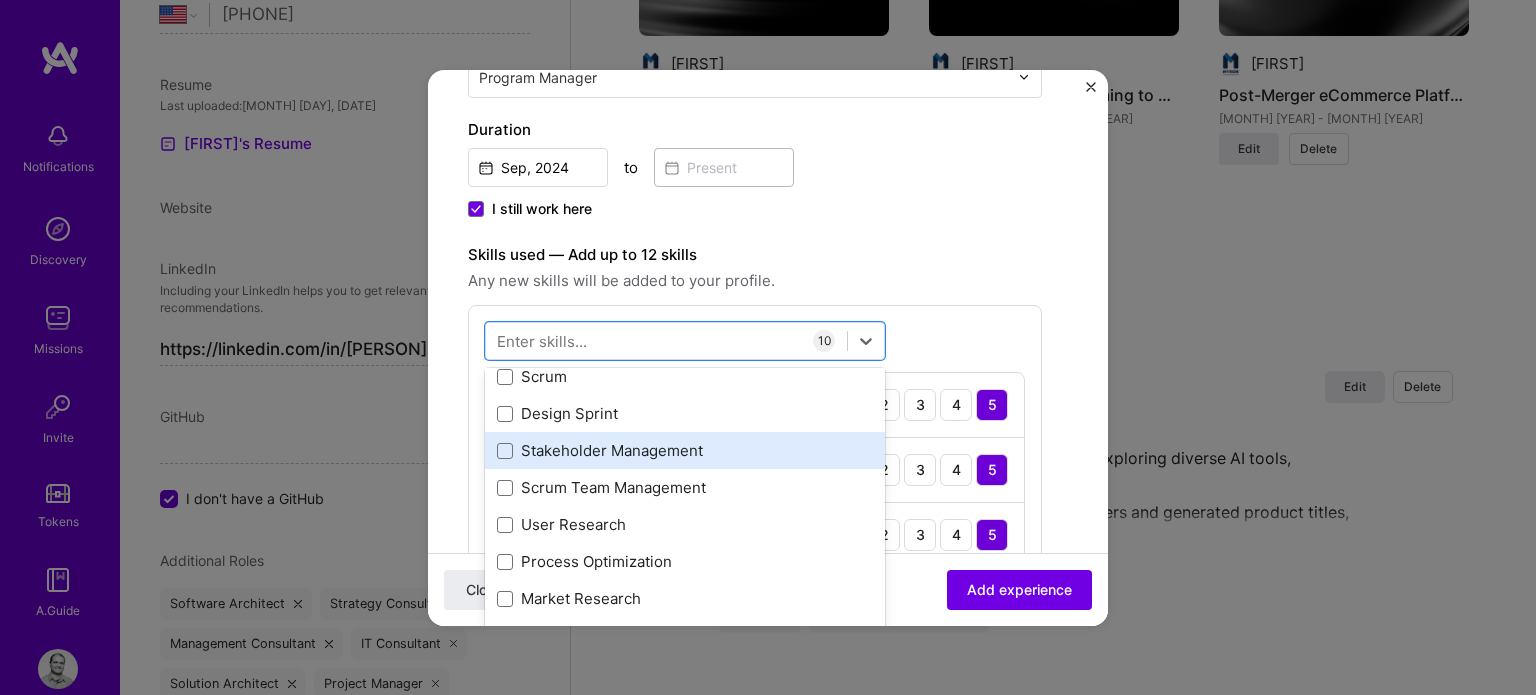 click on "Stakeholder Management" at bounding box center (685, 450) 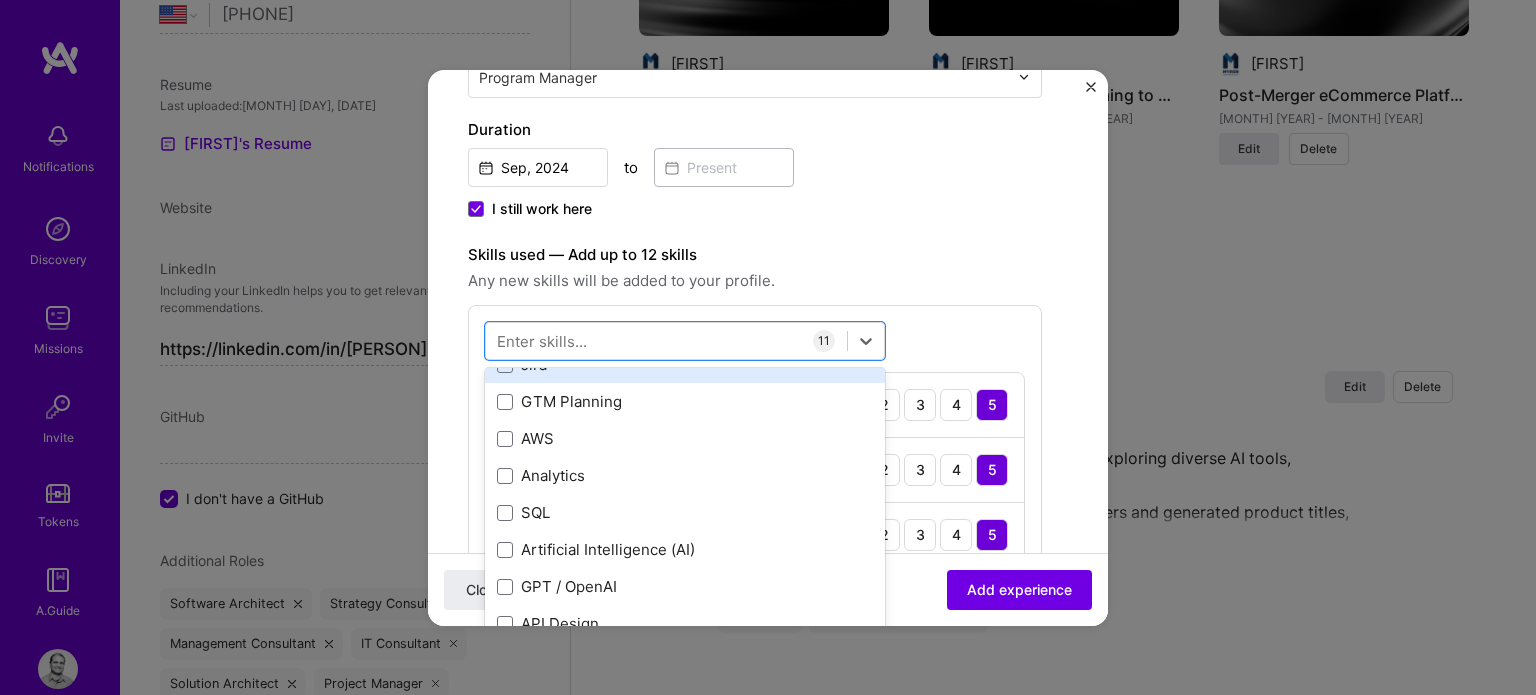 scroll, scrollTop: 900, scrollLeft: 0, axis: vertical 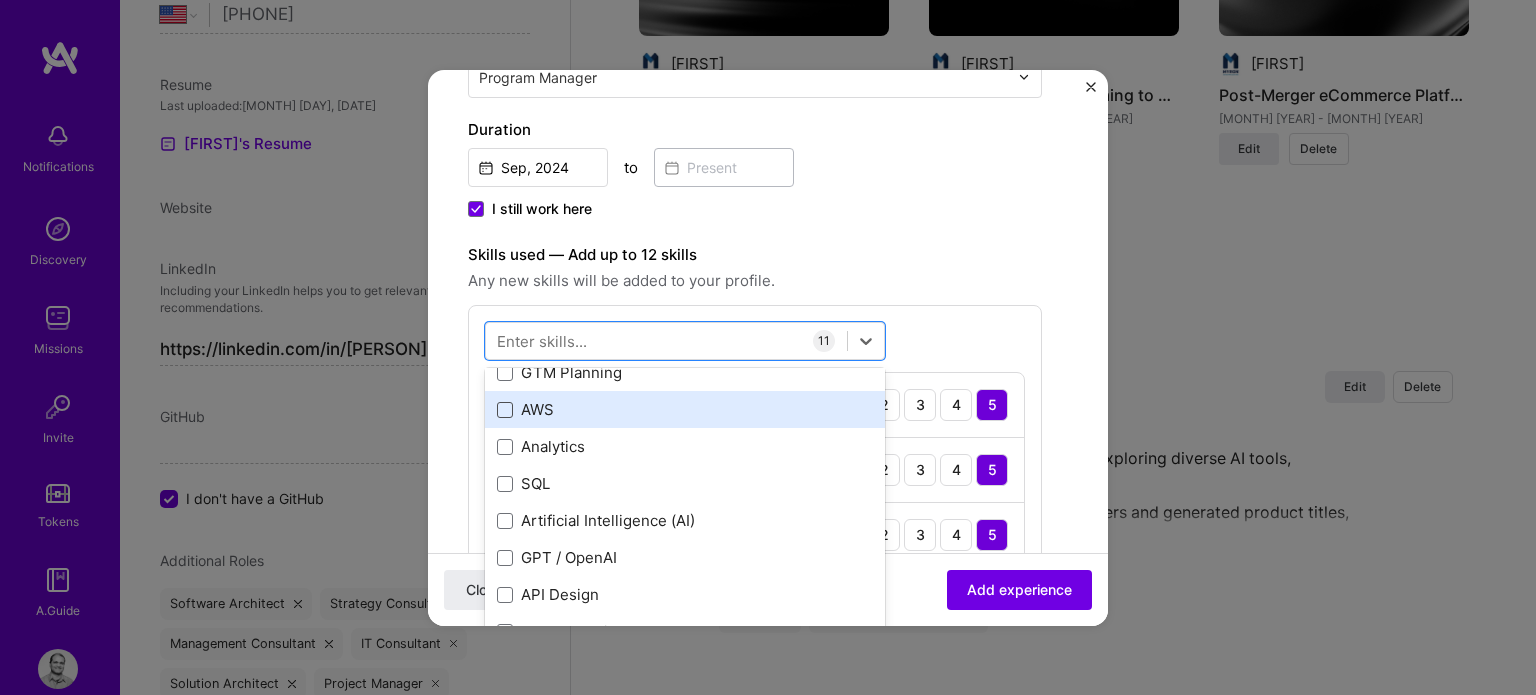 click at bounding box center [505, 410] 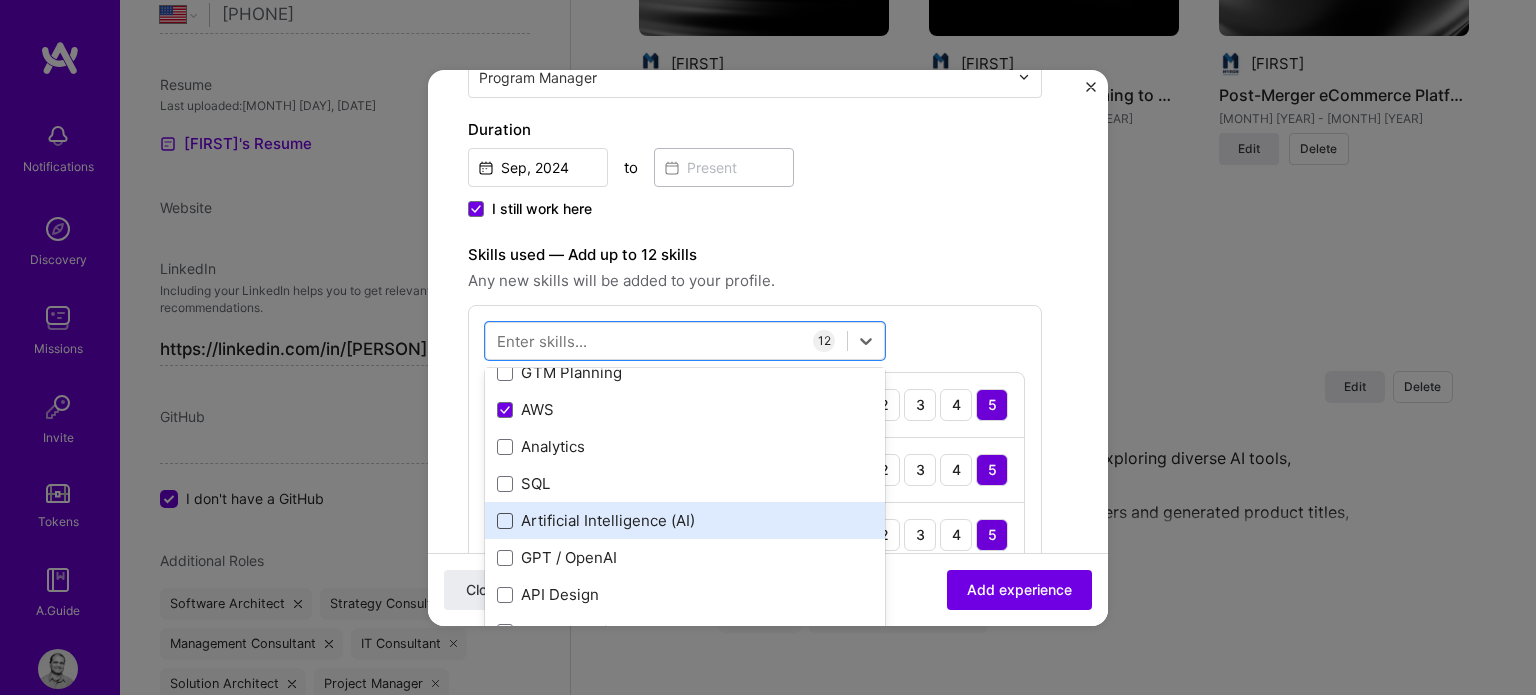 click at bounding box center (505, 521) 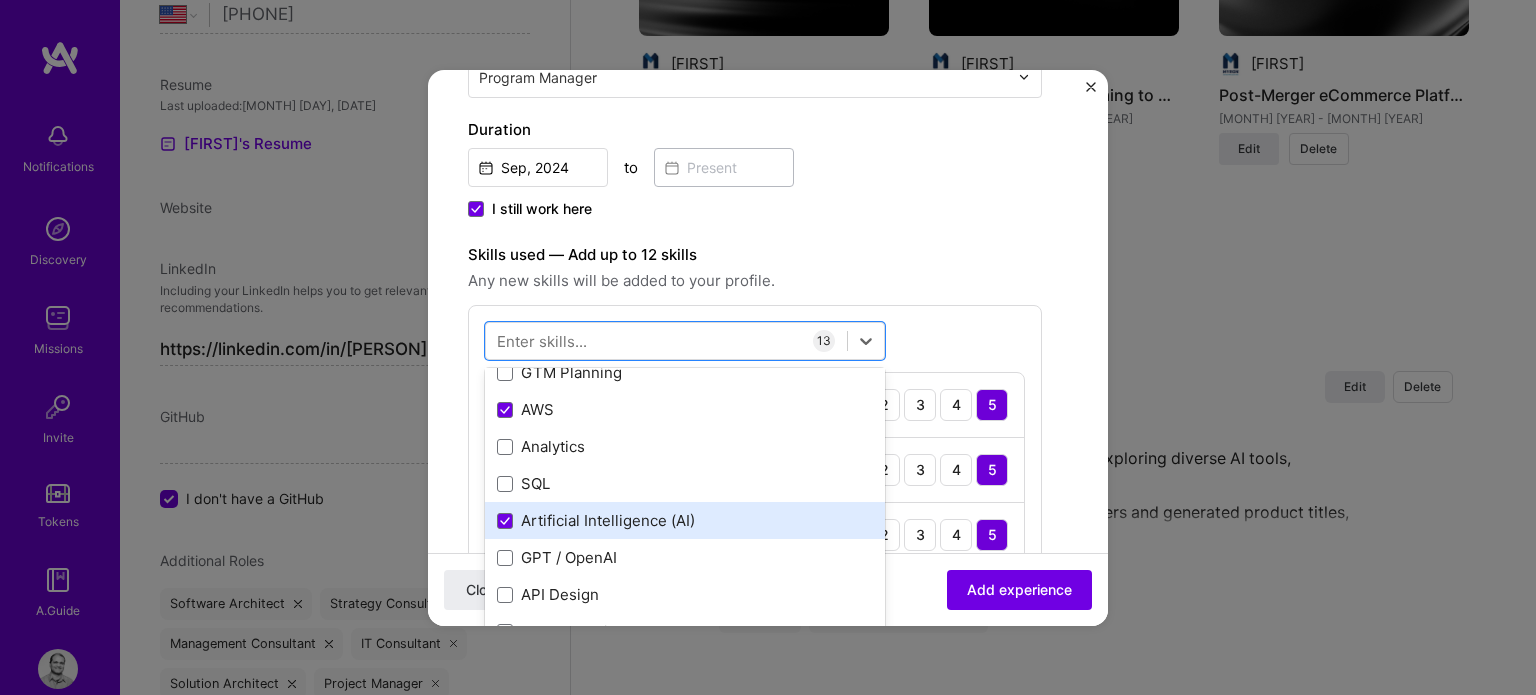 scroll, scrollTop: 1000, scrollLeft: 0, axis: vertical 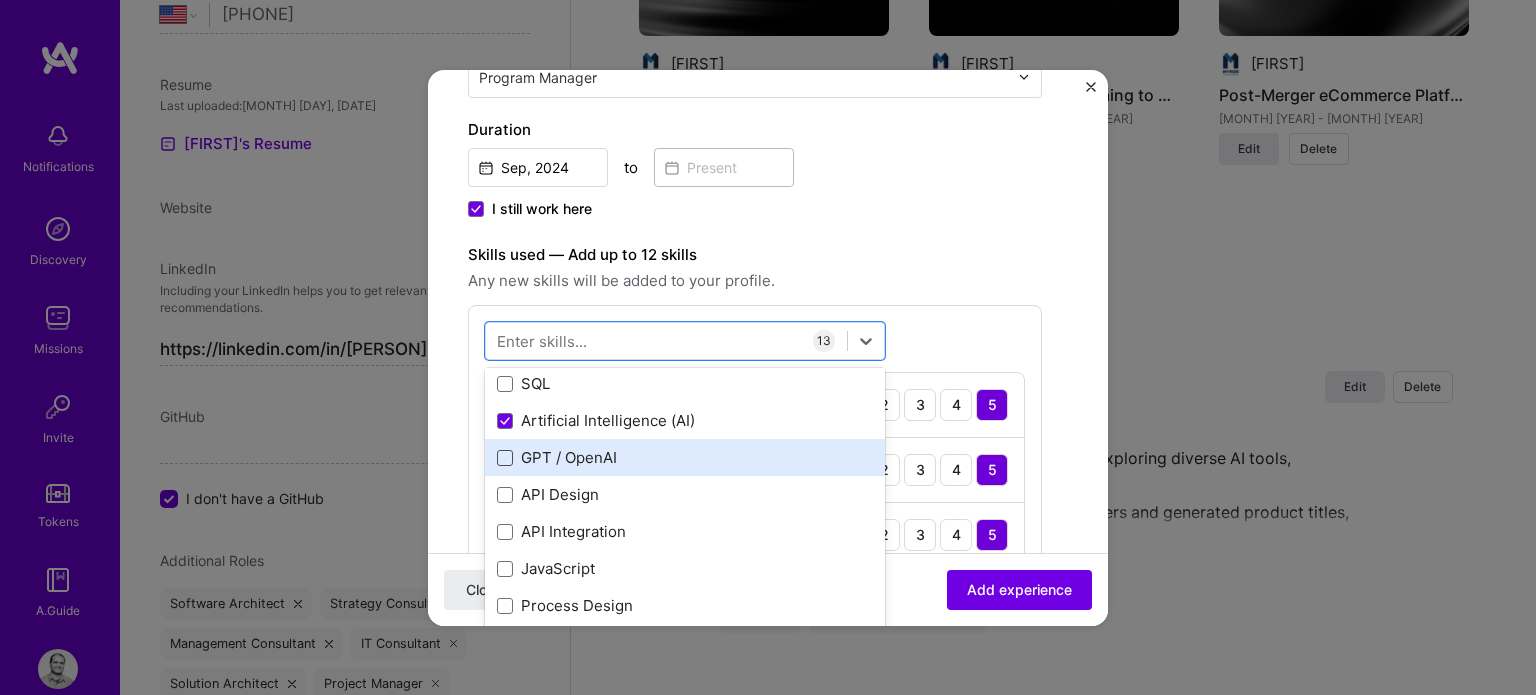 click at bounding box center [505, 458] 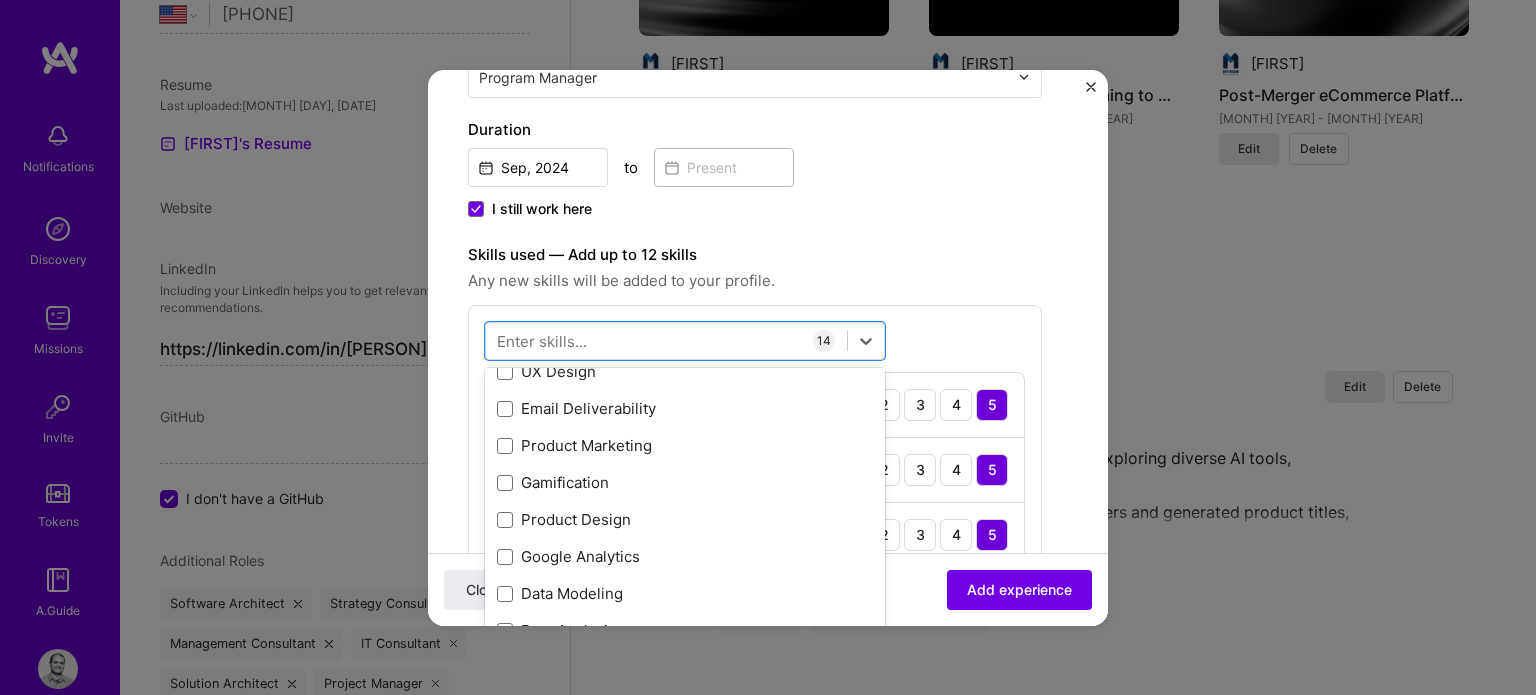scroll, scrollTop: 1300, scrollLeft: 0, axis: vertical 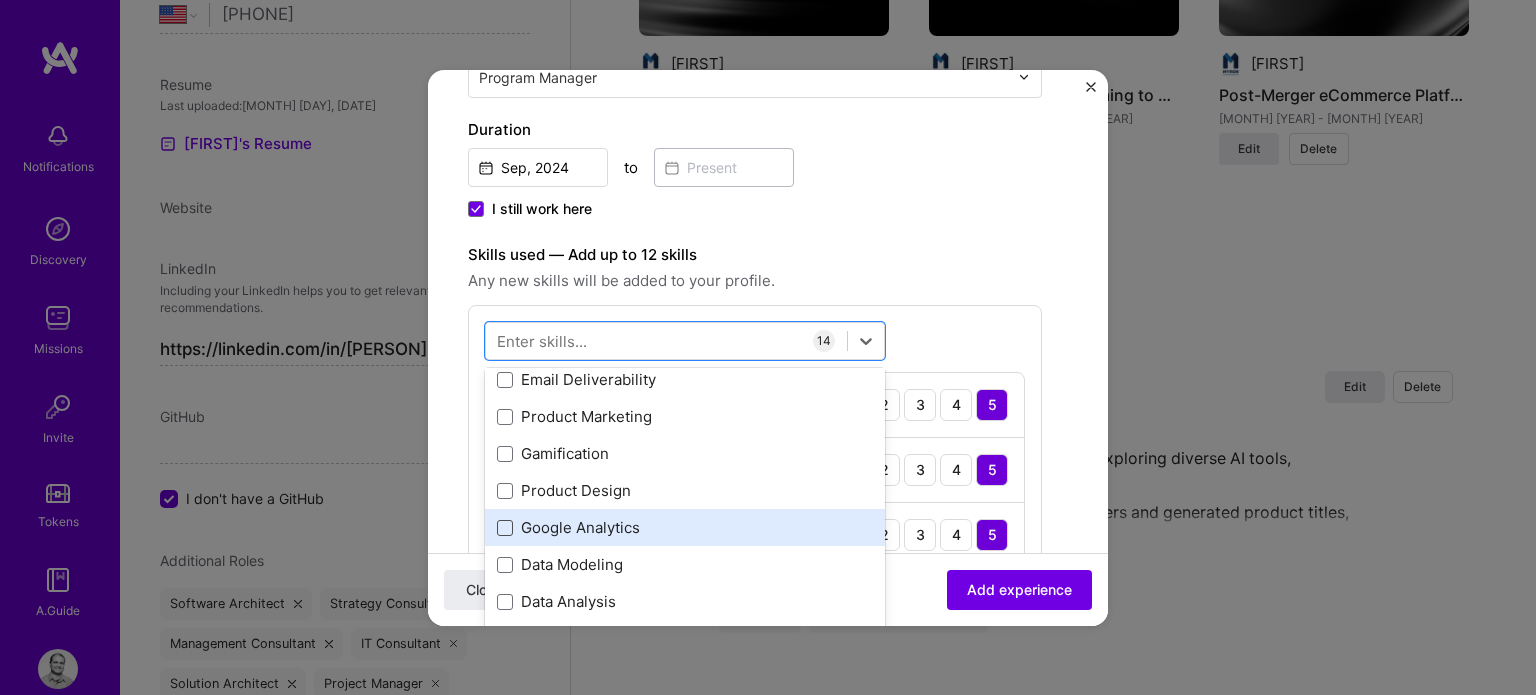 click at bounding box center [505, 528] 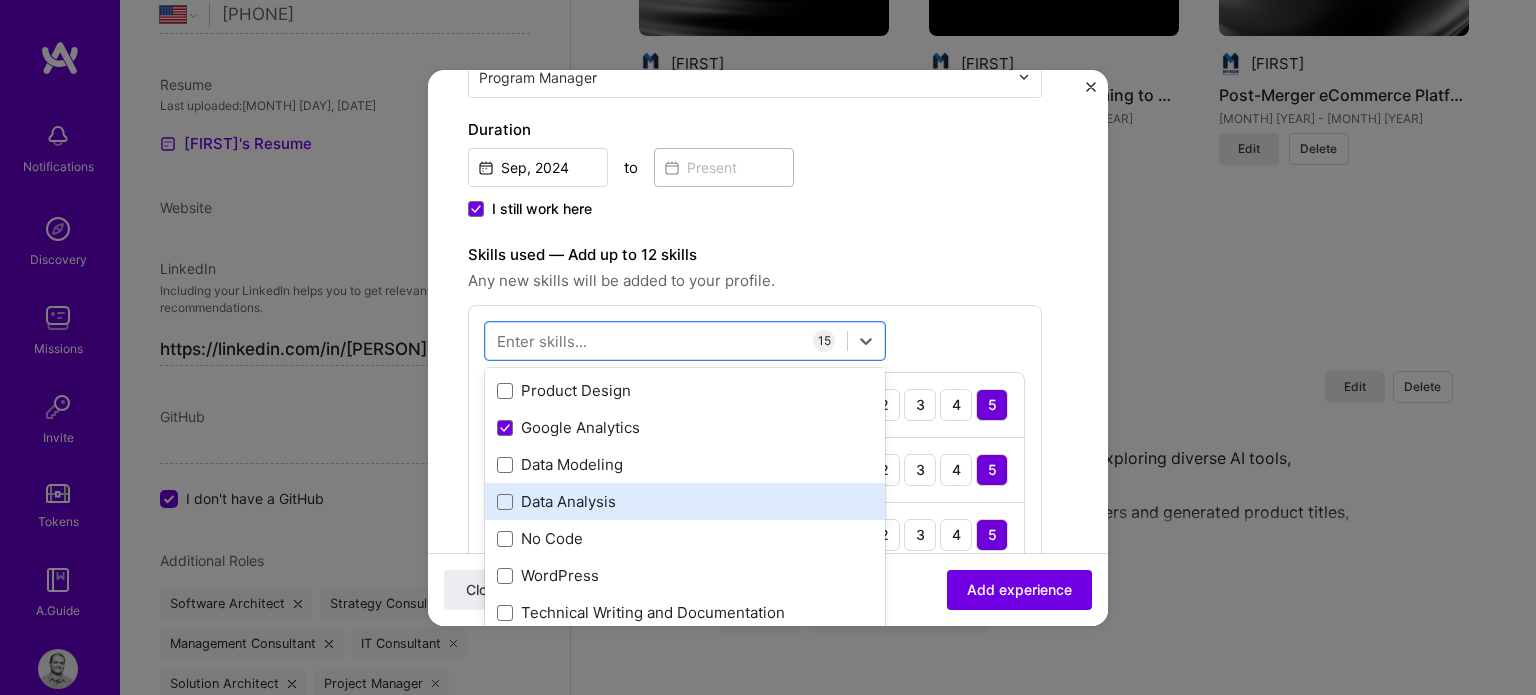 scroll, scrollTop: 1500, scrollLeft: 0, axis: vertical 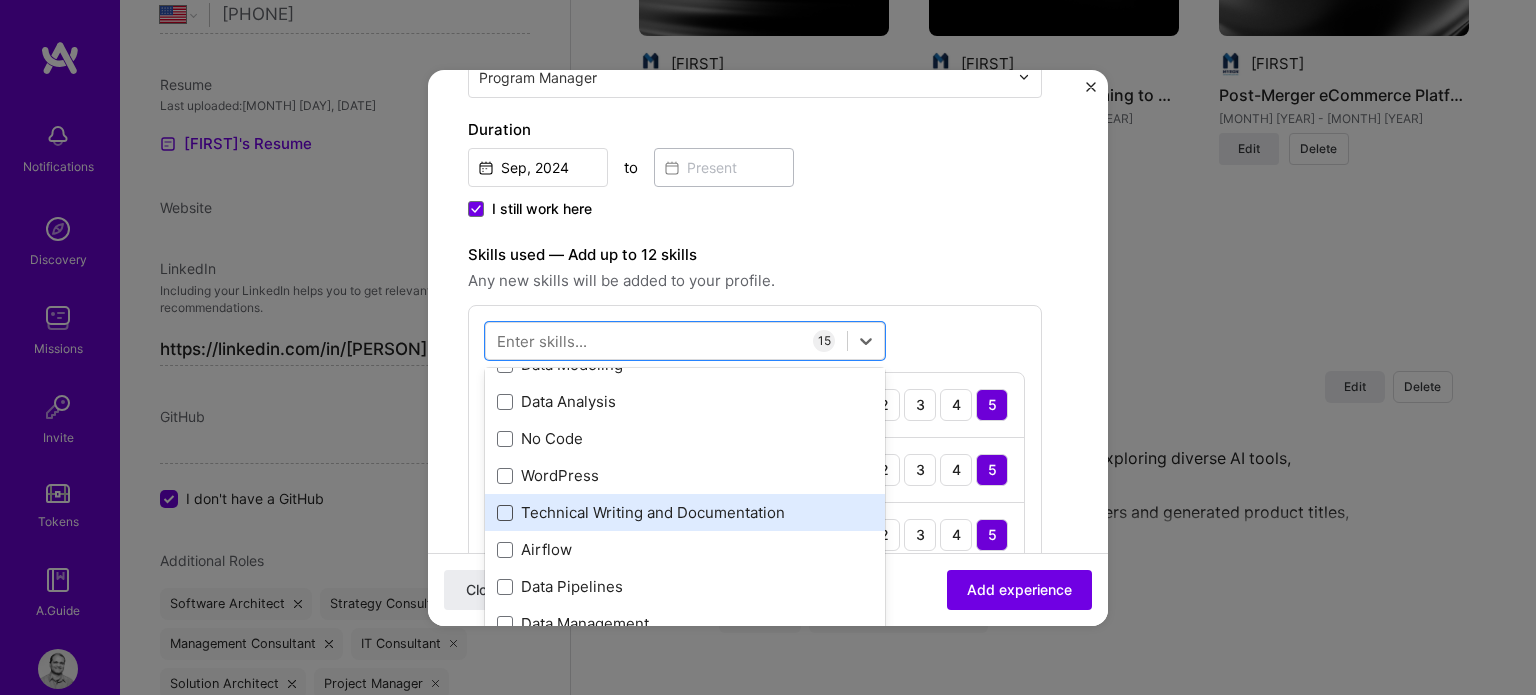 click at bounding box center [505, 513] 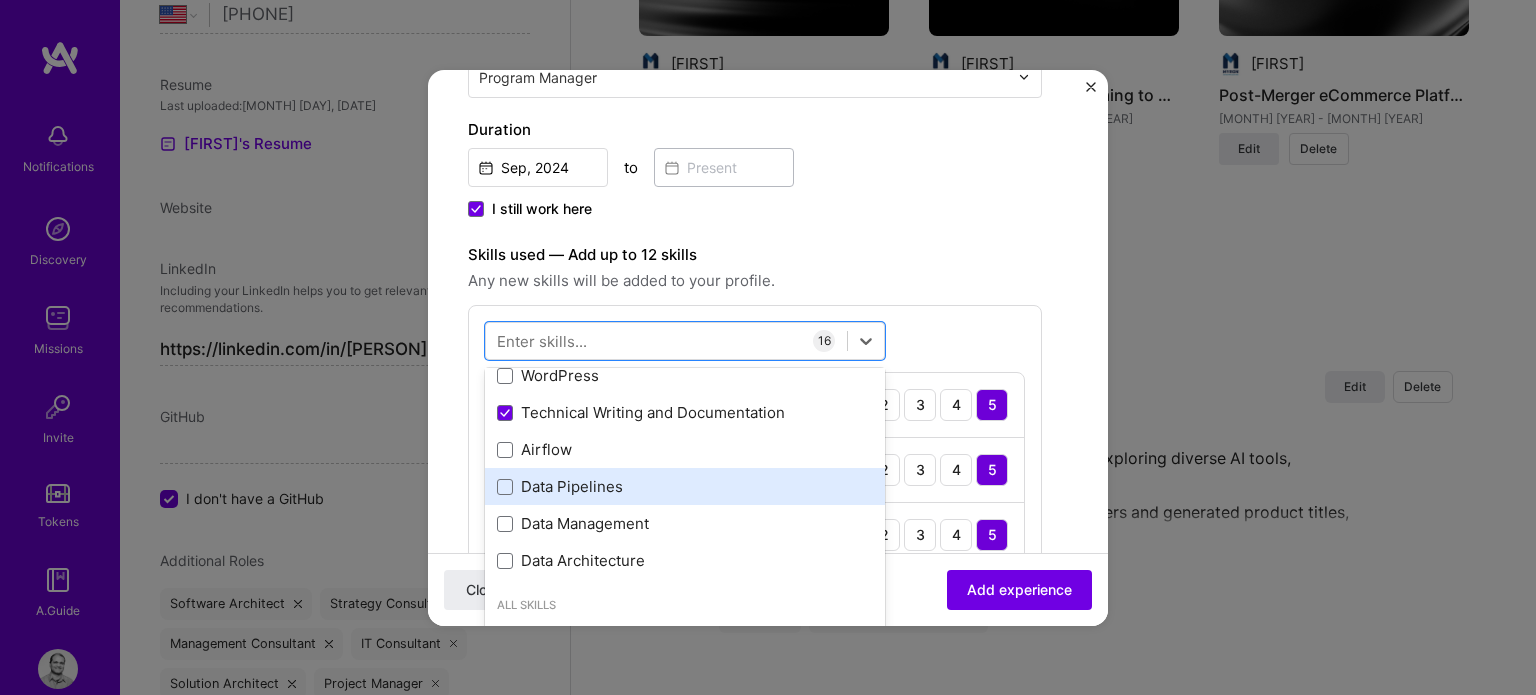 scroll, scrollTop: 1700, scrollLeft: 0, axis: vertical 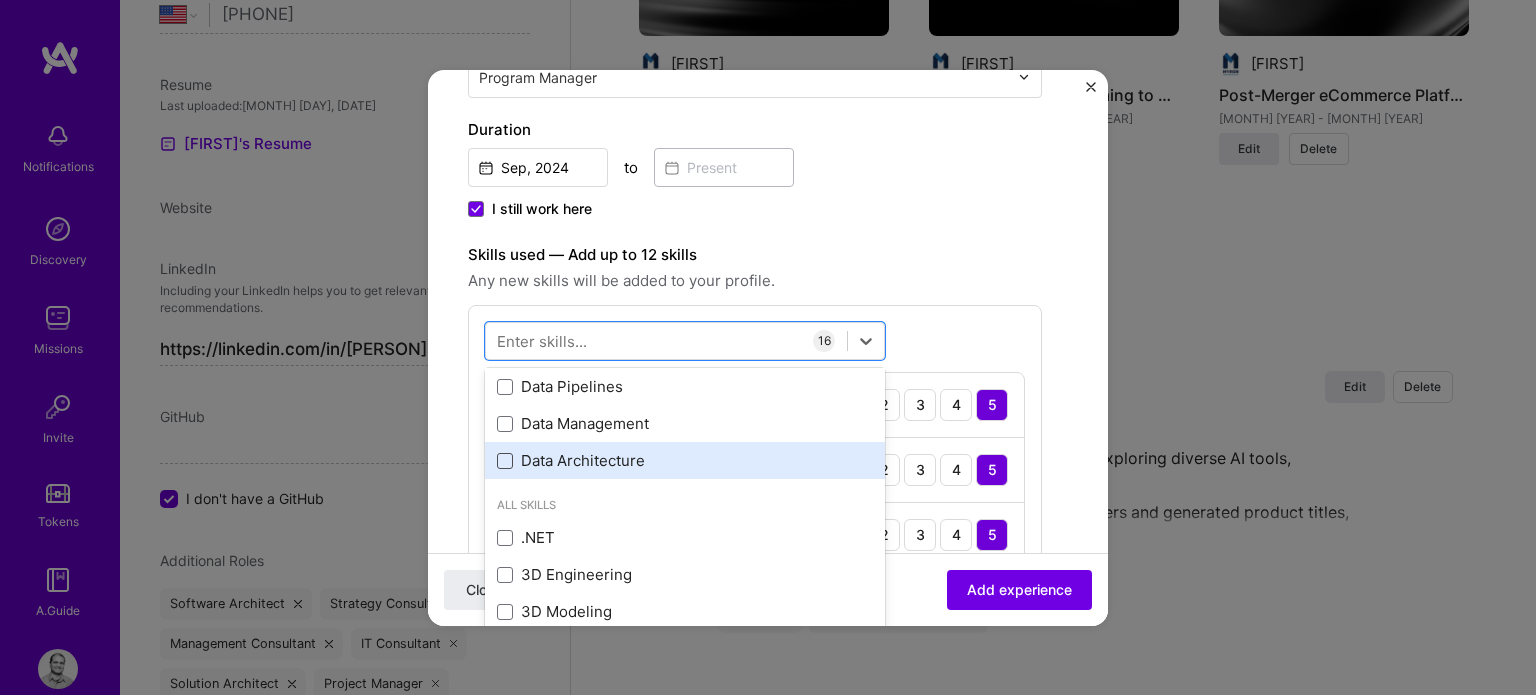 click at bounding box center (505, 461) 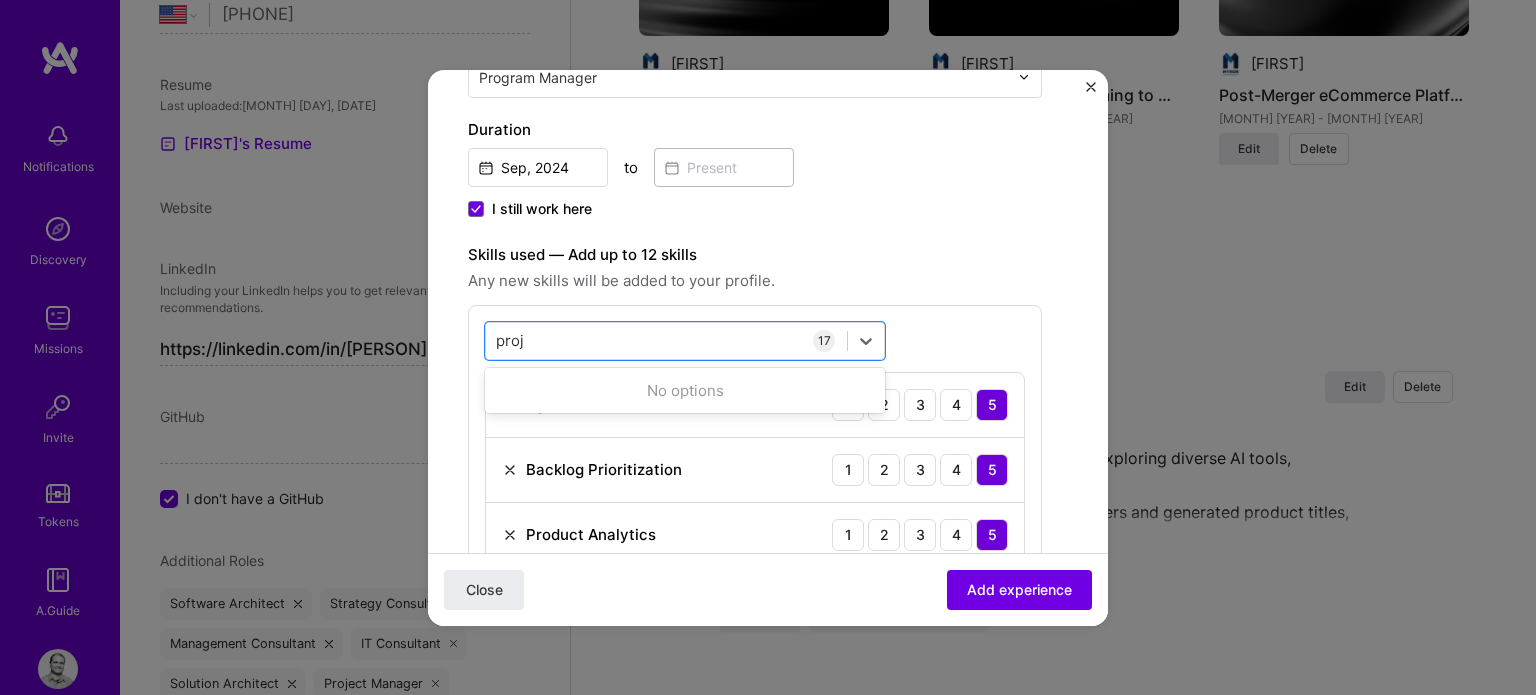 scroll, scrollTop: 0, scrollLeft: 0, axis: both 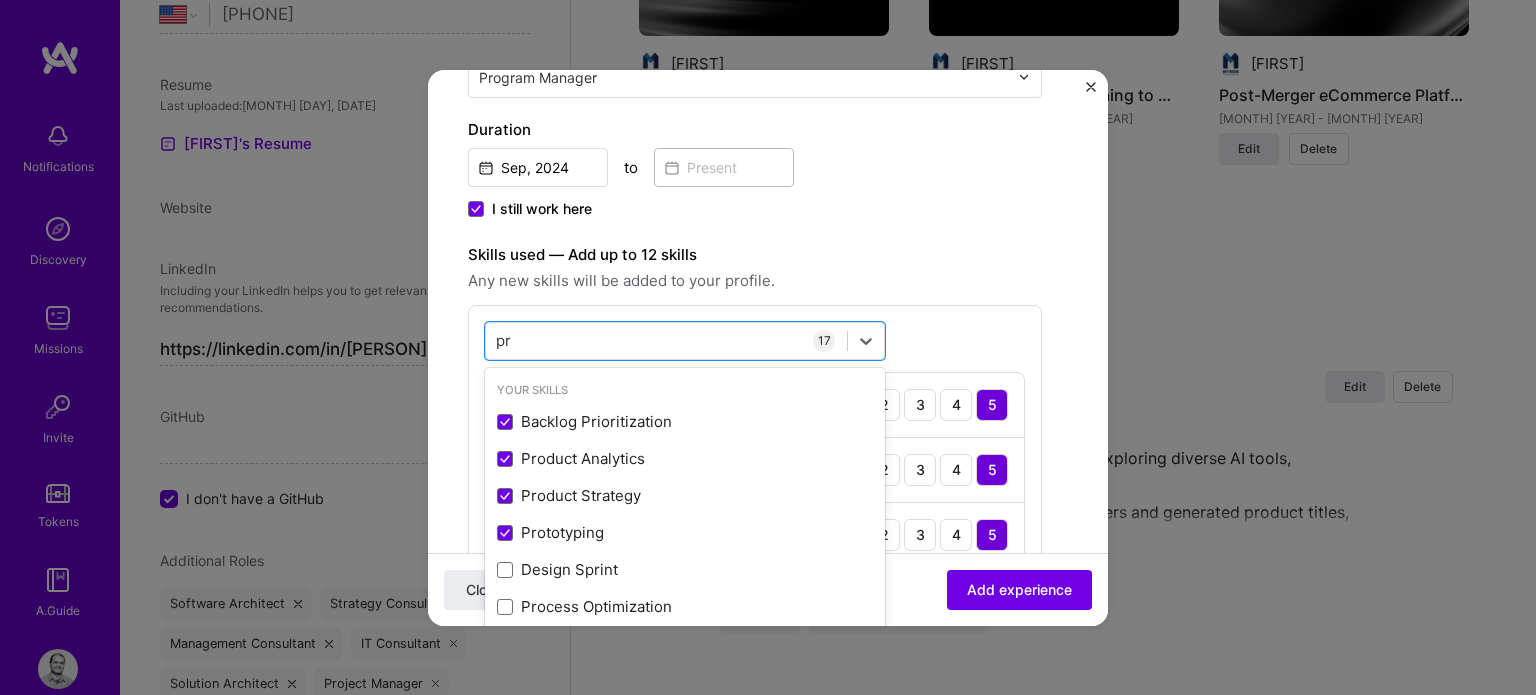 type on "p" 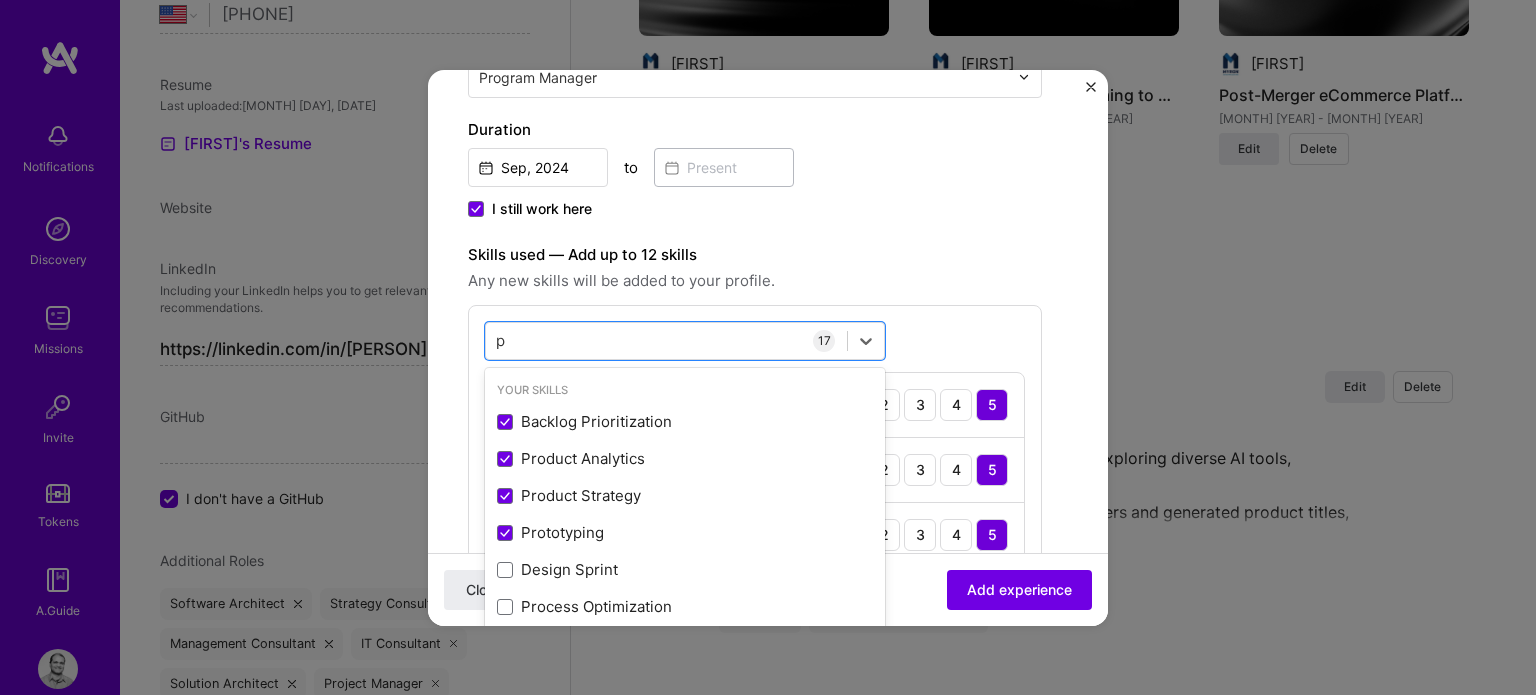 type 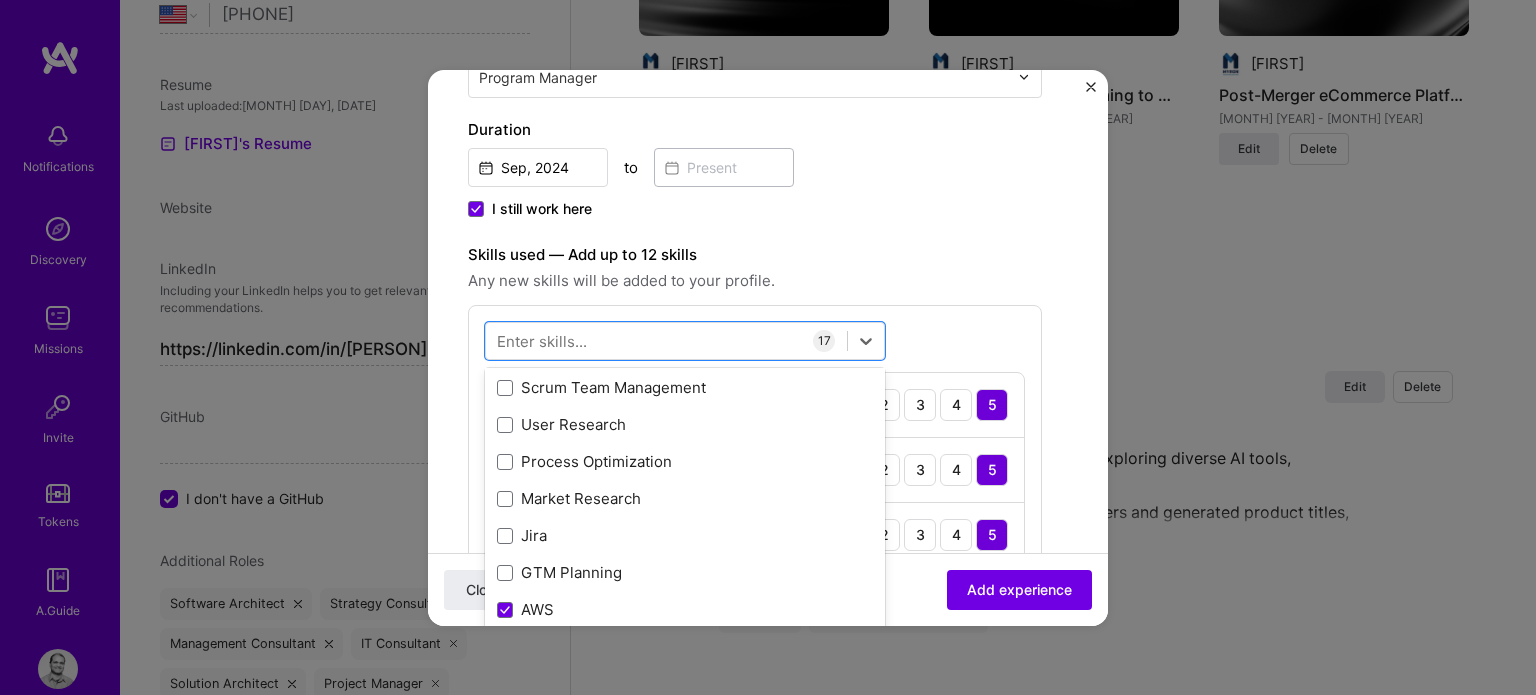 scroll, scrollTop: 600, scrollLeft: 0, axis: vertical 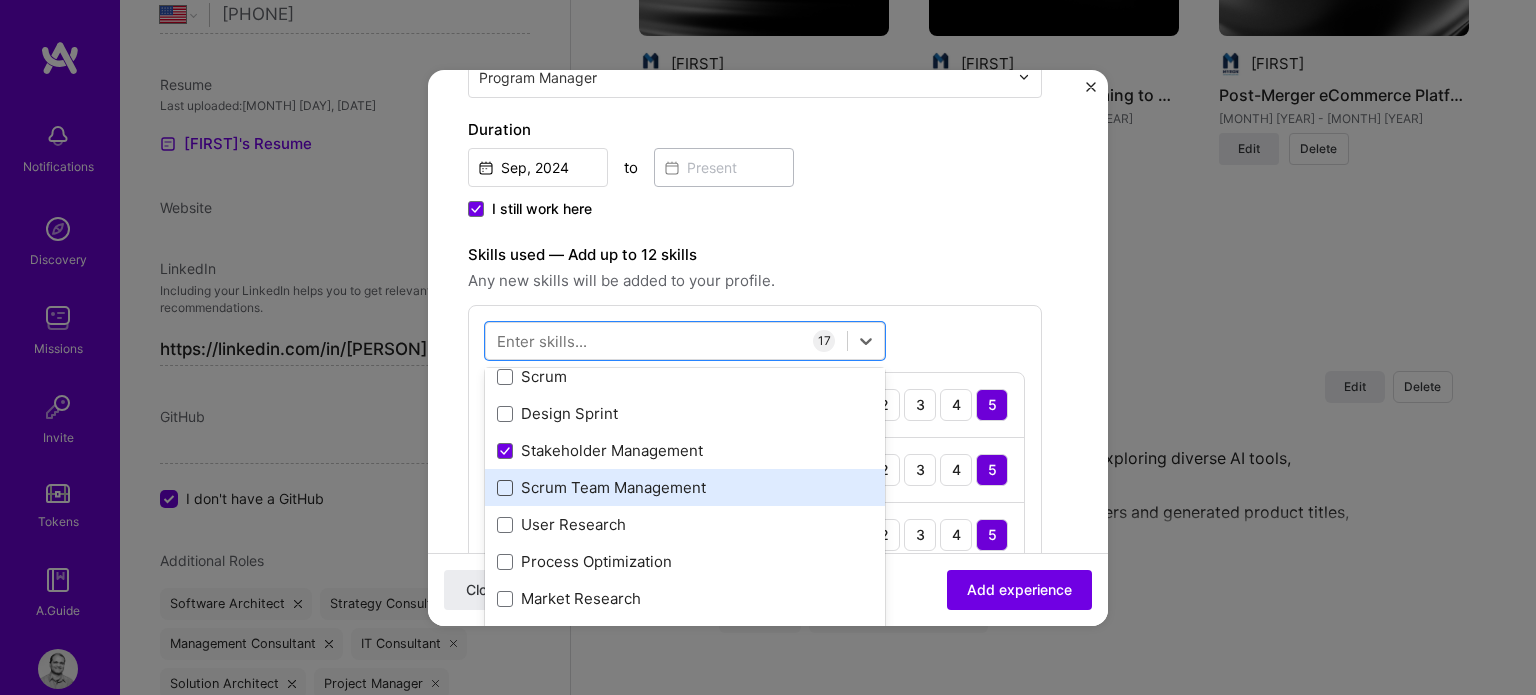 click at bounding box center (505, 488) 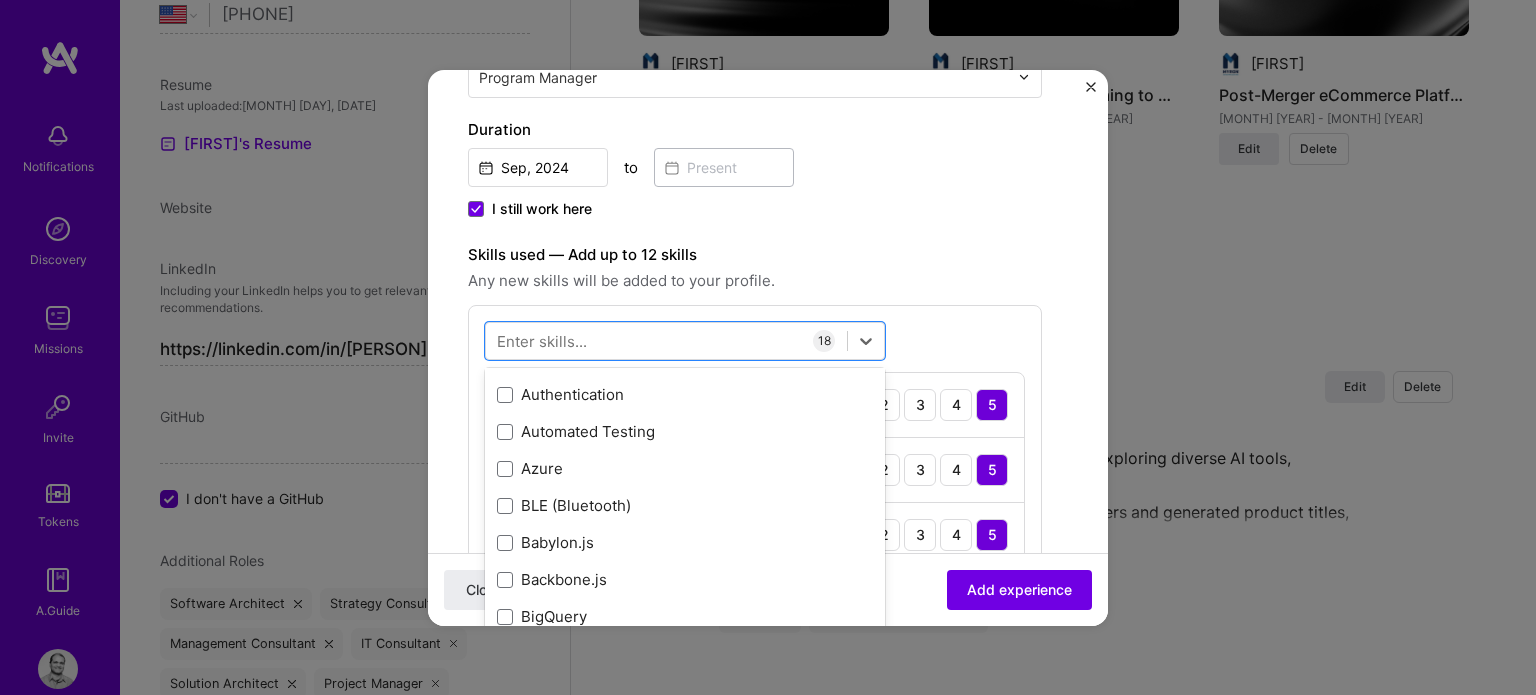 scroll, scrollTop: 3500, scrollLeft: 0, axis: vertical 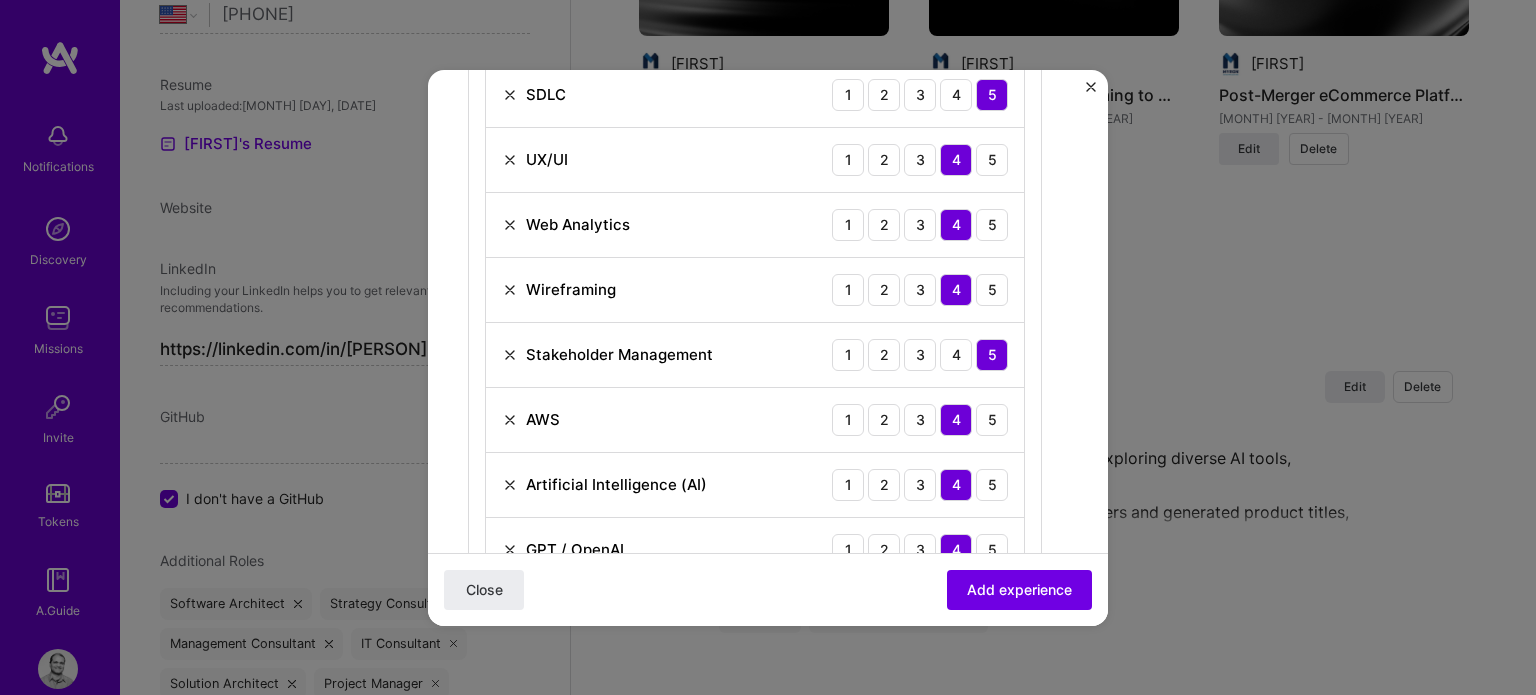 click at bounding box center [510, 420] 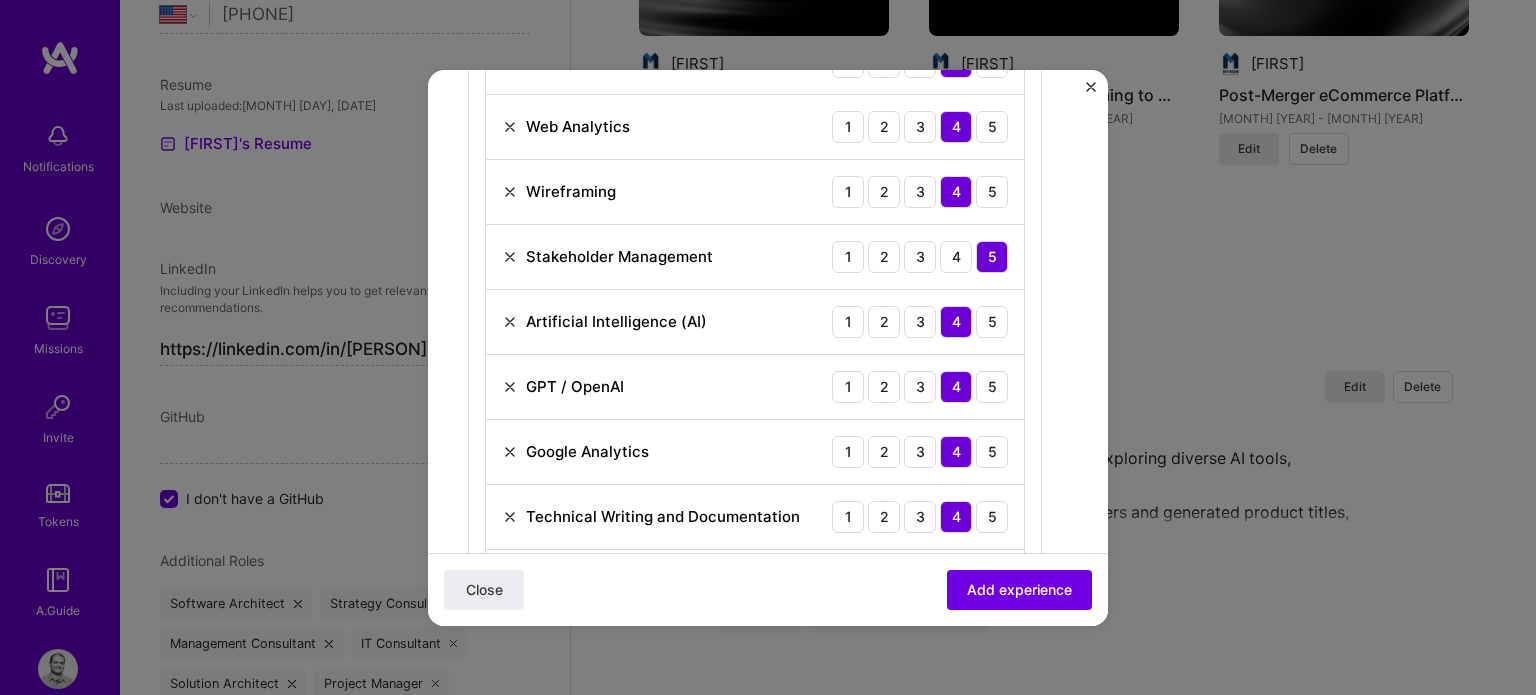 scroll, scrollTop: 1230, scrollLeft: 0, axis: vertical 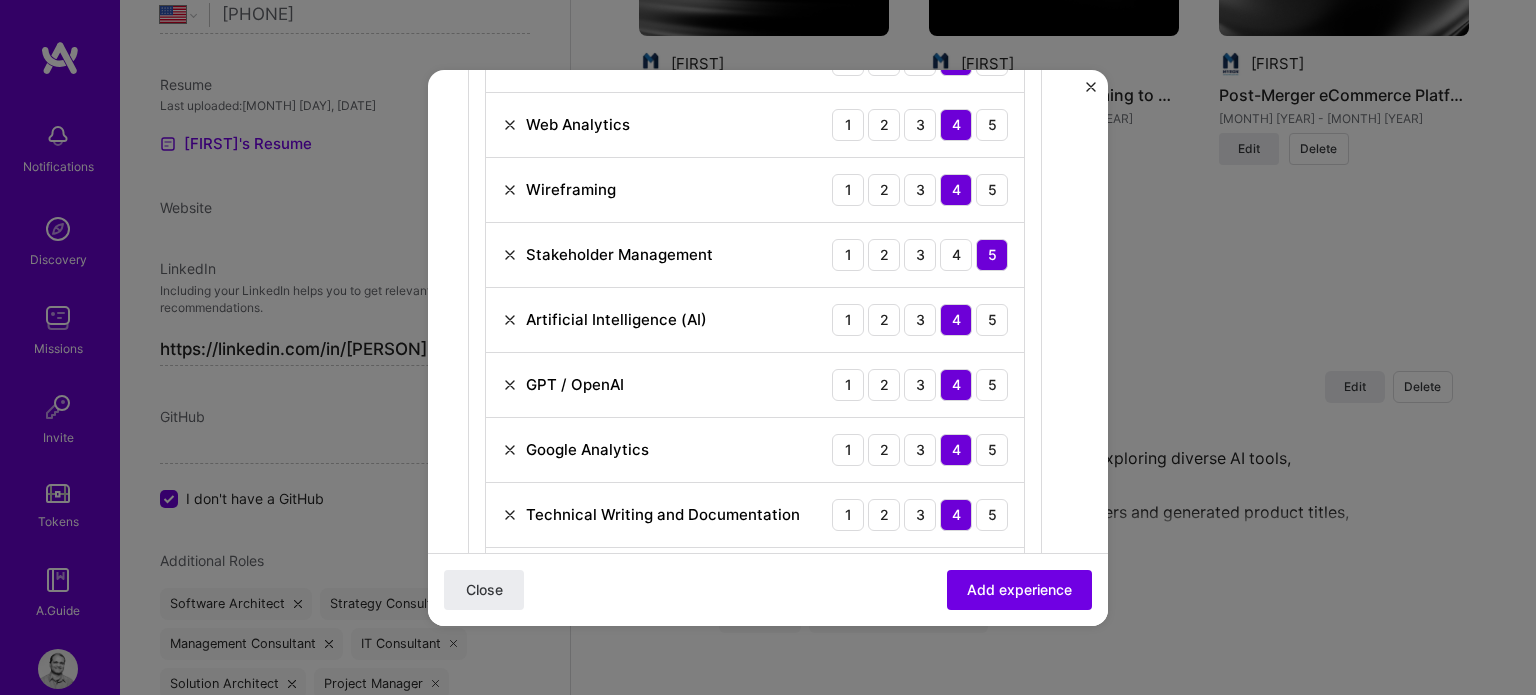 click at bounding box center [510, 320] 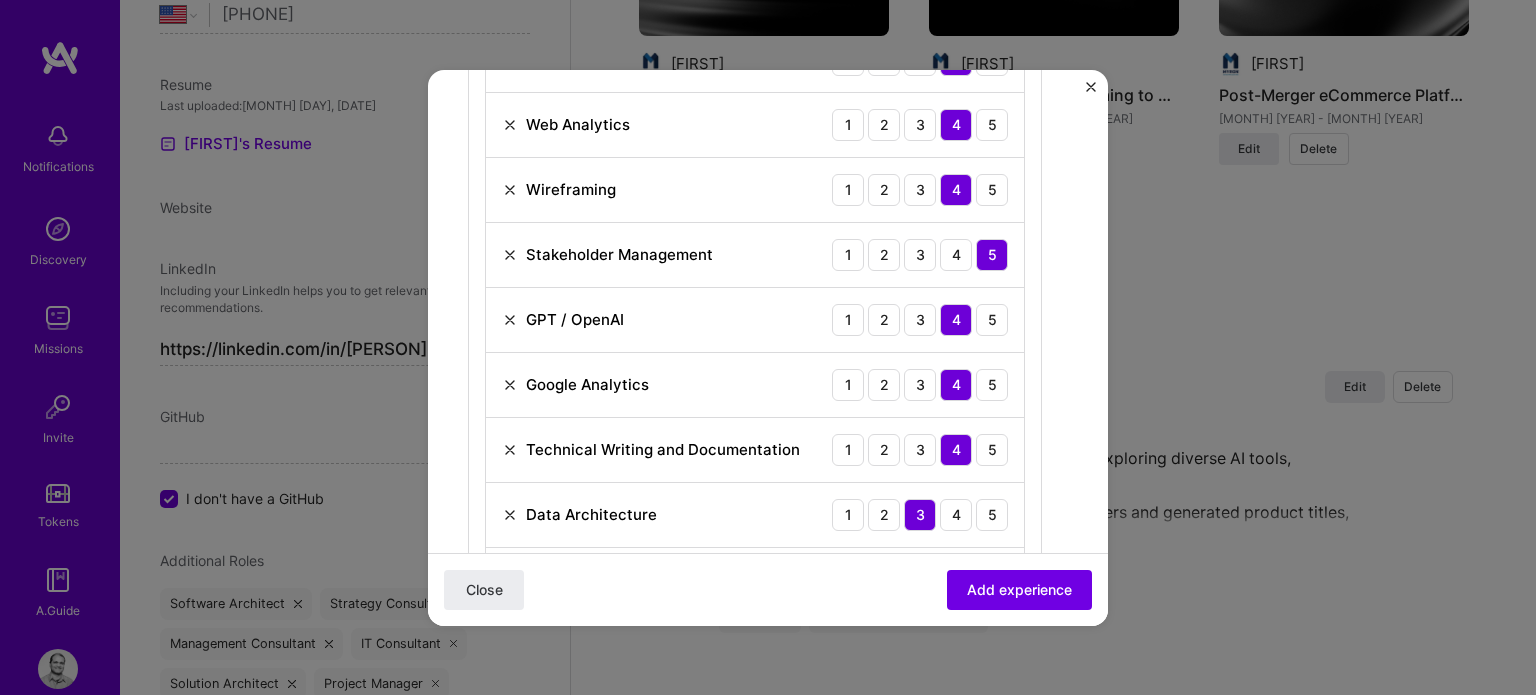 click at bounding box center (510, 320) 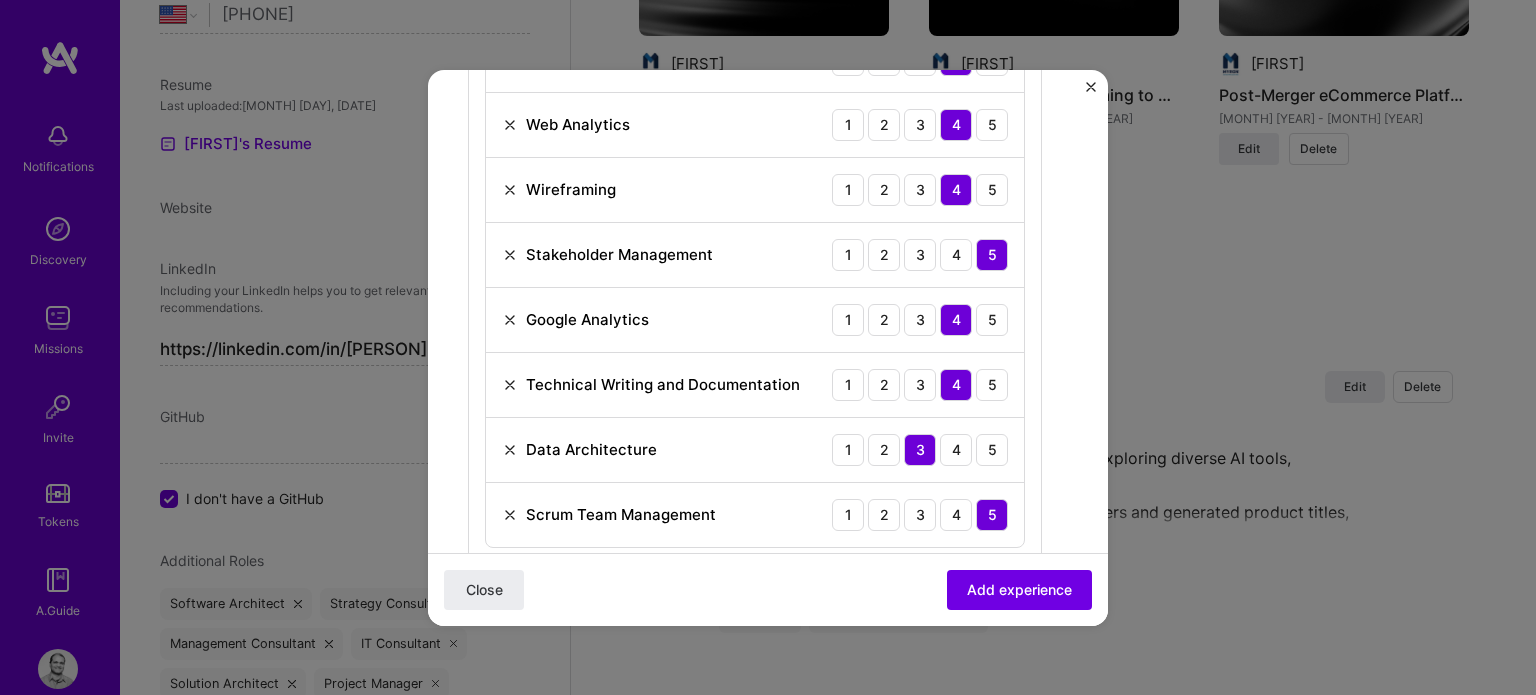 click at bounding box center (510, 125) 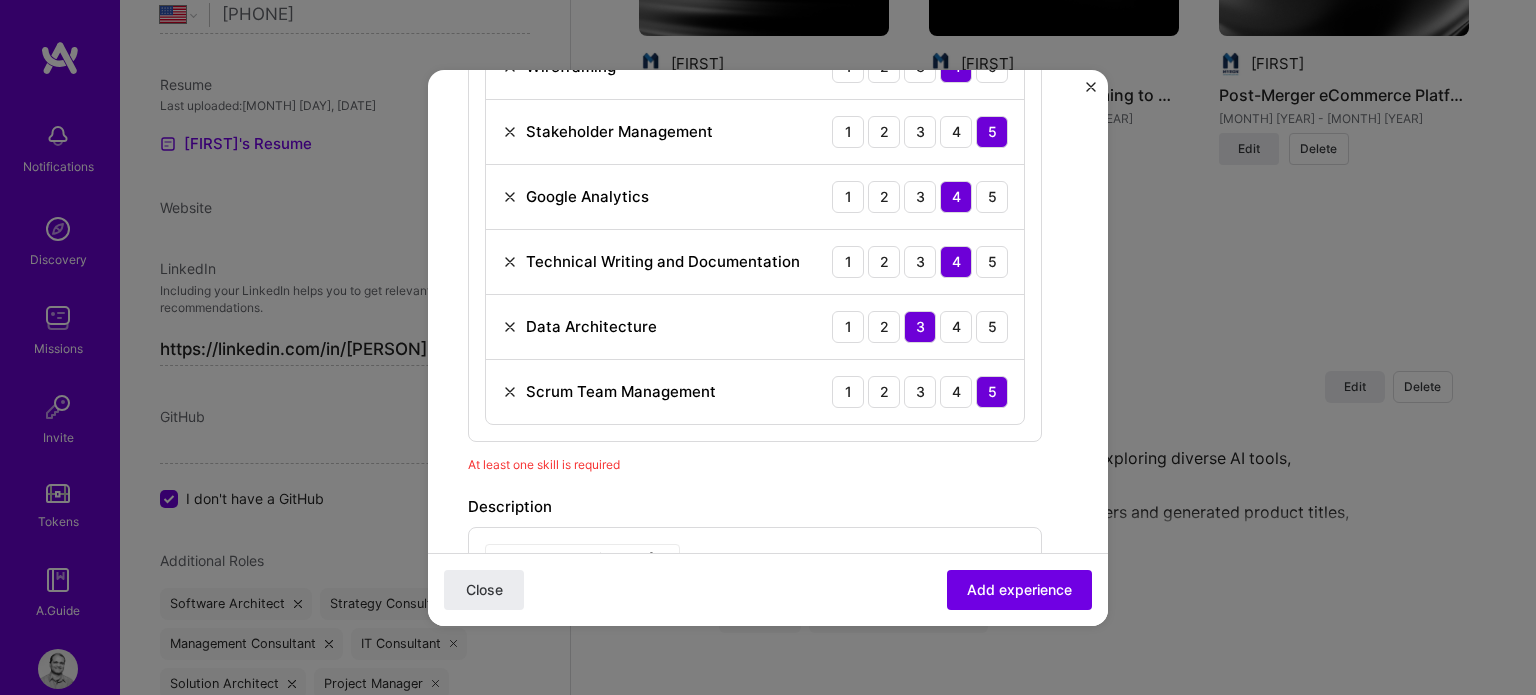 scroll, scrollTop: 1330, scrollLeft: 0, axis: vertical 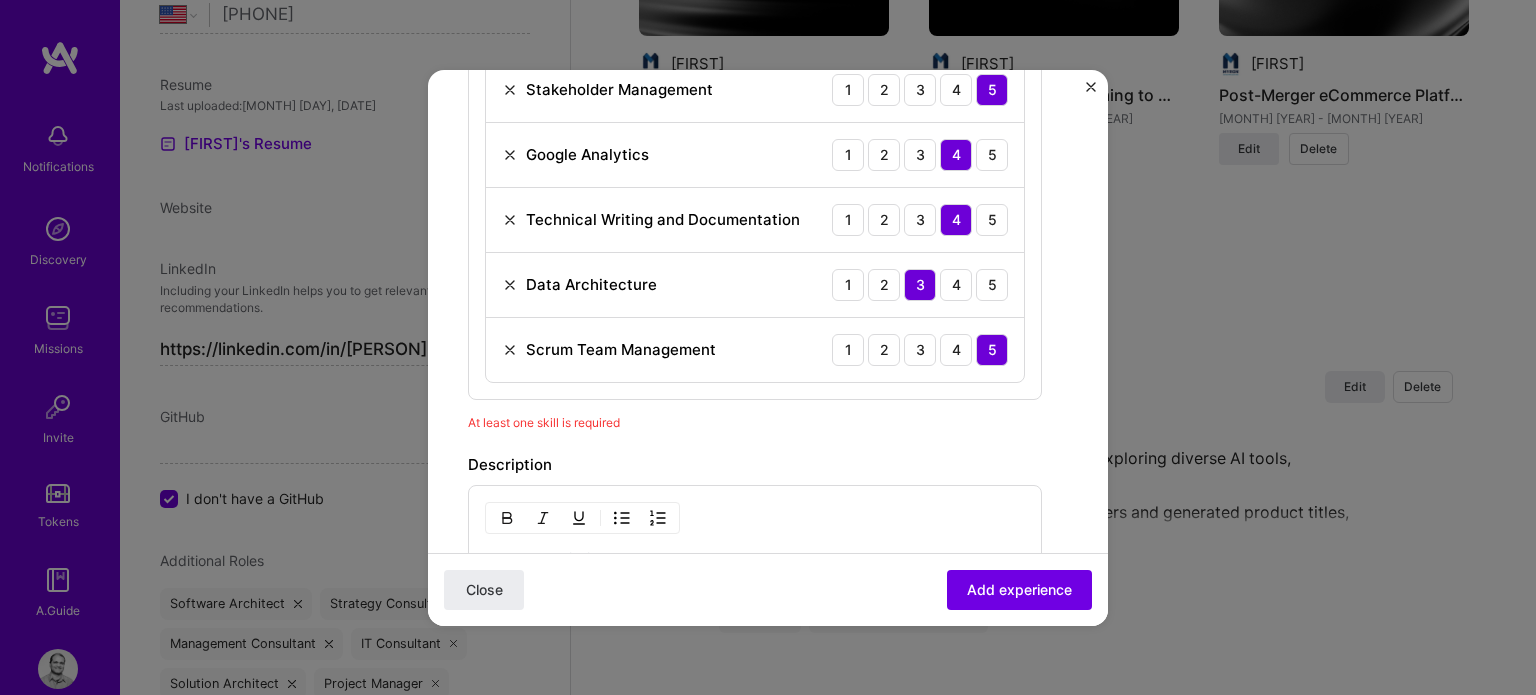 click at bounding box center [510, 285] 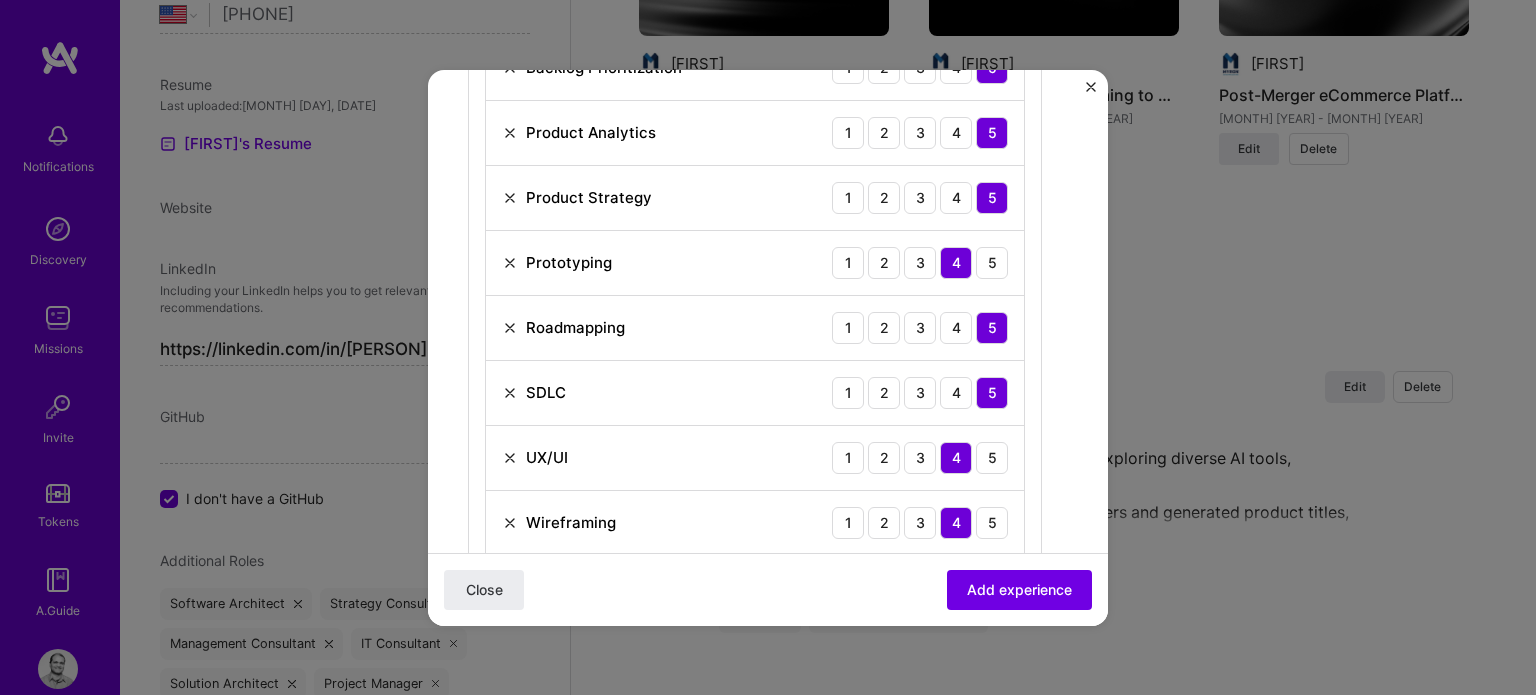 scroll, scrollTop: 830, scrollLeft: 0, axis: vertical 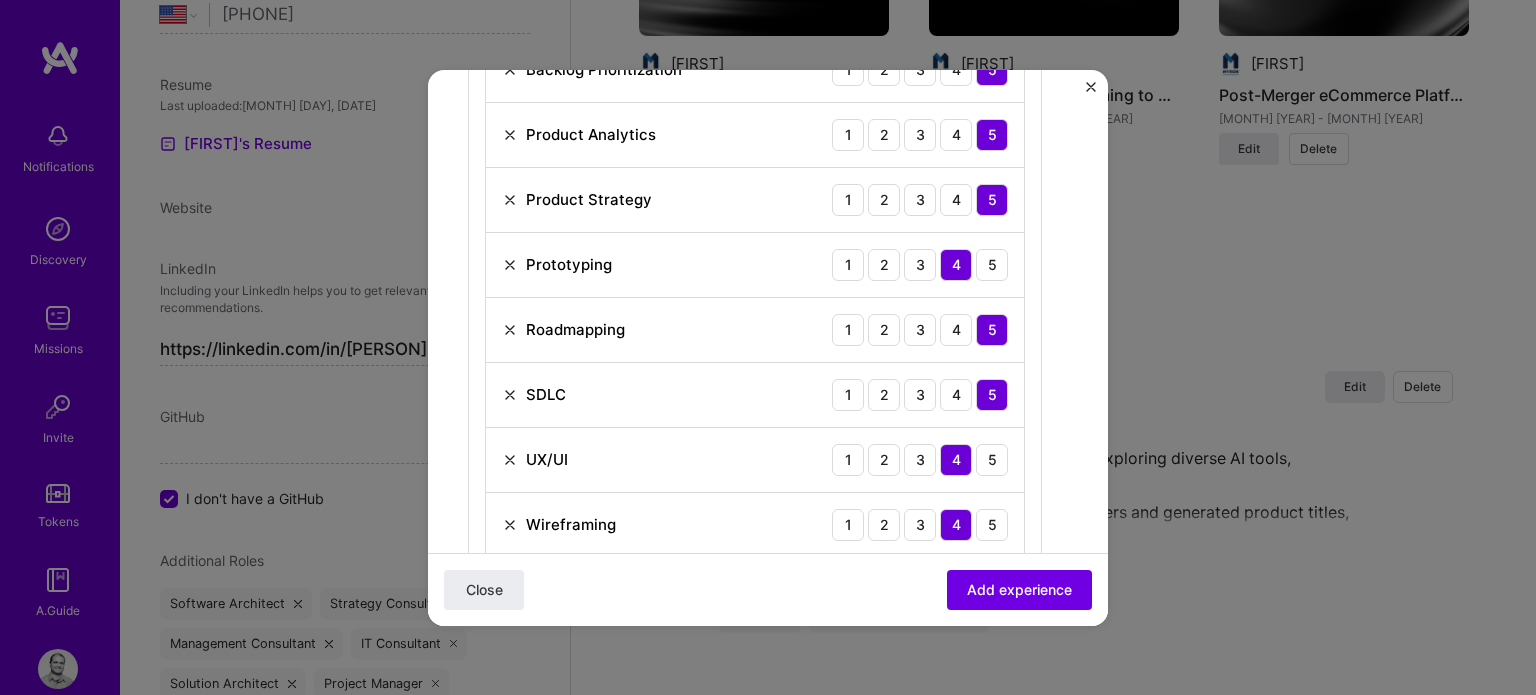 click at bounding box center [510, 395] 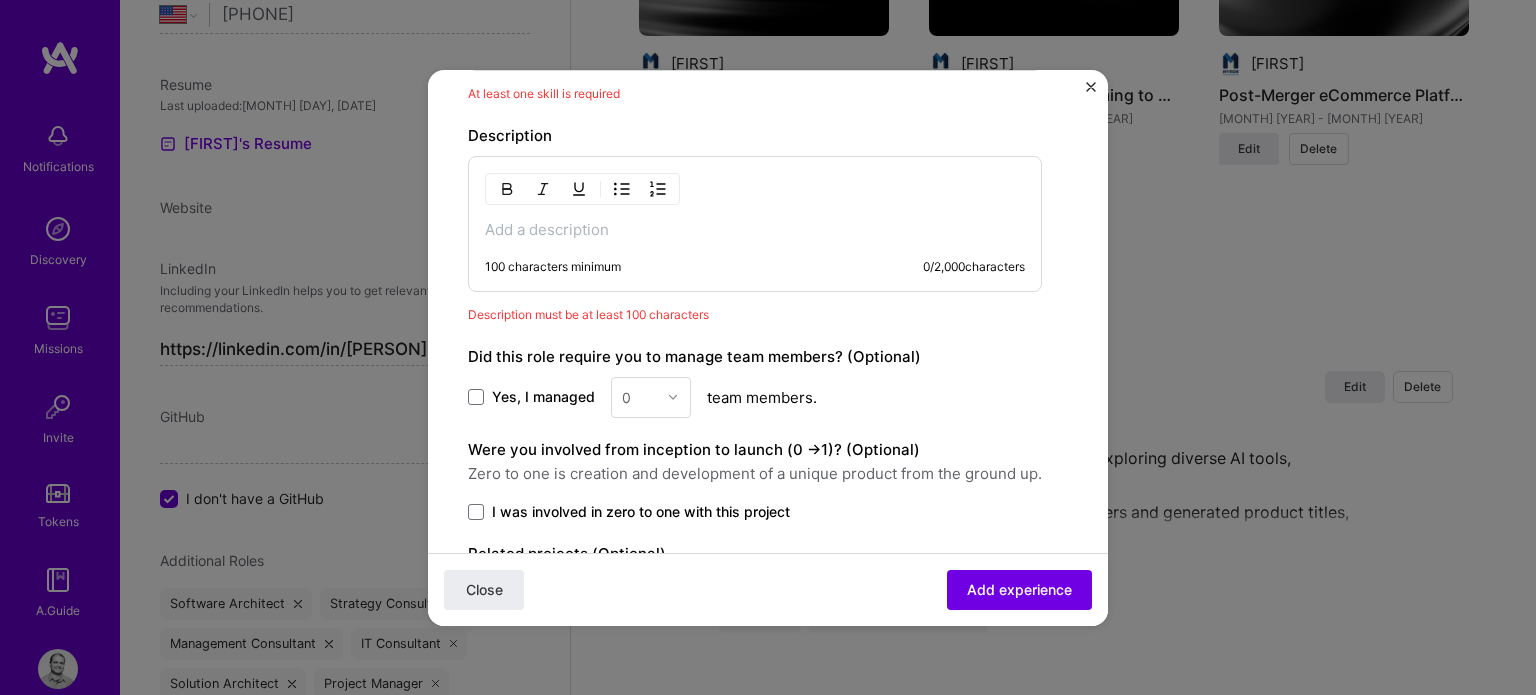 scroll, scrollTop: 1530, scrollLeft: 0, axis: vertical 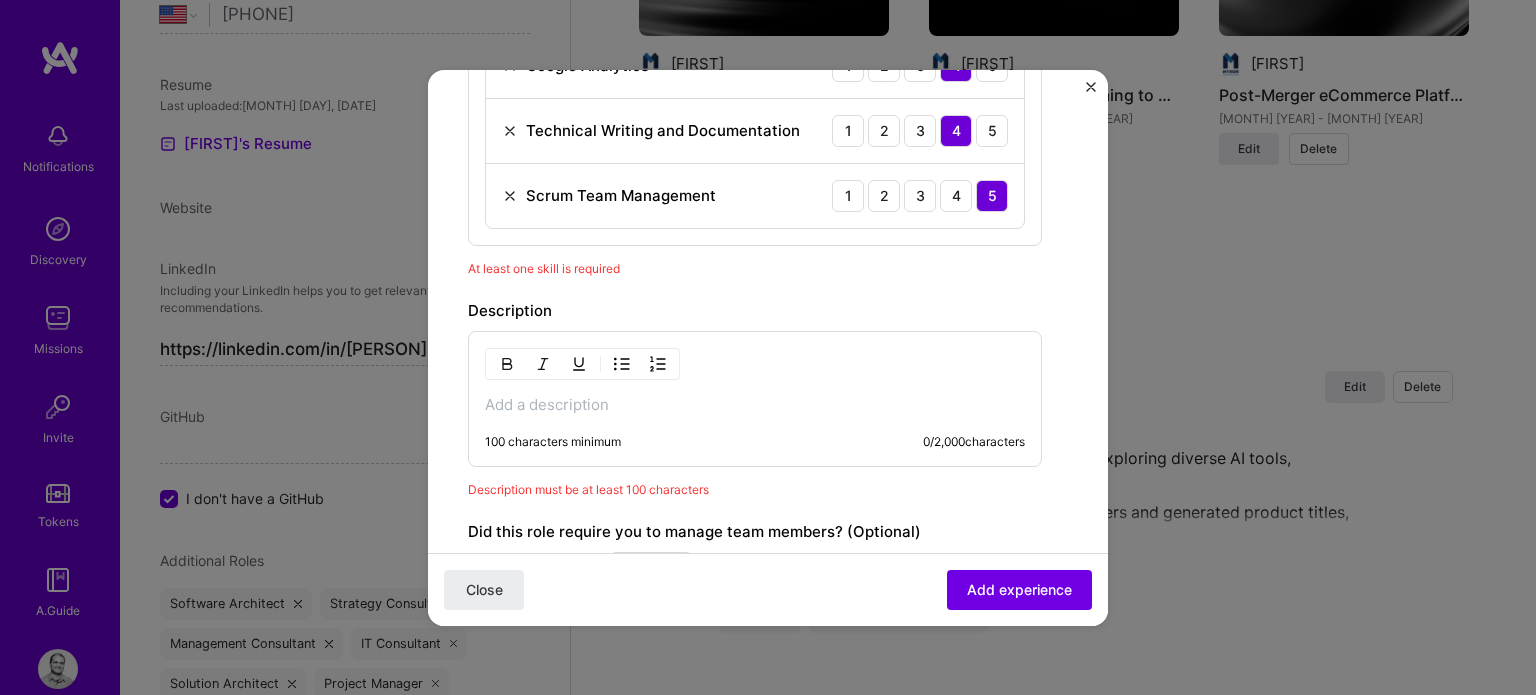 click at bounding box center [755, 405] 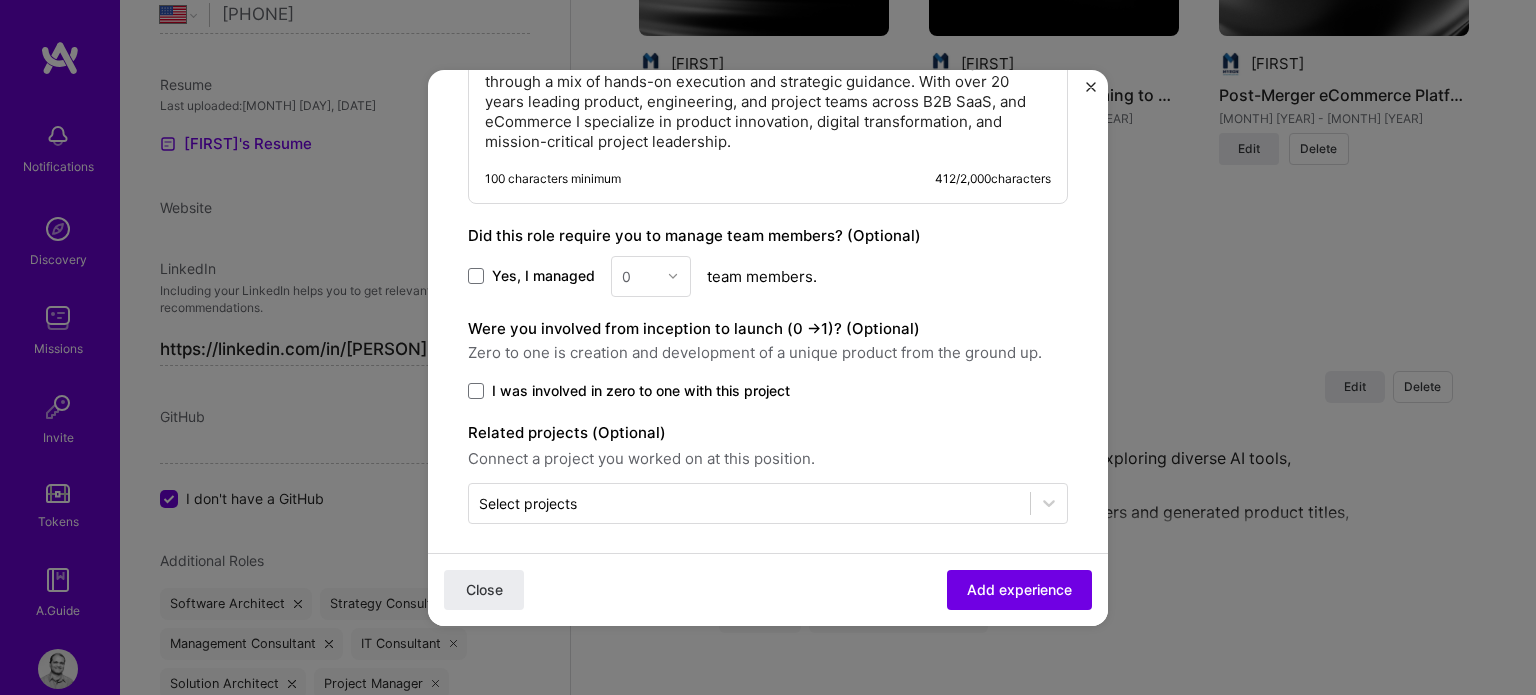 scroll, scrollTop: 1720, scrollLeft: 0, axis: vertical 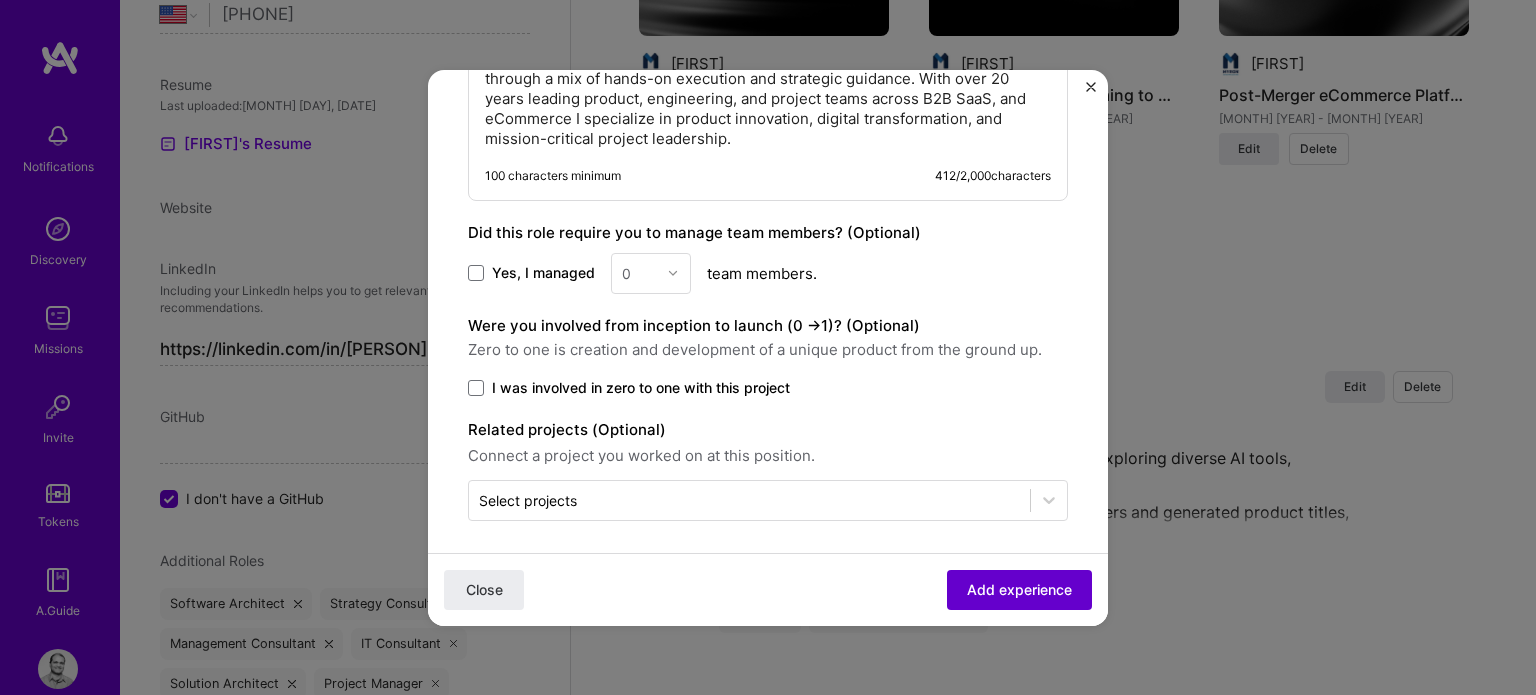 click on "Add experience" at bounding box center (1019, 589) 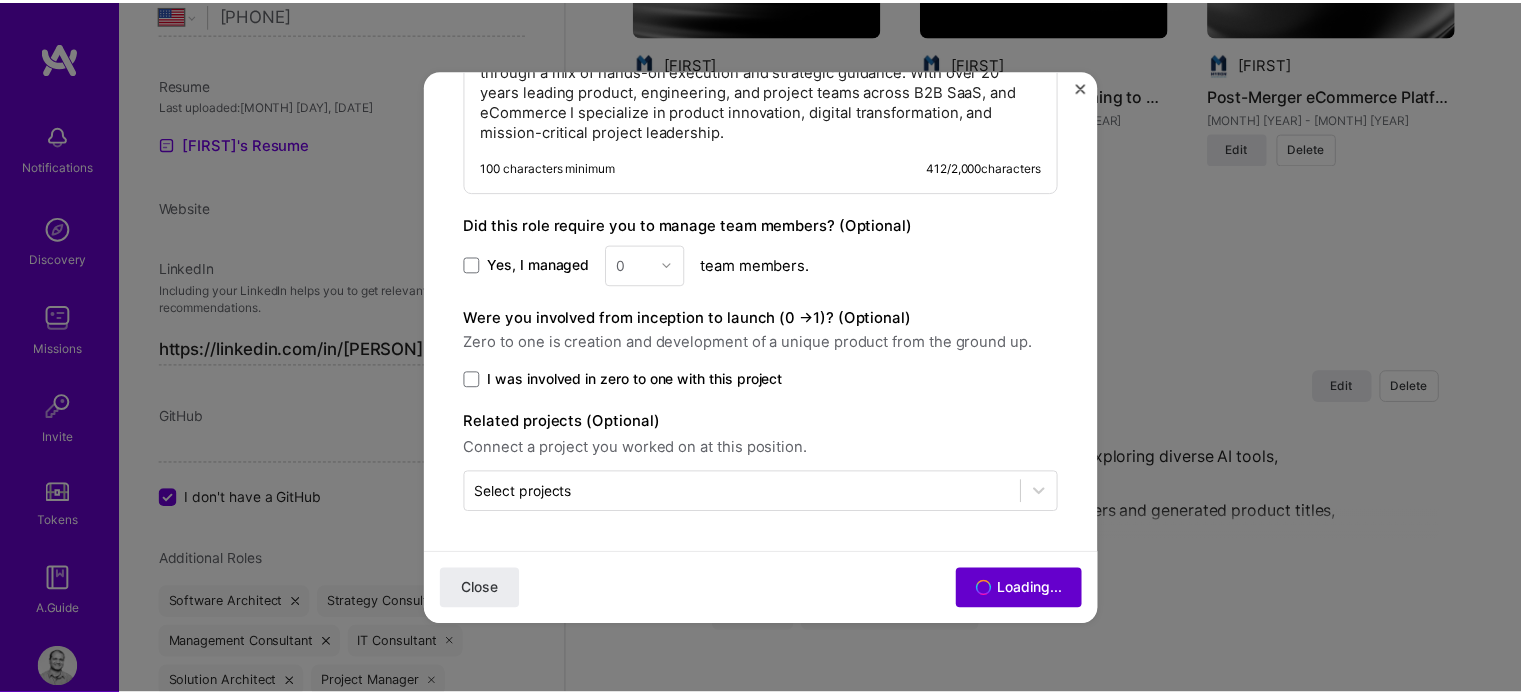 scroll, scrollTop: 1688, scrollLeft: 0, axis: vertical 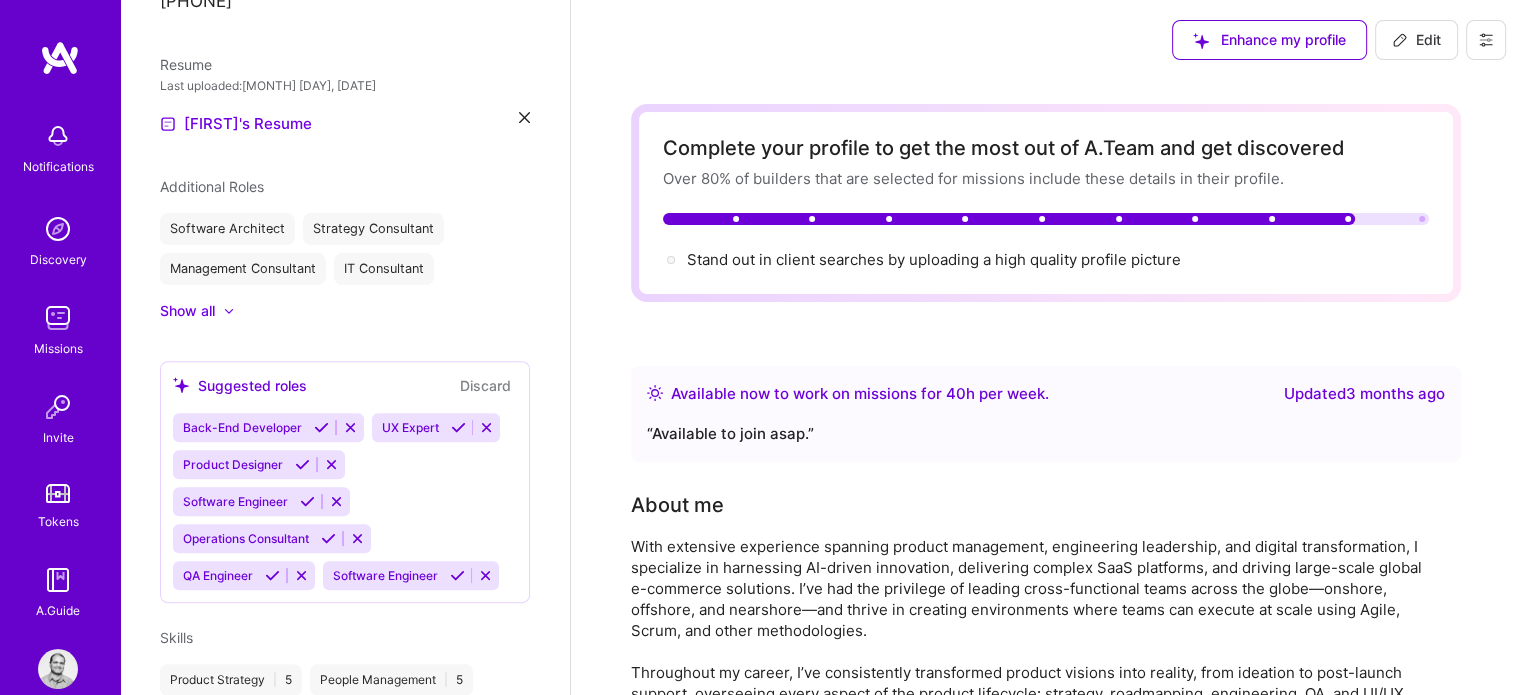 click on "Missions" at bounding box center [58, 348] 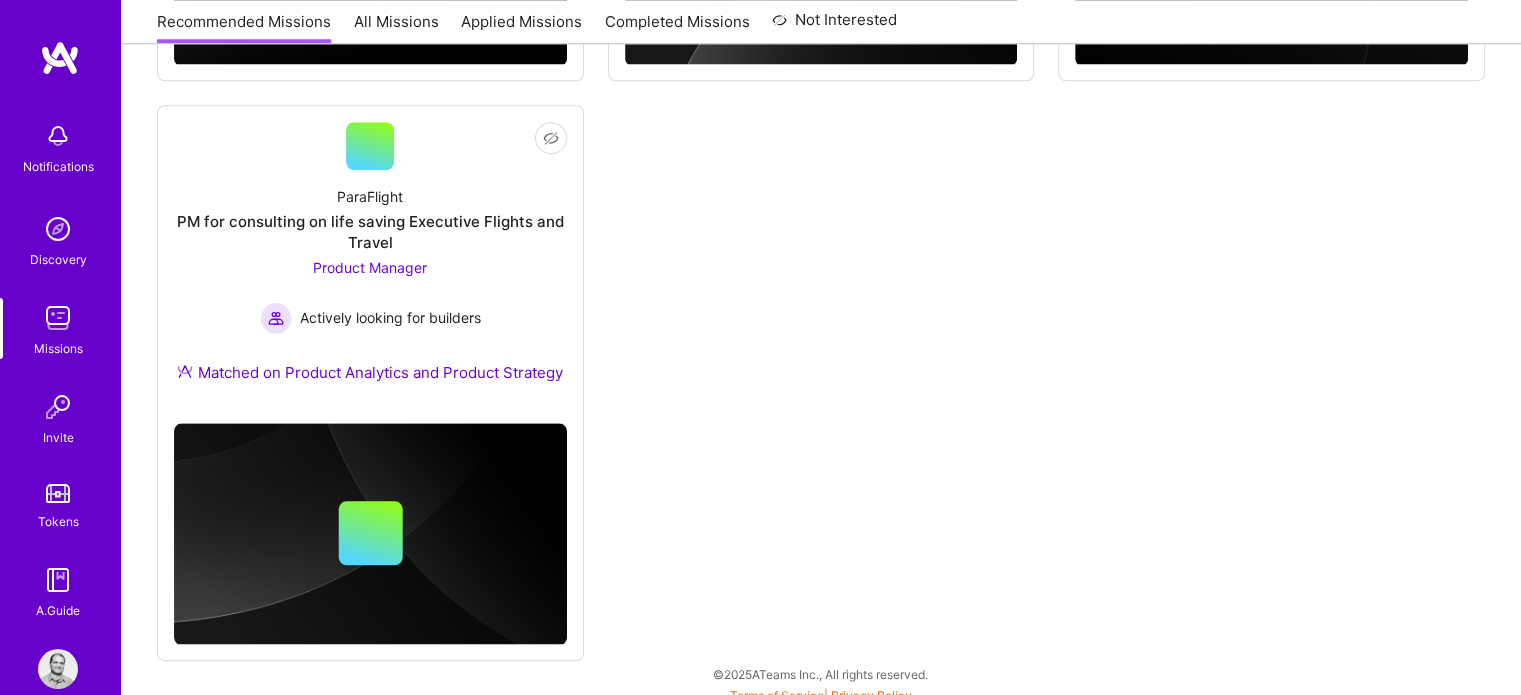 scroll, scrollTop: 1984, scrollLeft: 0, axis: vertical 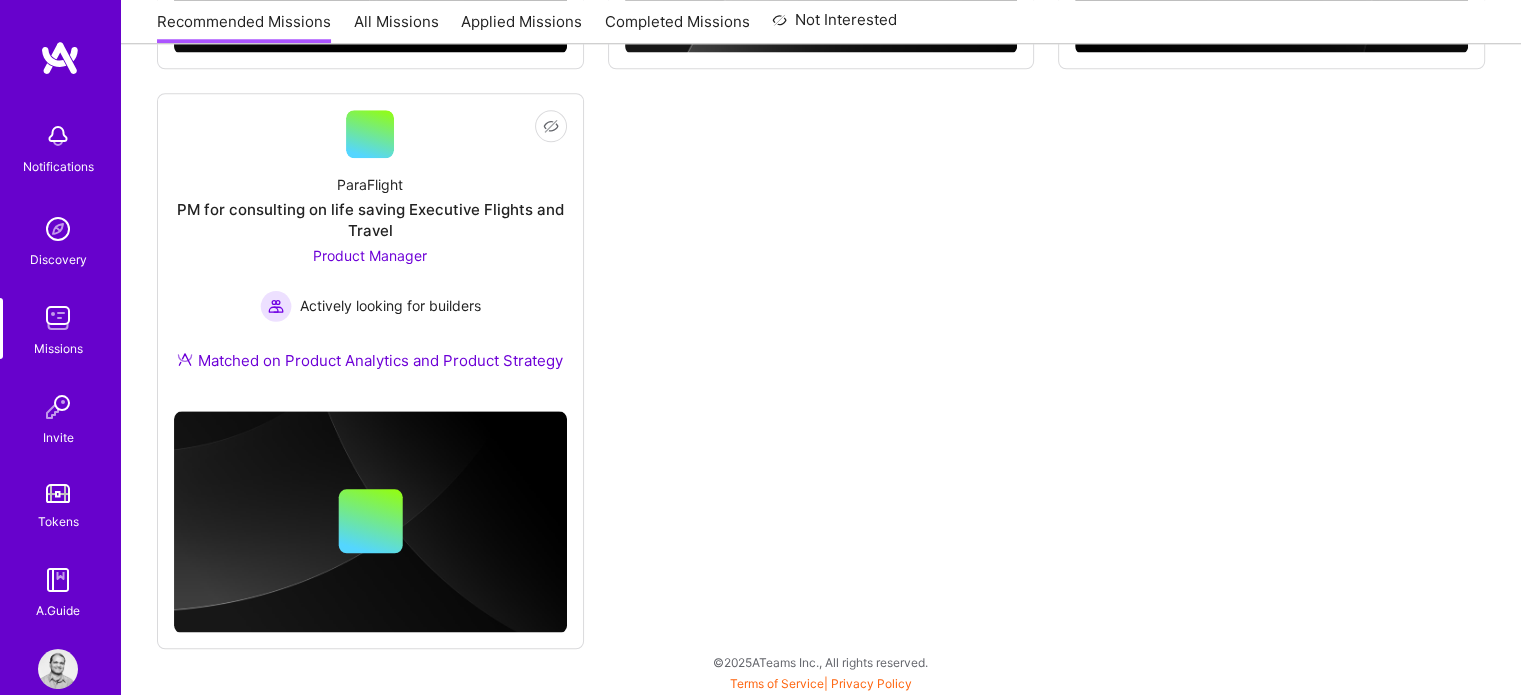 click on "All Missions" at bounding box center [396, 27] 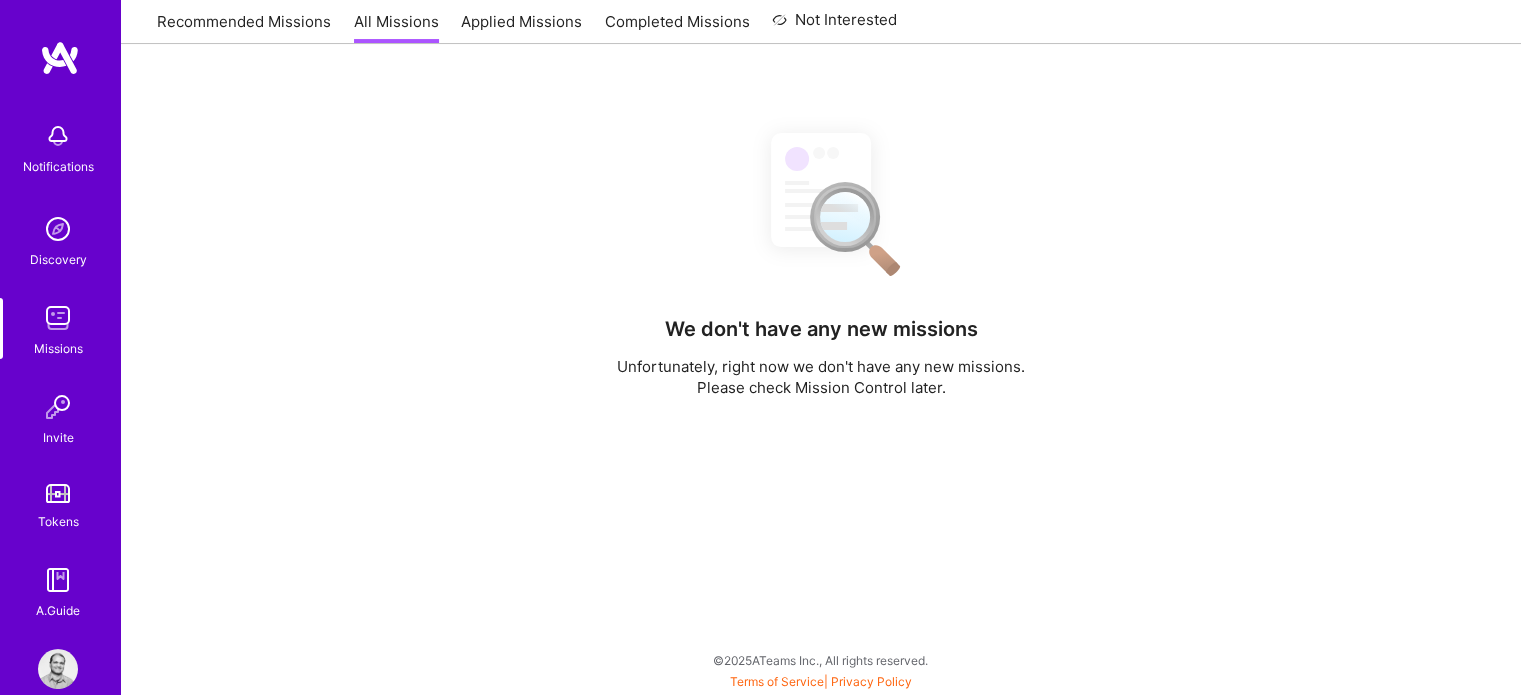 scroll, scrollTop: 0, scrollLeft: 0, axis: both 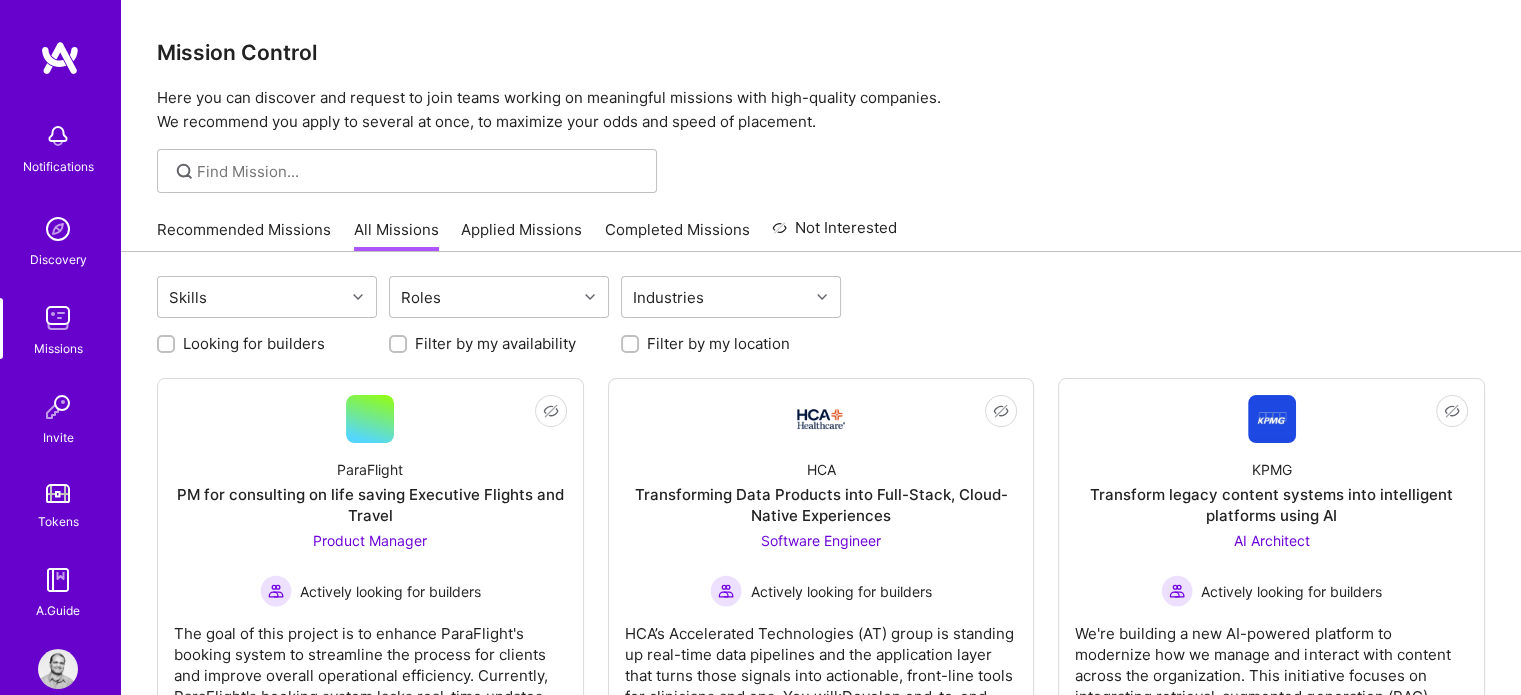 click on "Looking for builders" at bounding box center (267, 343) 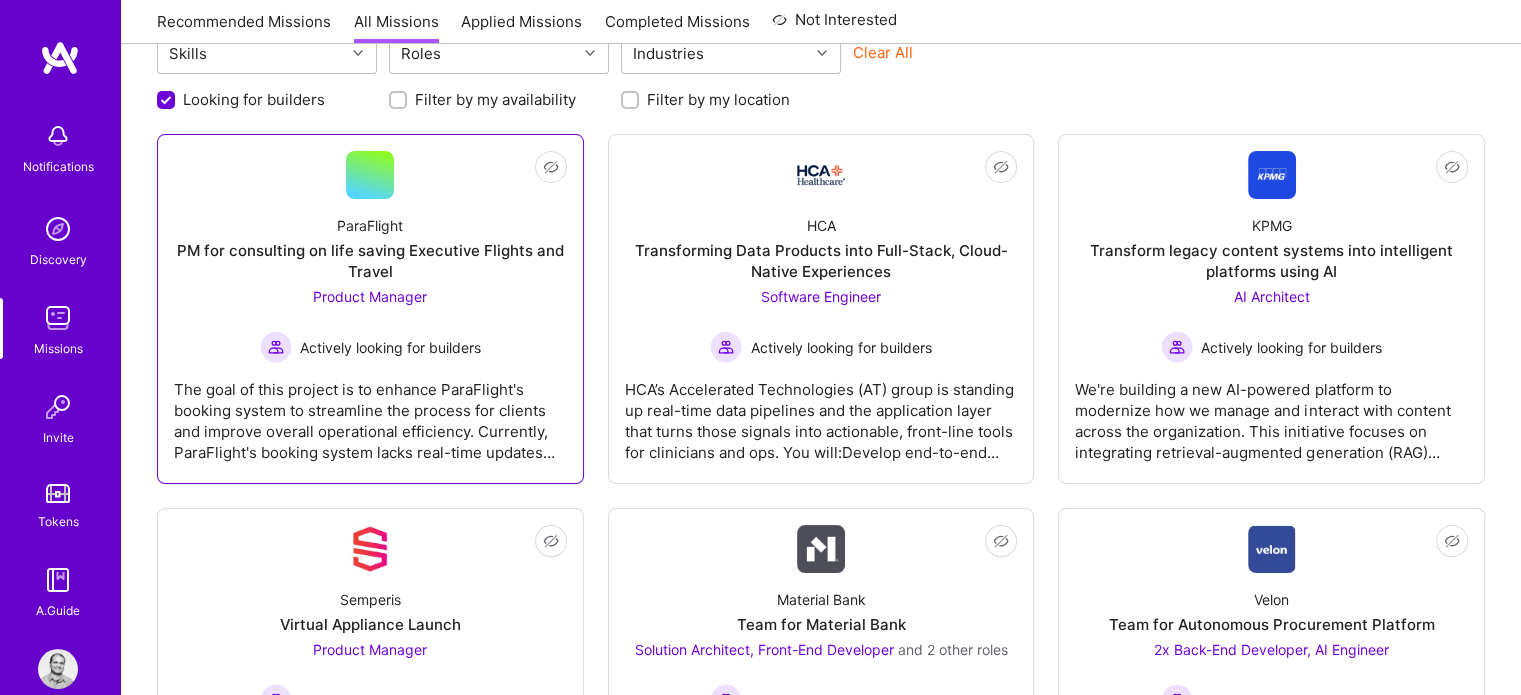 scroll, scrollTop: 200, scrollLeft: 0, axis: vertical 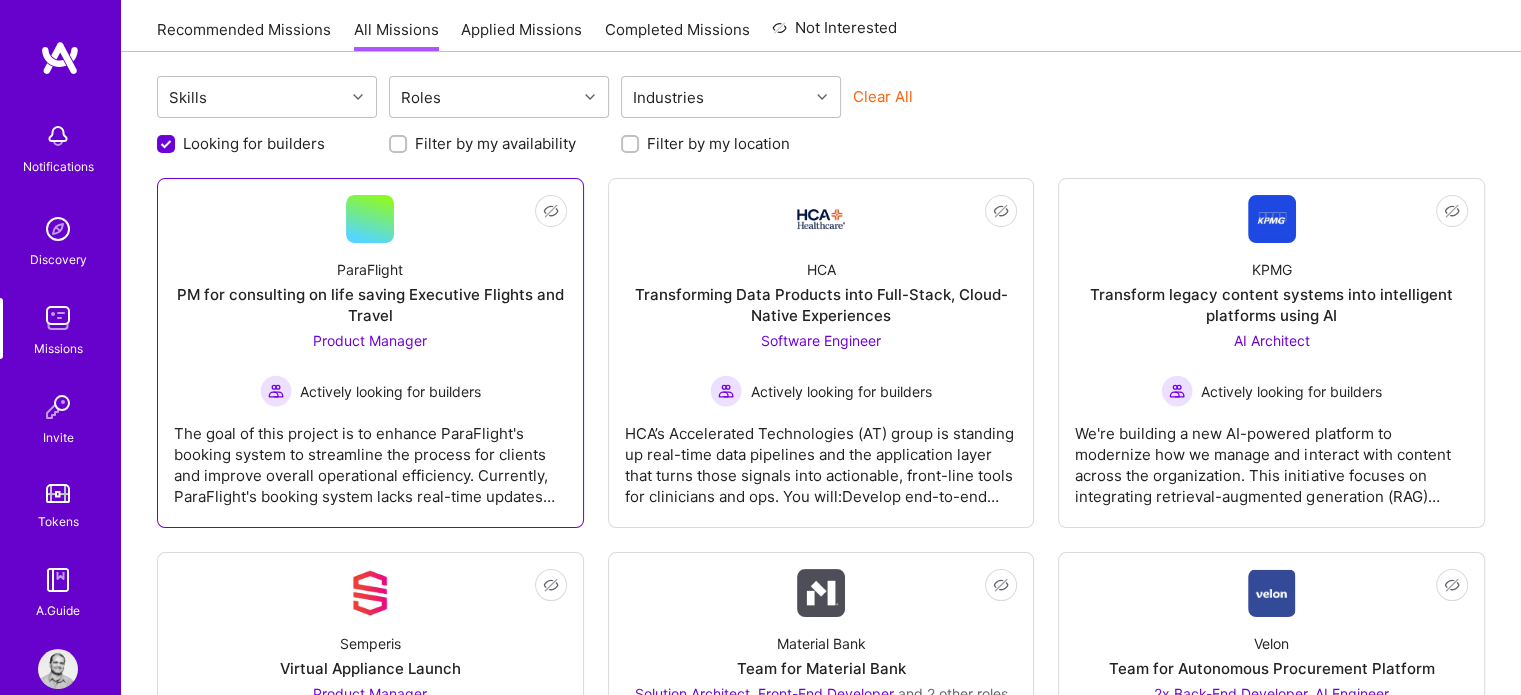 click on "Product Manager" at bounding box center (370, 340) 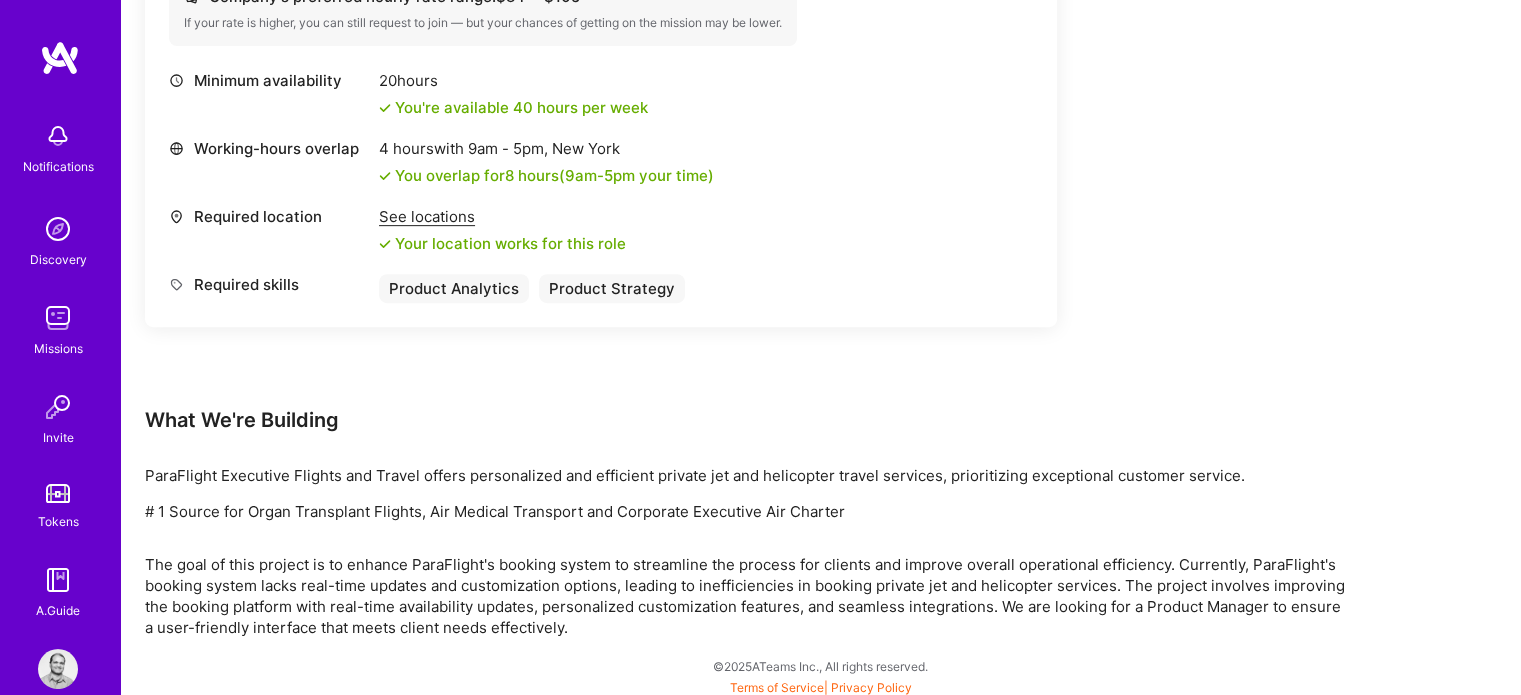 scroll, scrollTop: 819, scrollLeft: 0, axis: vertical 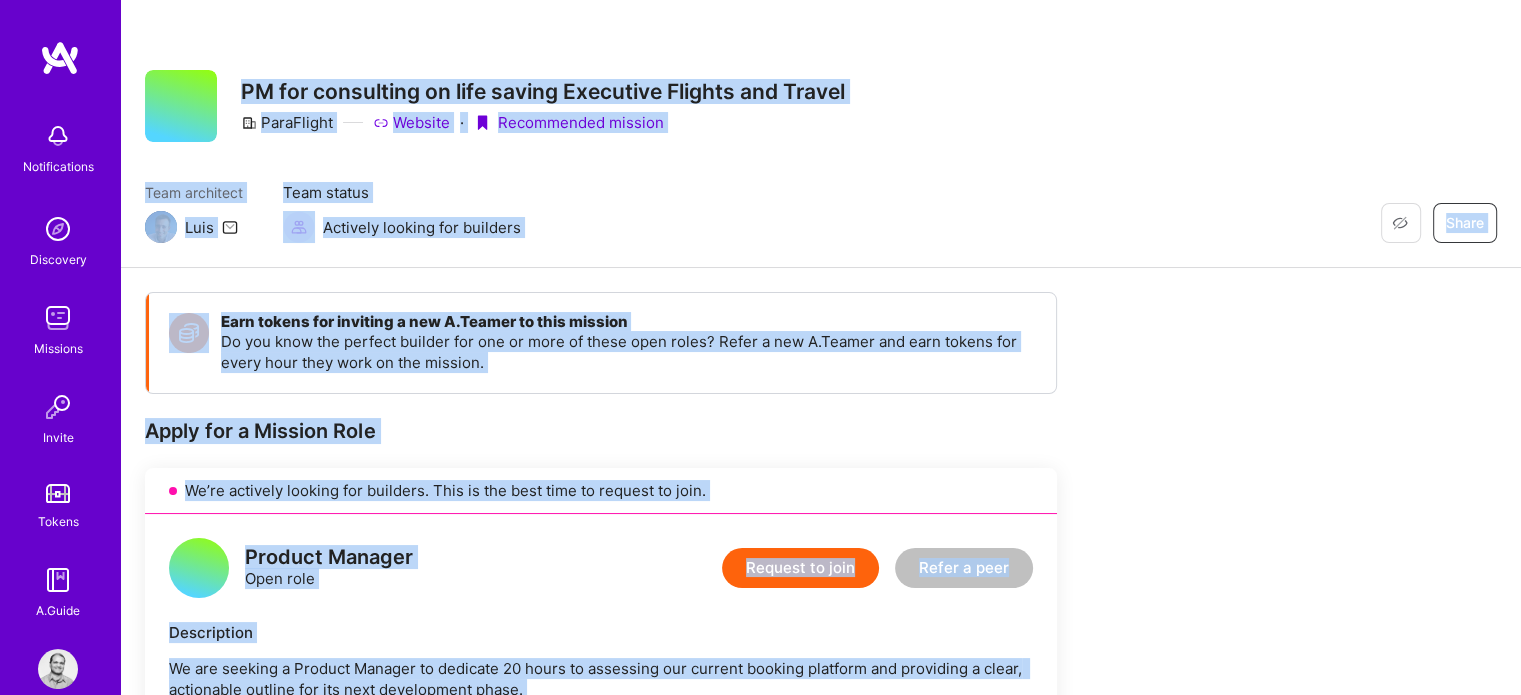 drag, startPoint x: 573, startPoint y: 628, endPoint x: 245, endPoint y: 89, distance: 630.9556 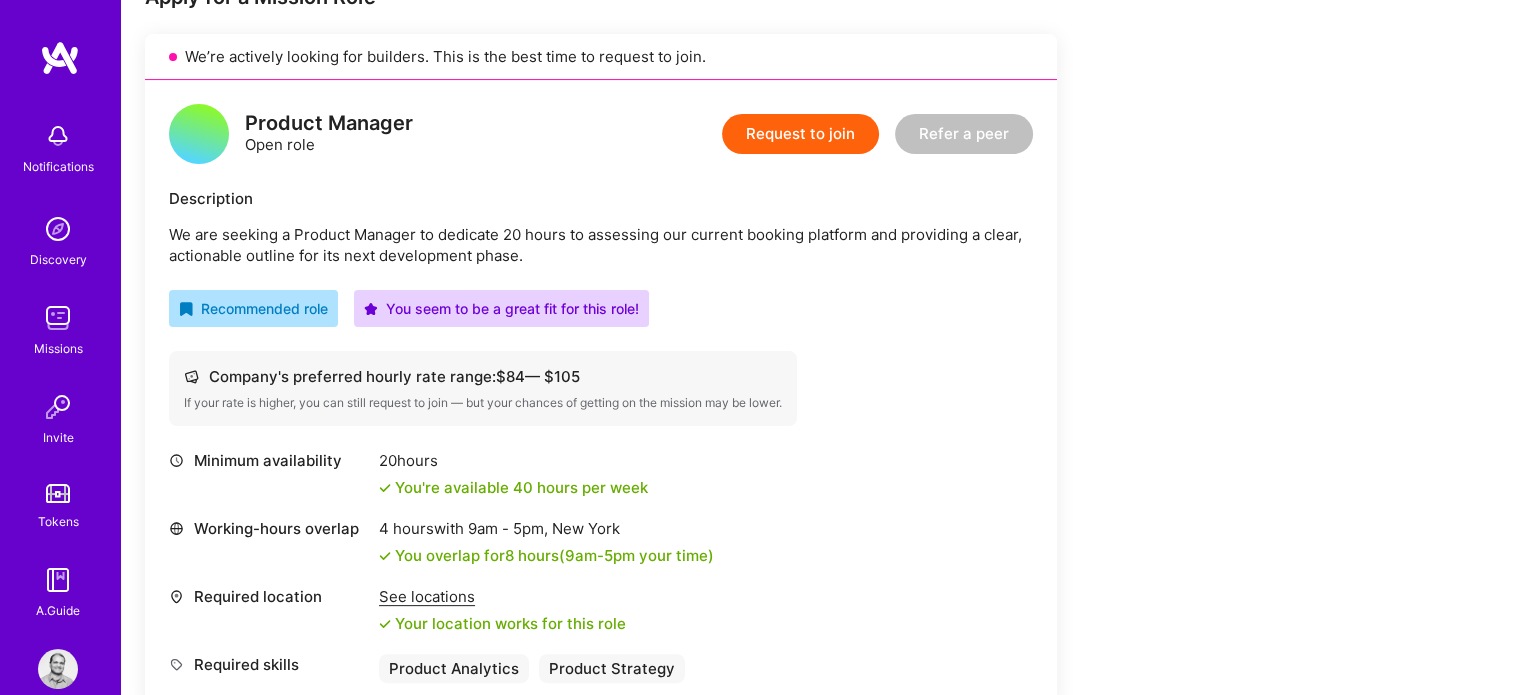 scroll, scrollTop: 400, scrollLeft: 0, axis: vertical 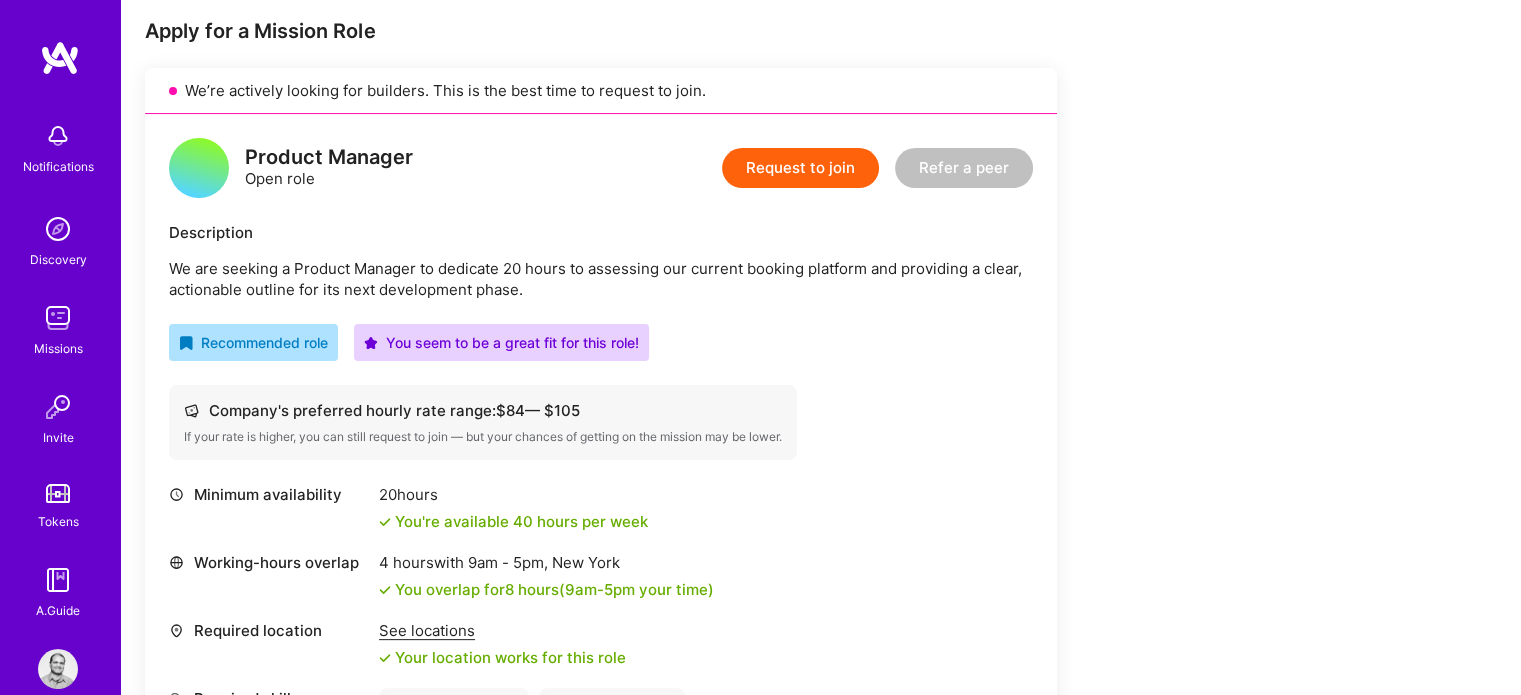 click on "Request to join" at bounding box center [800, 168] 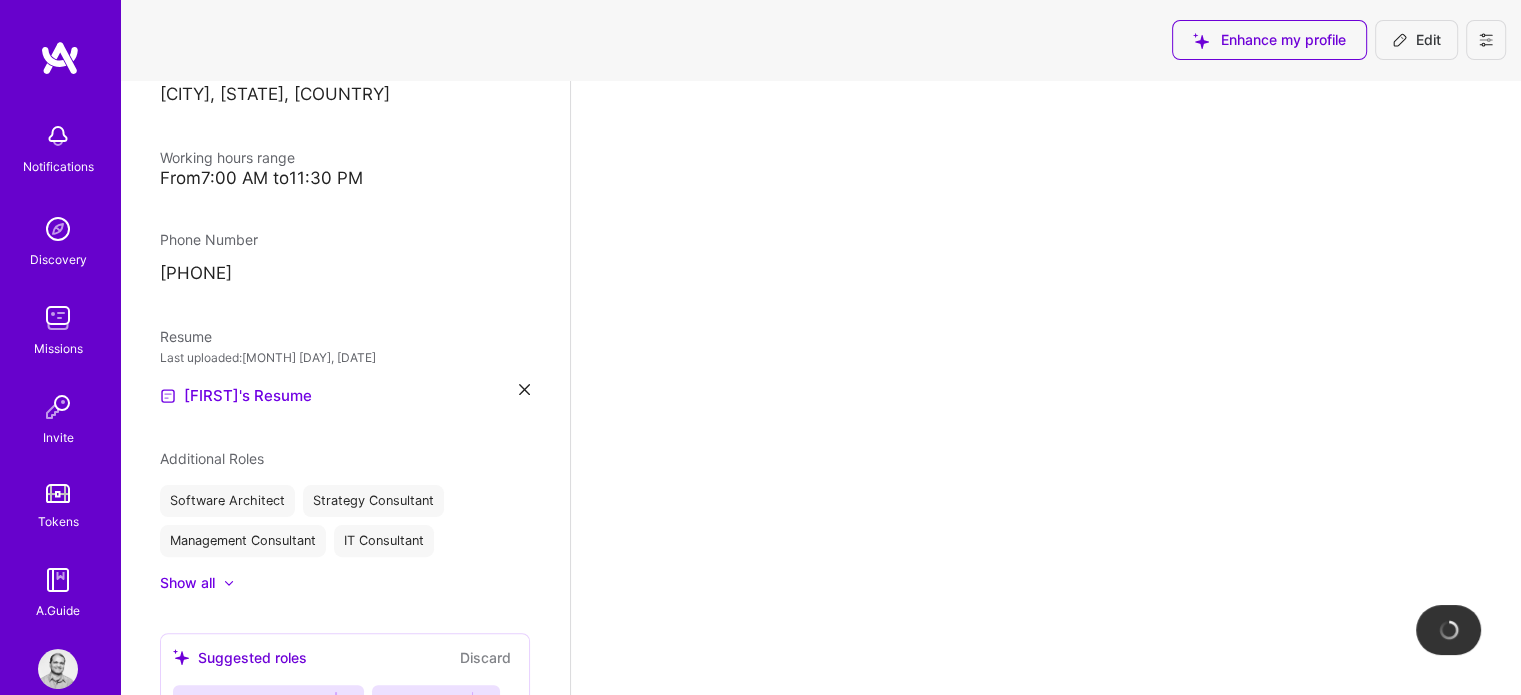 scroll, scrollTop: 0, scrollLeft: 0, axis: both 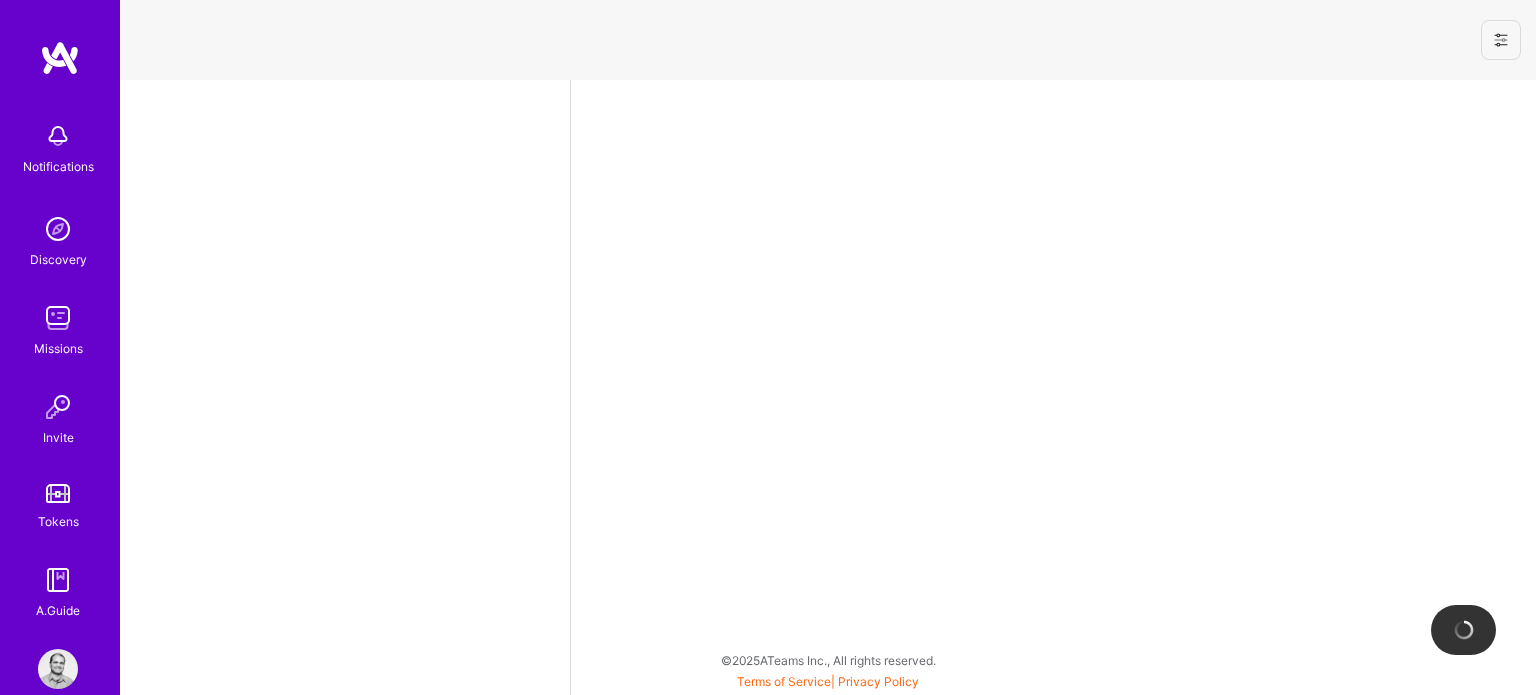 select on "US" 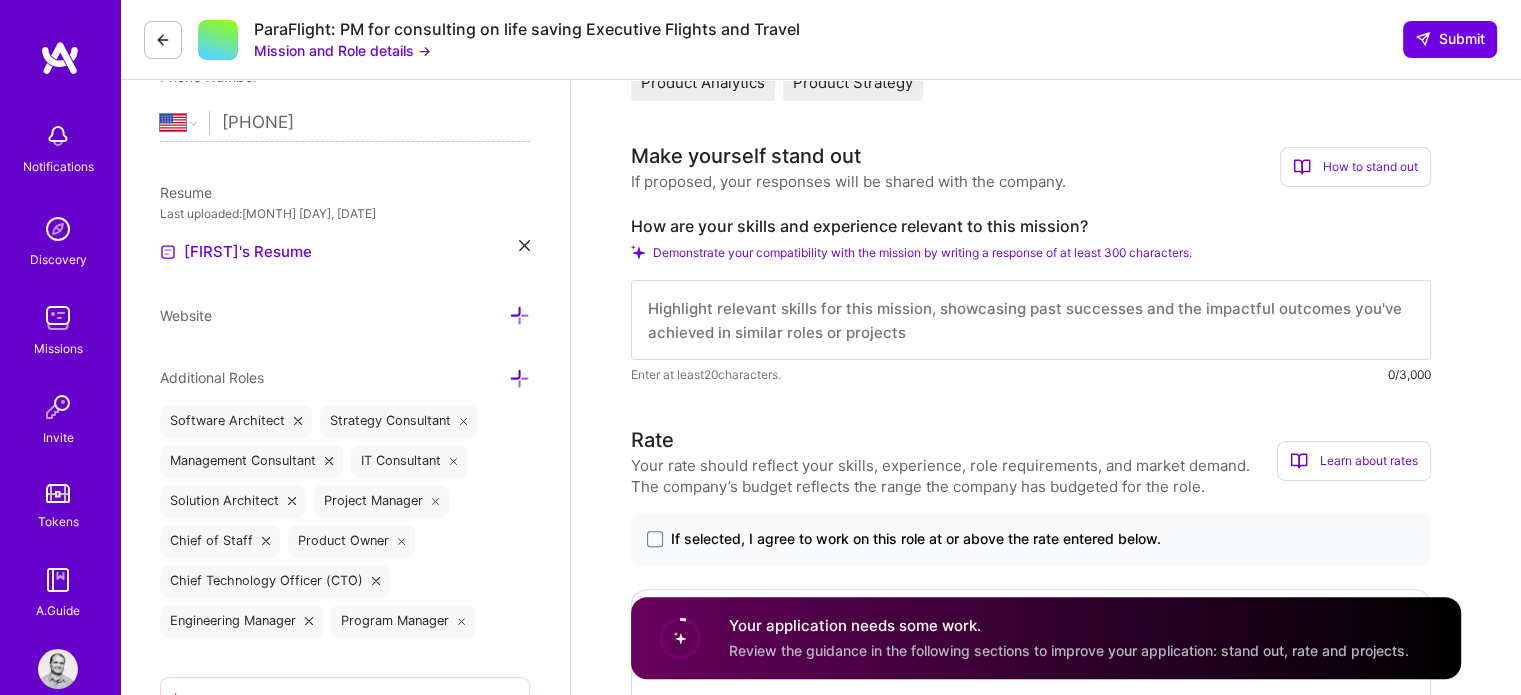 scroll, scrollTop: 500, scrollLeft: 0, axis: vertical 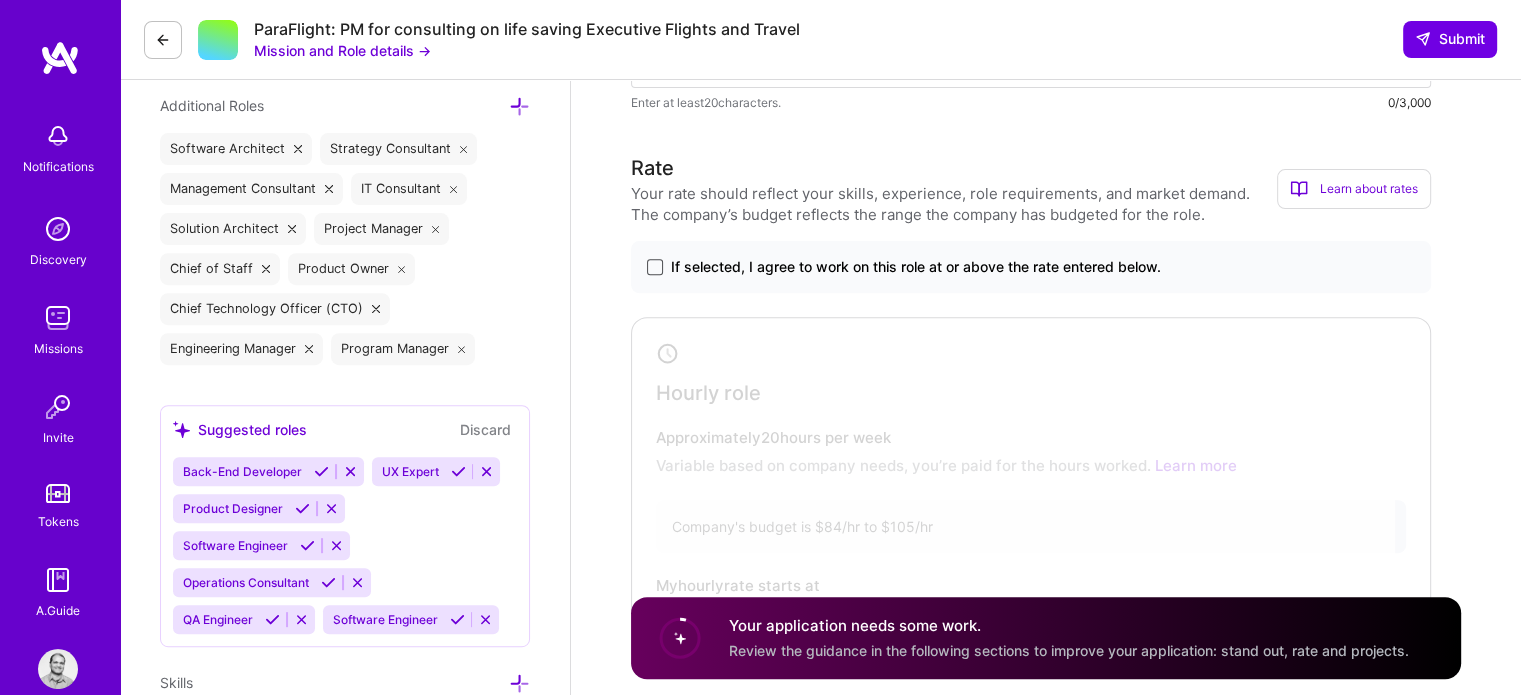 click at bounding box center [655, 267] 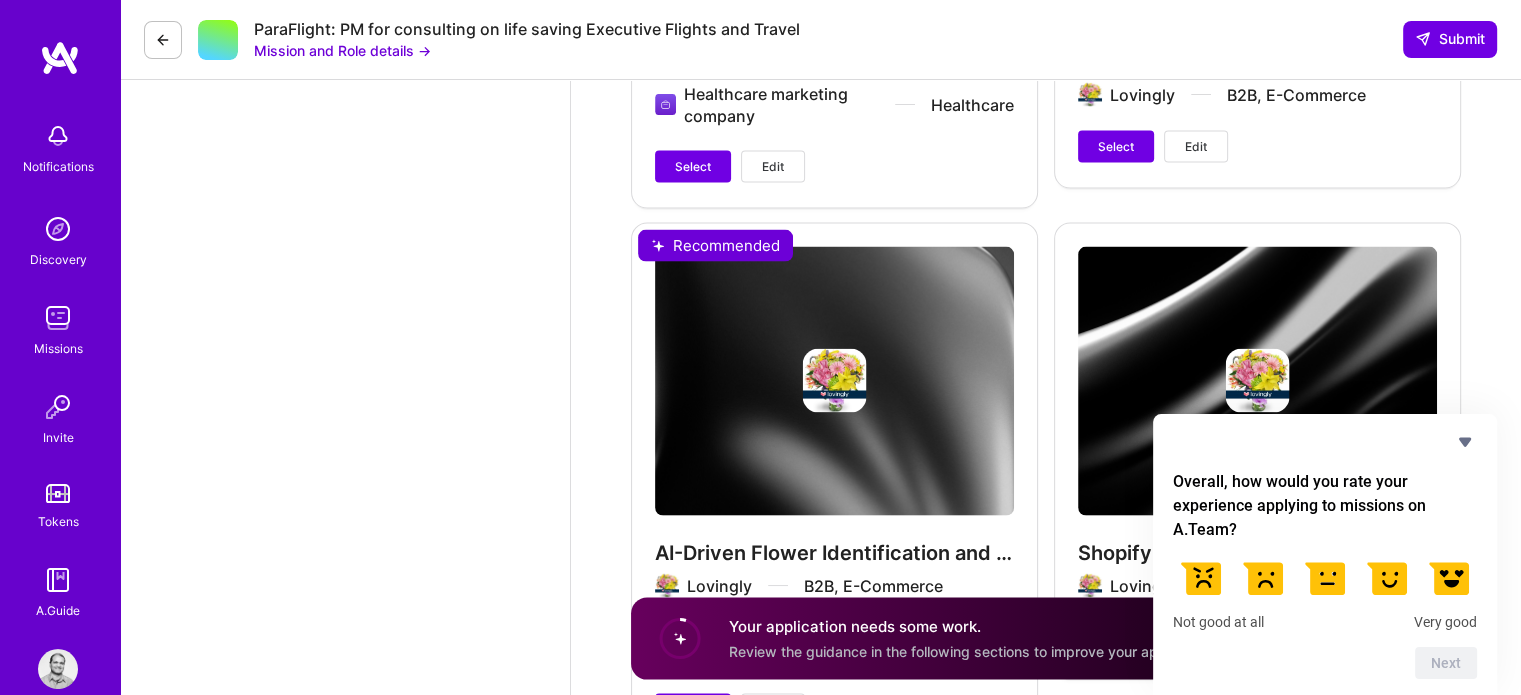 scroll, scrollTop: 4000, scrollLeft: 0, axis: vertical 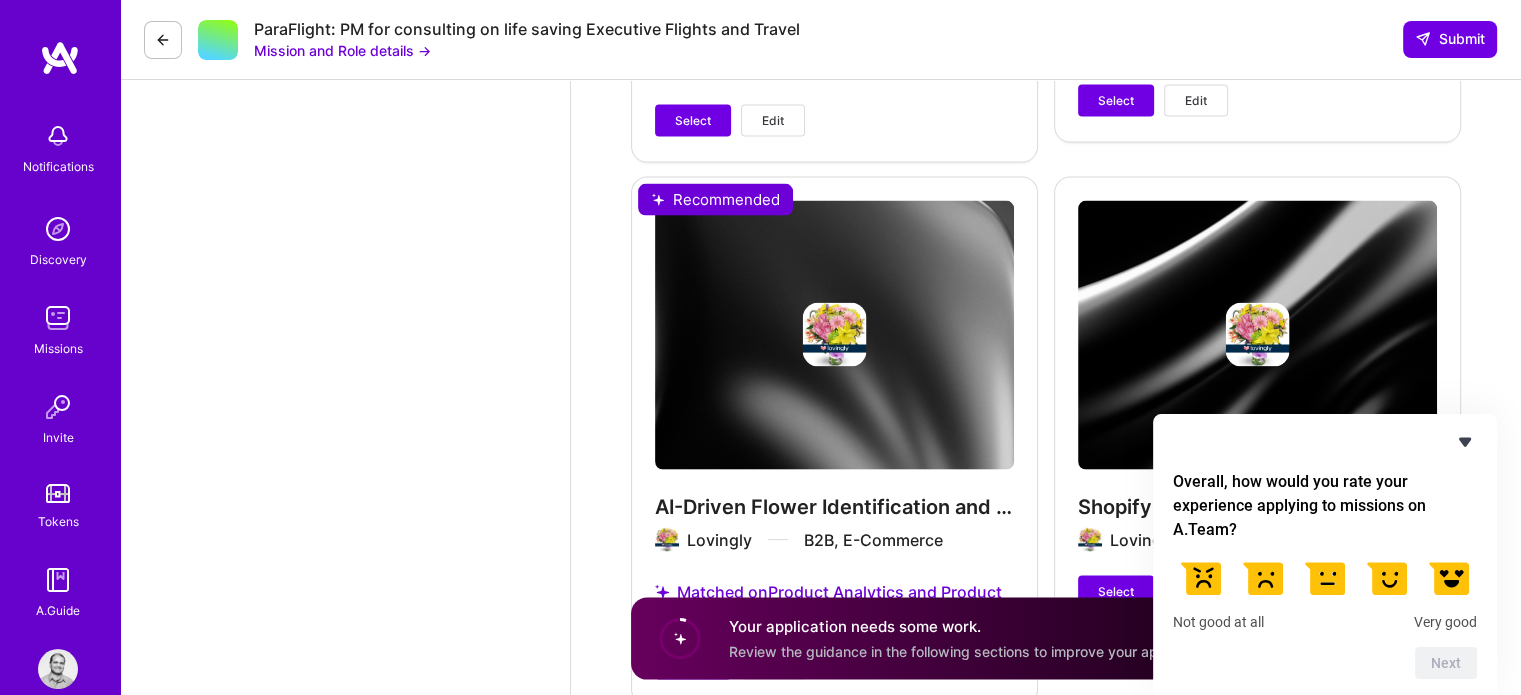 click 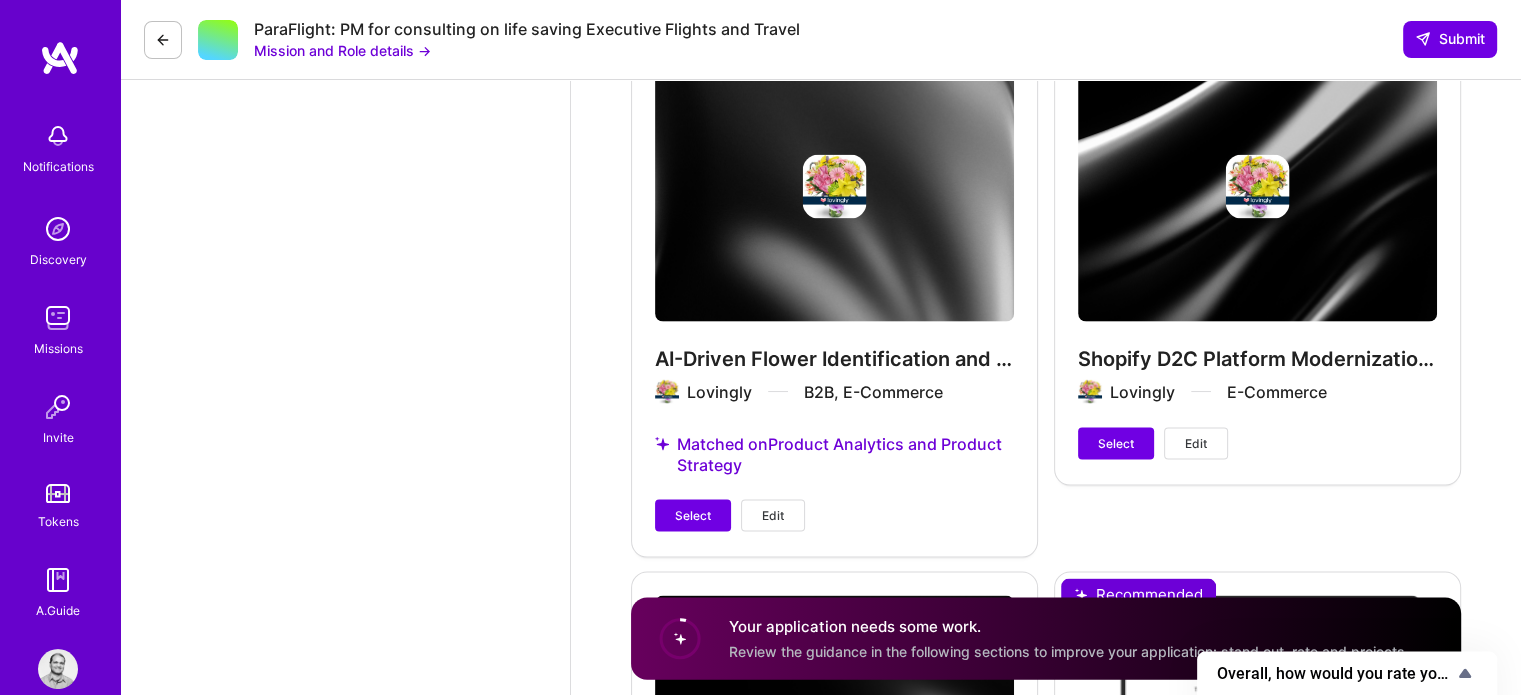 scroll, scrollTop: 4200, scrollLeft: 0, axis: vertical 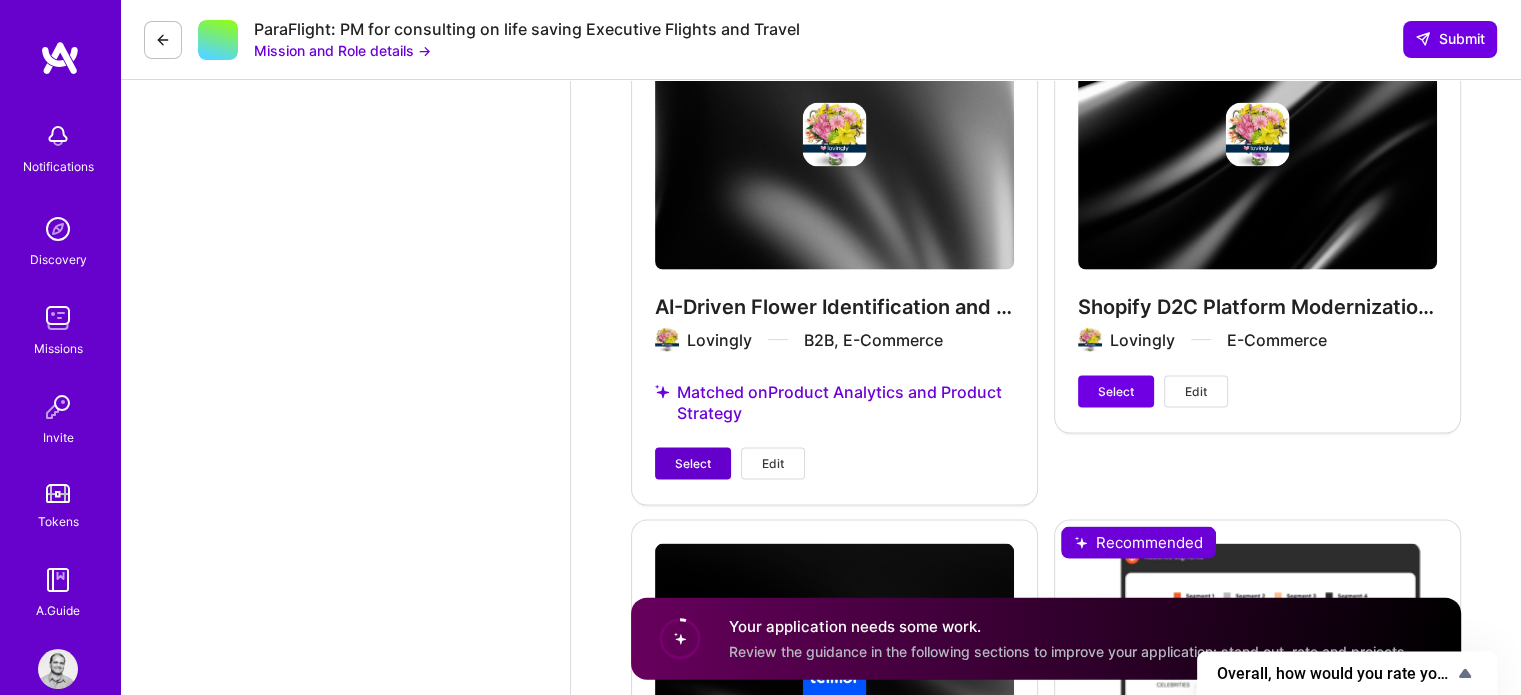 click on "Select" at bounding box center [693, 464] 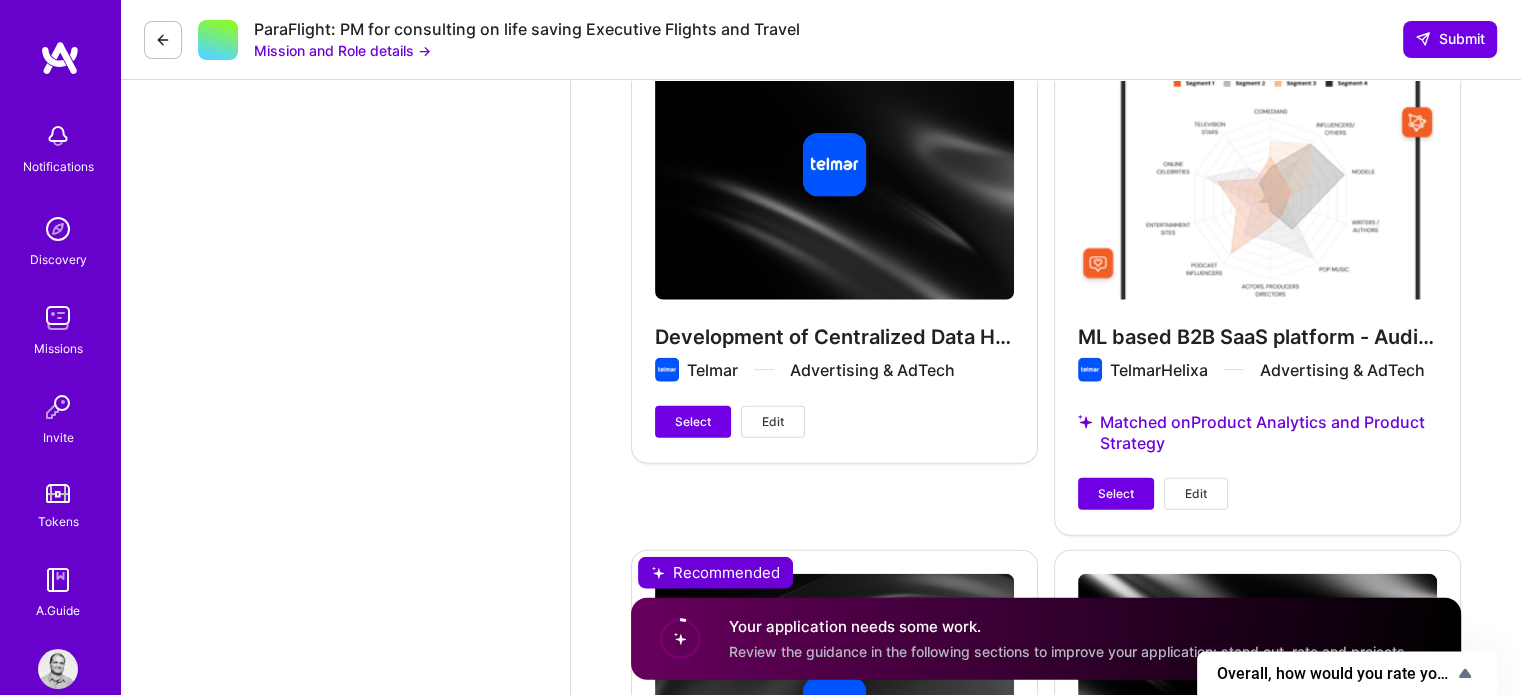 scroll, scrollTop: 4700, scrollLeft: 0, axis: vertical 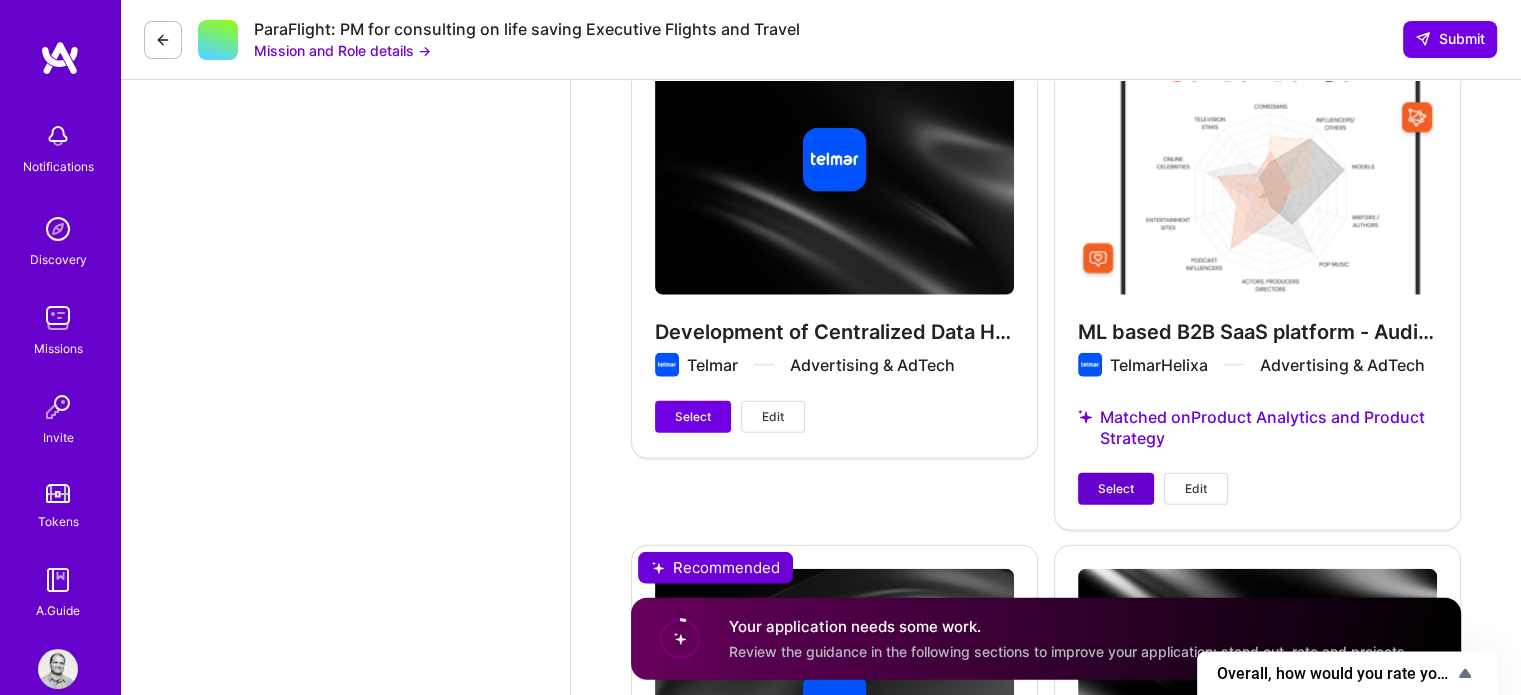 click on "Select" at bounding box center (1116, 489) 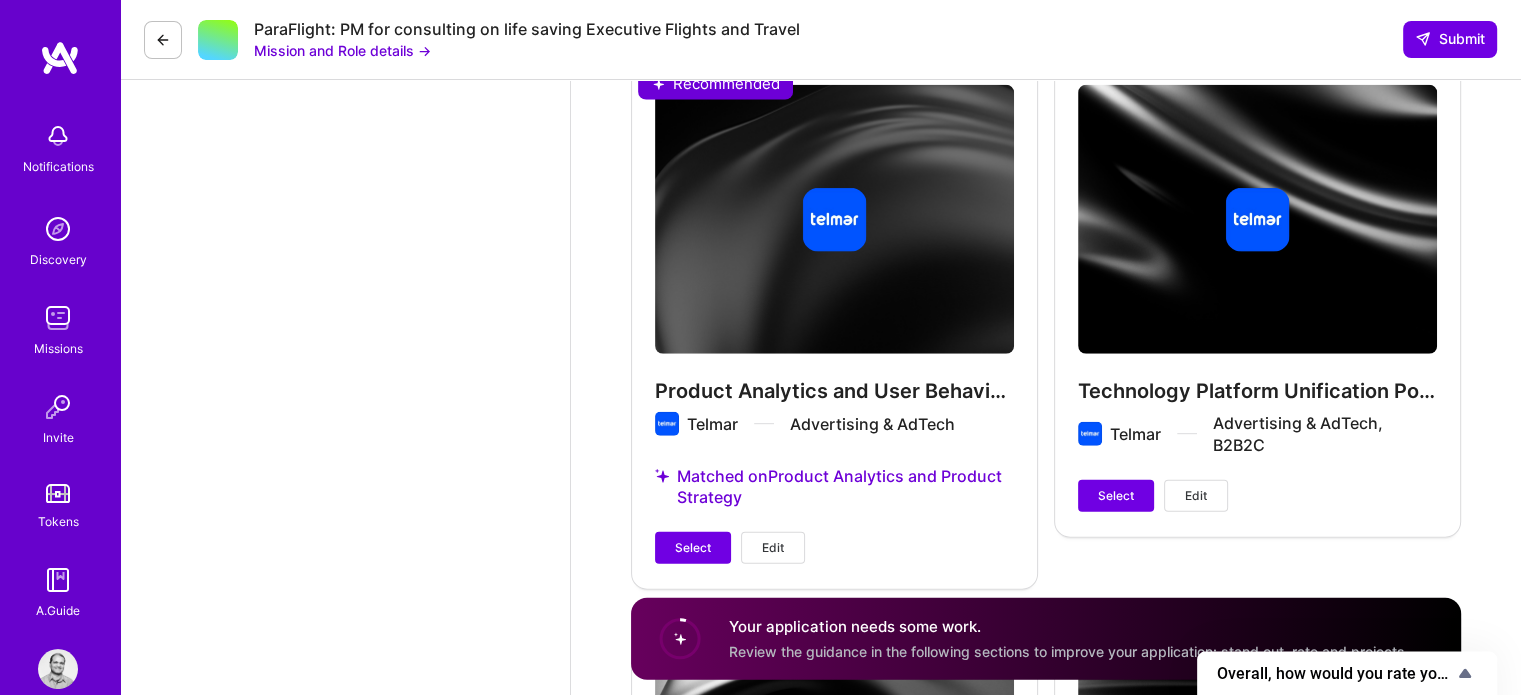 scroll, scrollTop: 5200, scrollLeft: 0, axis: vertical 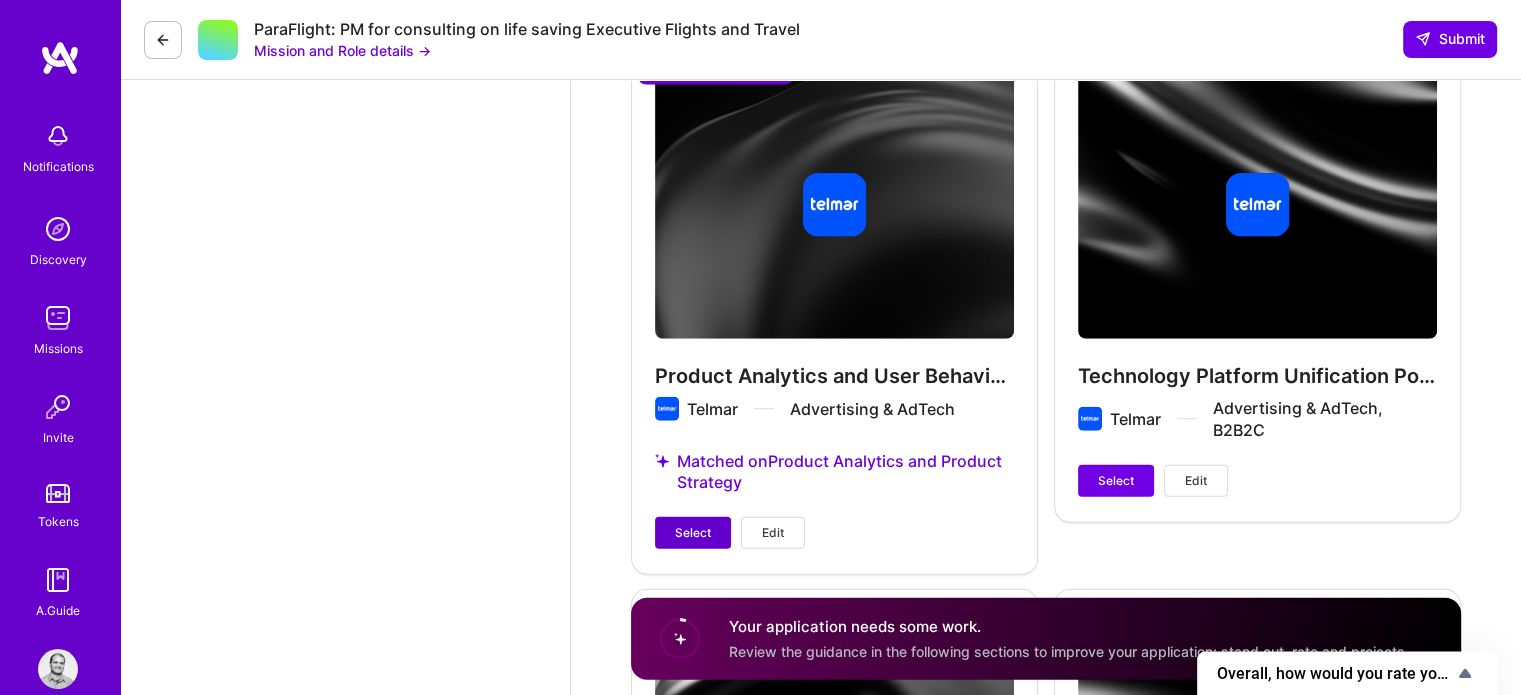 click on "Select" at bounding box center [693, 533] 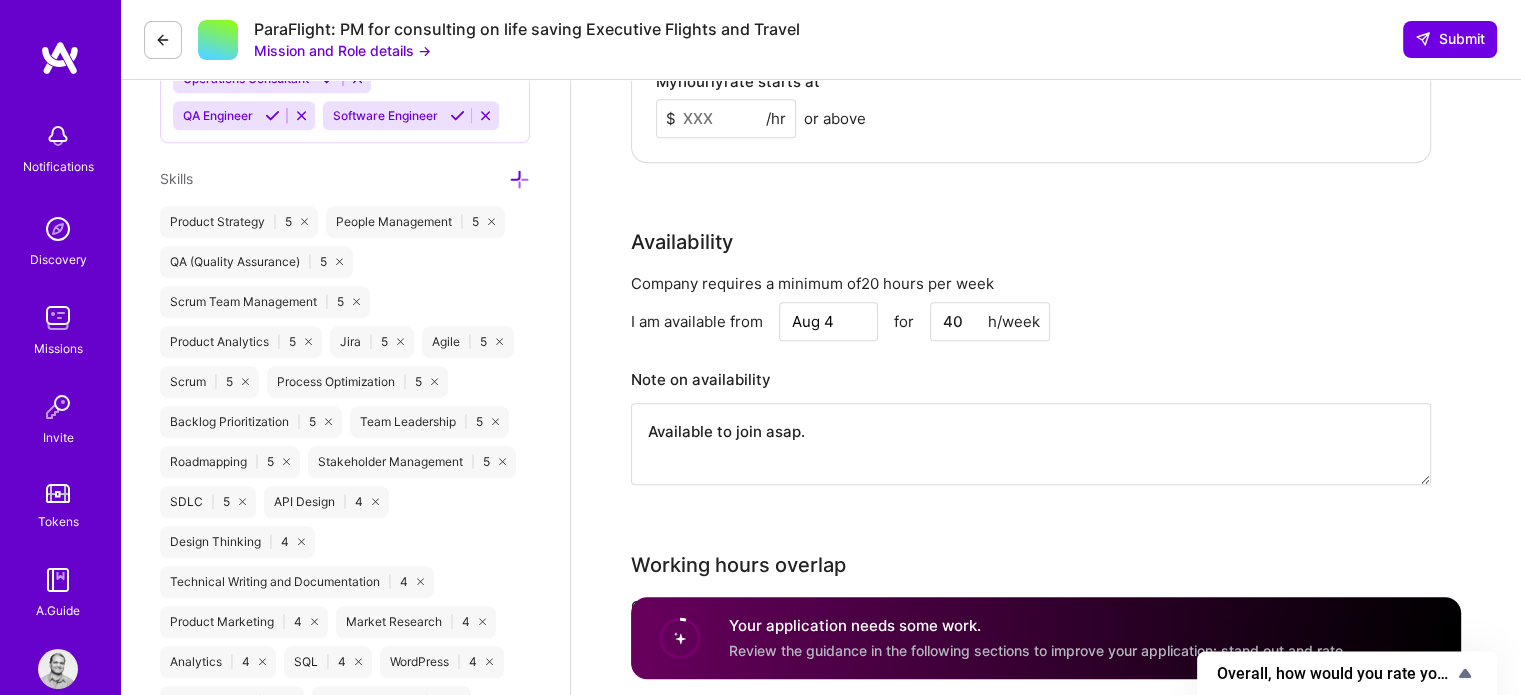 scroll, scrollTop: 1318, scrollLeft: 0, axis: vertical 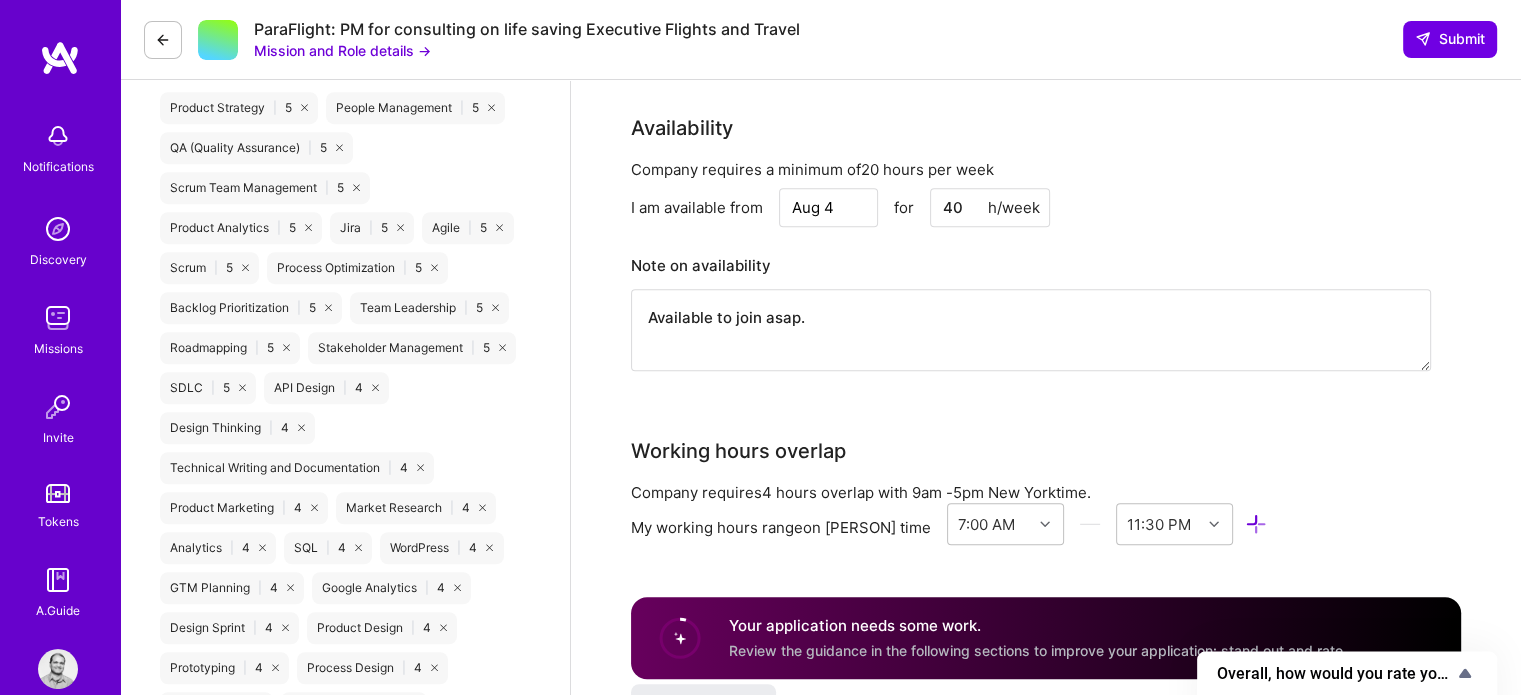 drag, startPoint x: 813, startPoint y: 319, endPoint x: 644, endPoint y: 321, distance: 169.01184 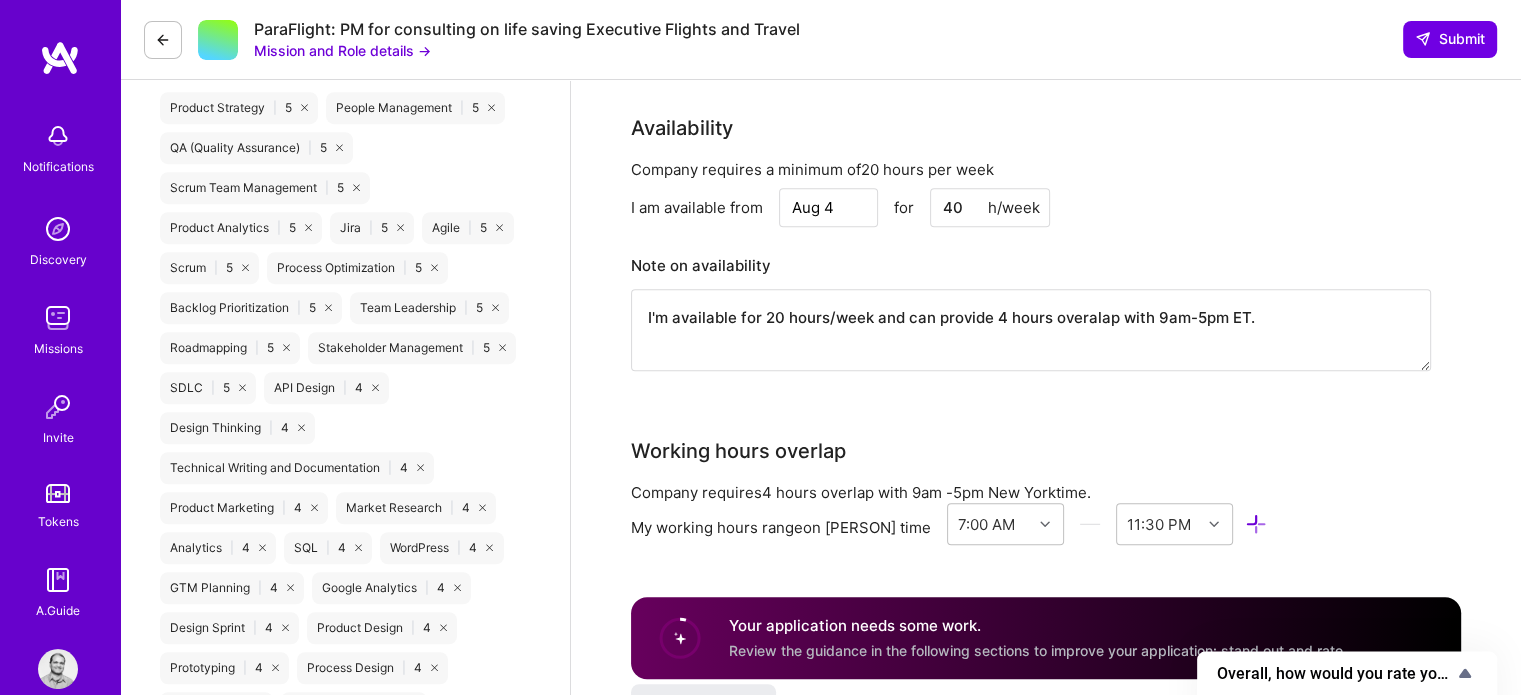 click on "I'm available for 20 hours/week and can provide 4 hours overalap with 9am-5pm ET." at bounding box center [1031, 330] 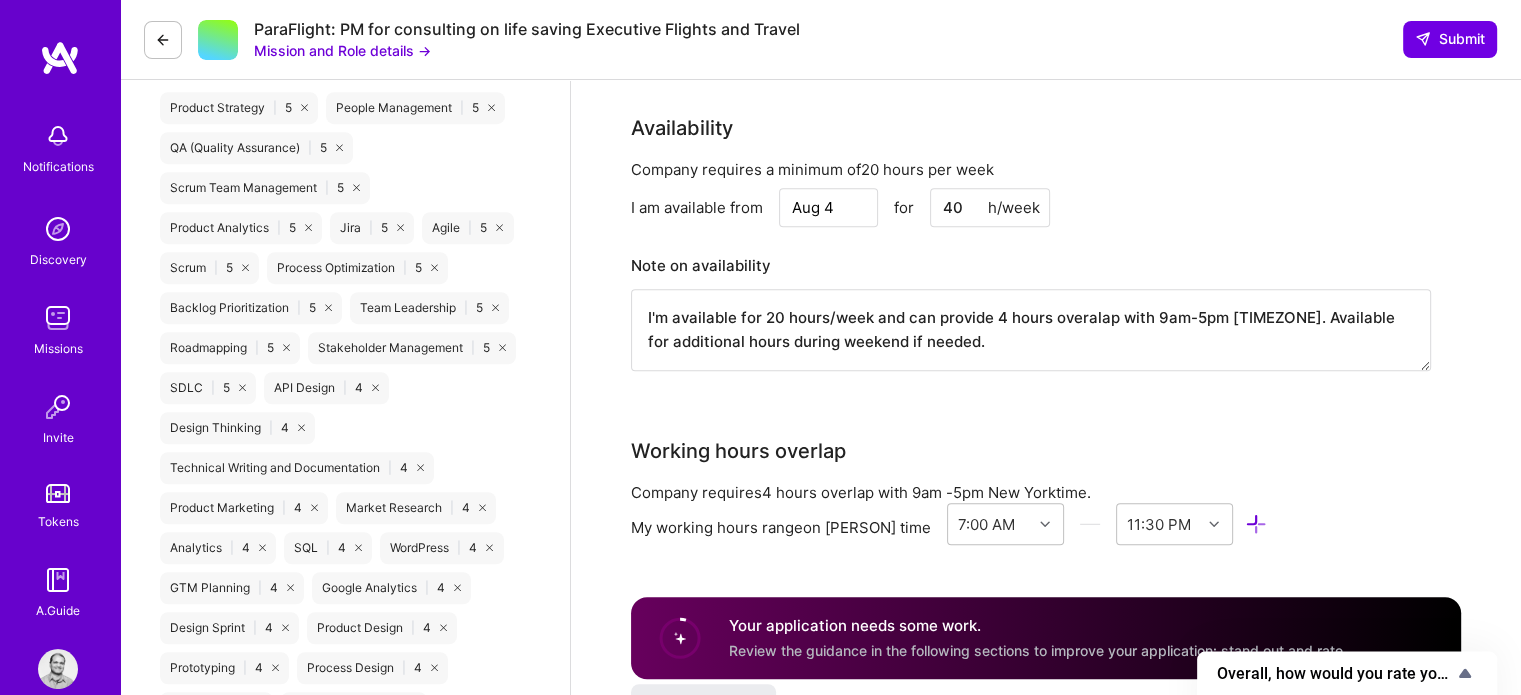 click on "I'm available for 20 hours/week and can provide 4 hours overalap with 9am-5pm [TIMEZONE]. Available for additional hours during weekend if needed." at bounding box center (1031, 330) 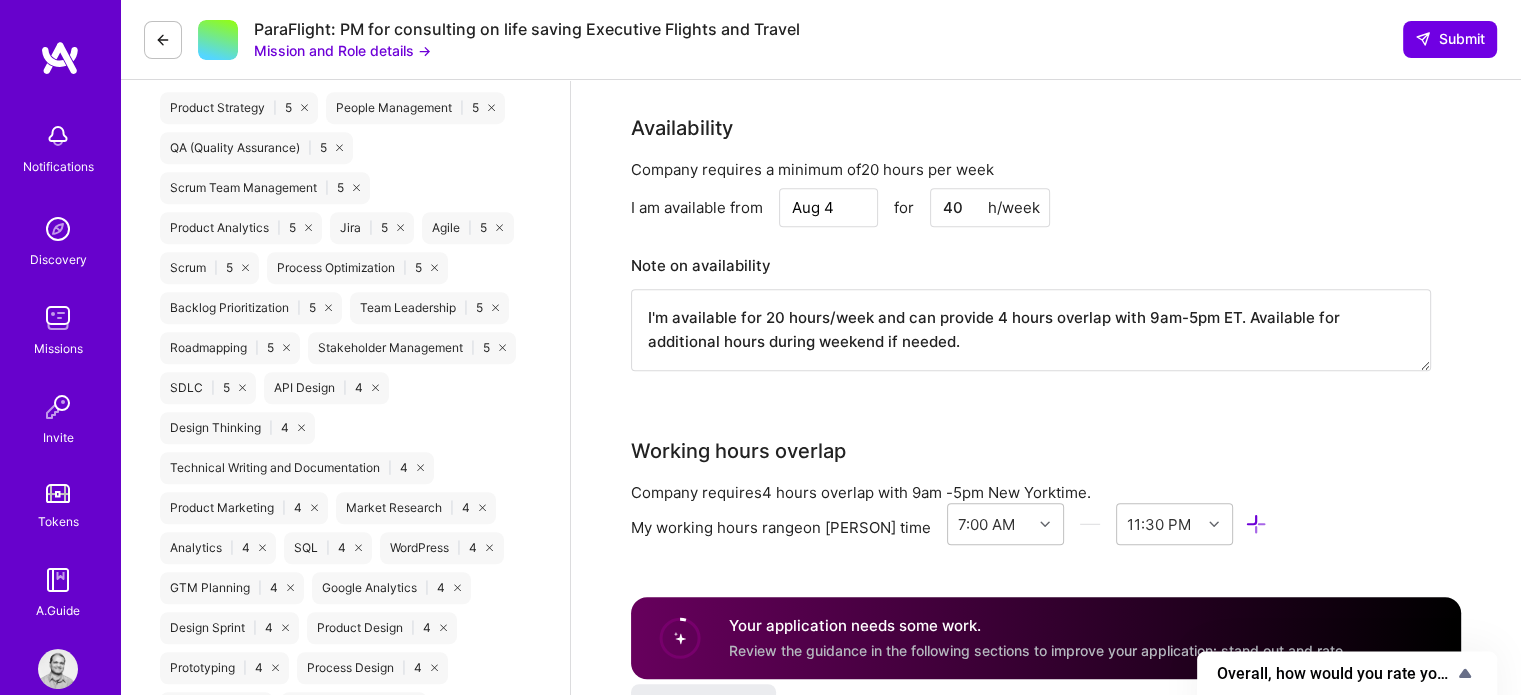 click on "I'm available for 20 hours/week and can provide 4 hours overlap with 9am-5pm ET. Available for additional hours during weekend if needed." at bounding box center (1031, 330) 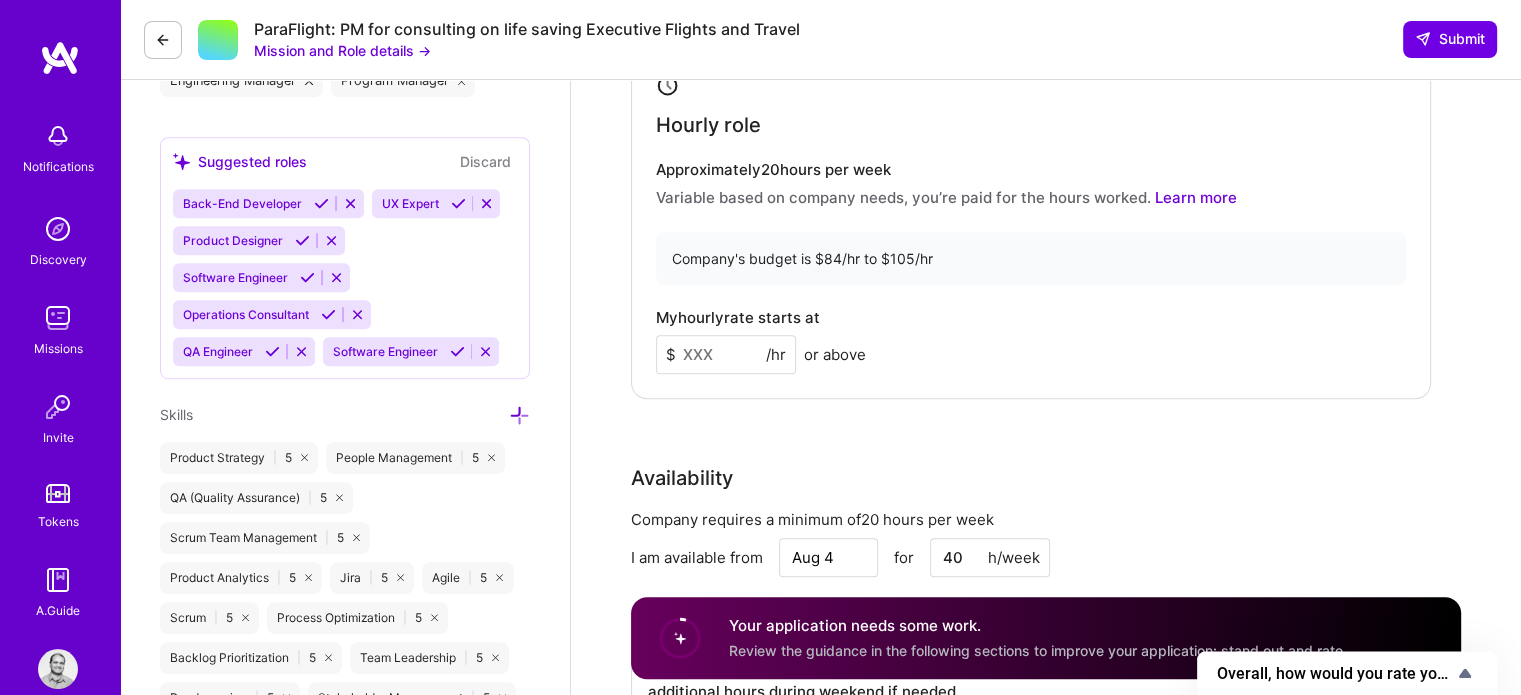 scroll, scrollTop: 918, scrollLeft: 0, axis: vertical 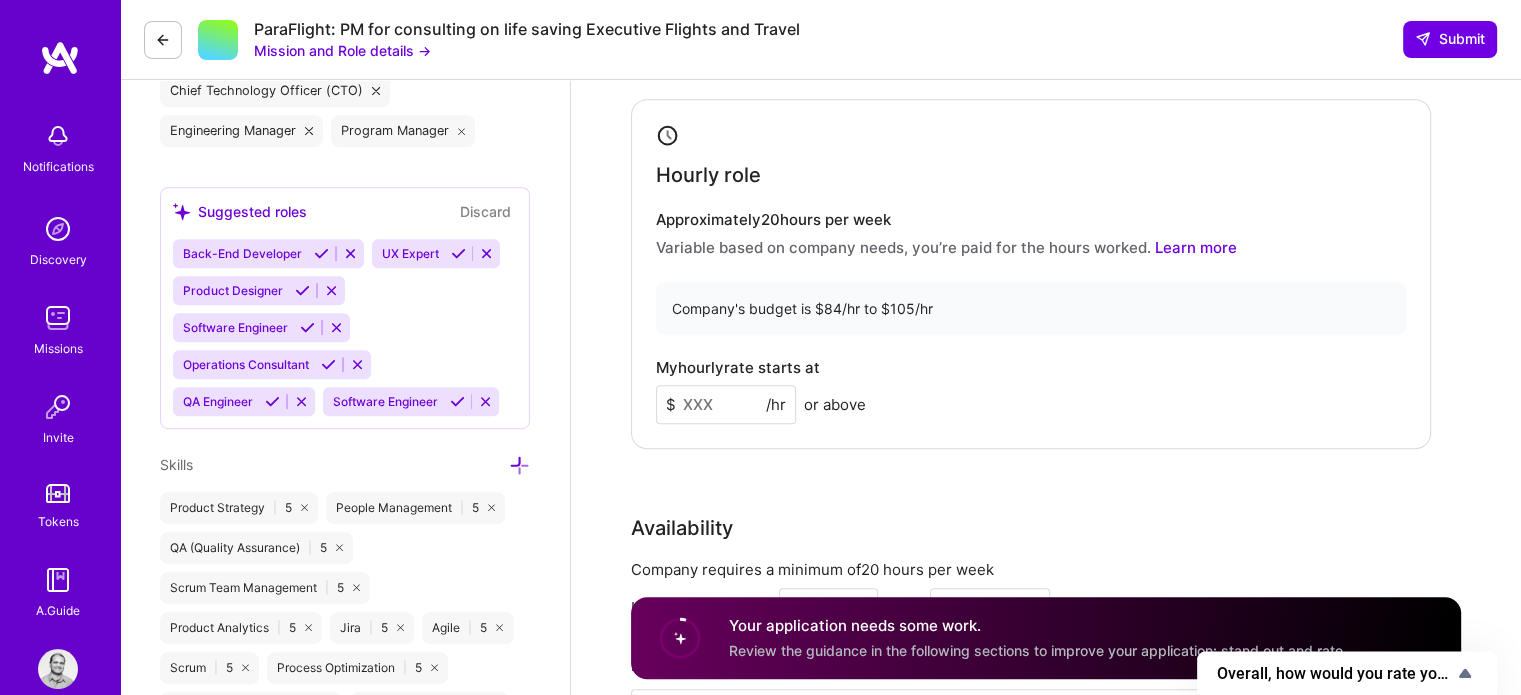 type on "I'm available for 20 hours/week and can provide 4 hours overlap with 9am-5pm ET. Available for additional hours during weekend if needed." 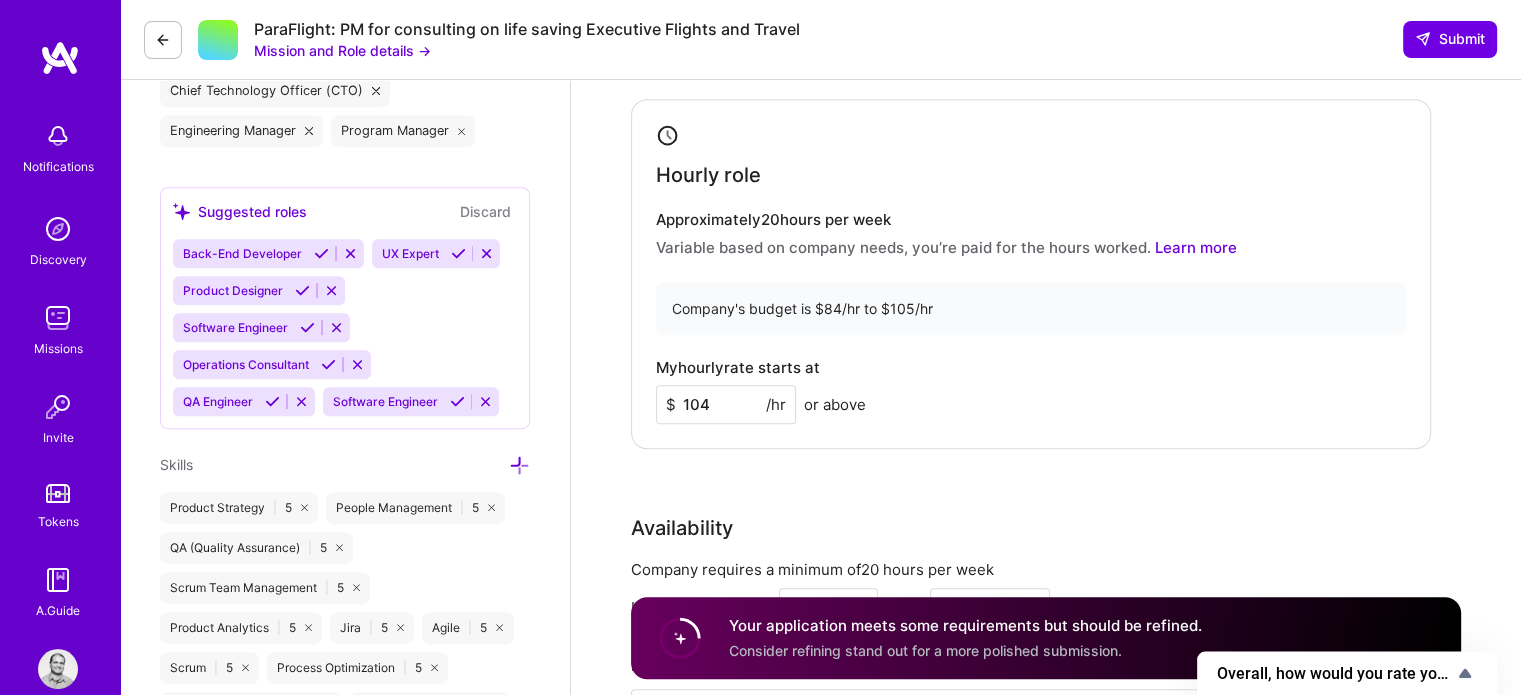 click on "Rate Your rate should reflect your skills, experience, role requirements, and market demand. The company’s budget reflects the range the company has budgeted for the role. Learn about rates Tips for setting your rate Companies set the preferred rate range in accordance with their budget and the guidance from the A.Team platform based on rates from similar roles in past missions. How to determine your rate? Your rate should reflect your skills, experience, the mission requirements, and market demand. On most missions you can use the company's budget to help guide your decision.   What’s the difference between hourly and monthly rates? Hourly rates are missions with variable time commitments based on company needs. Monthly rates are retainer missions where you’re guaranteed full time work and a fixed monthly income for a minimum of one month, but often longer. Learn how to set your rates Open A.Guide   If selected, I agree to work on this role at or above the rate entered below. Hourly role Approximately" at bounding box center [1046, 365] 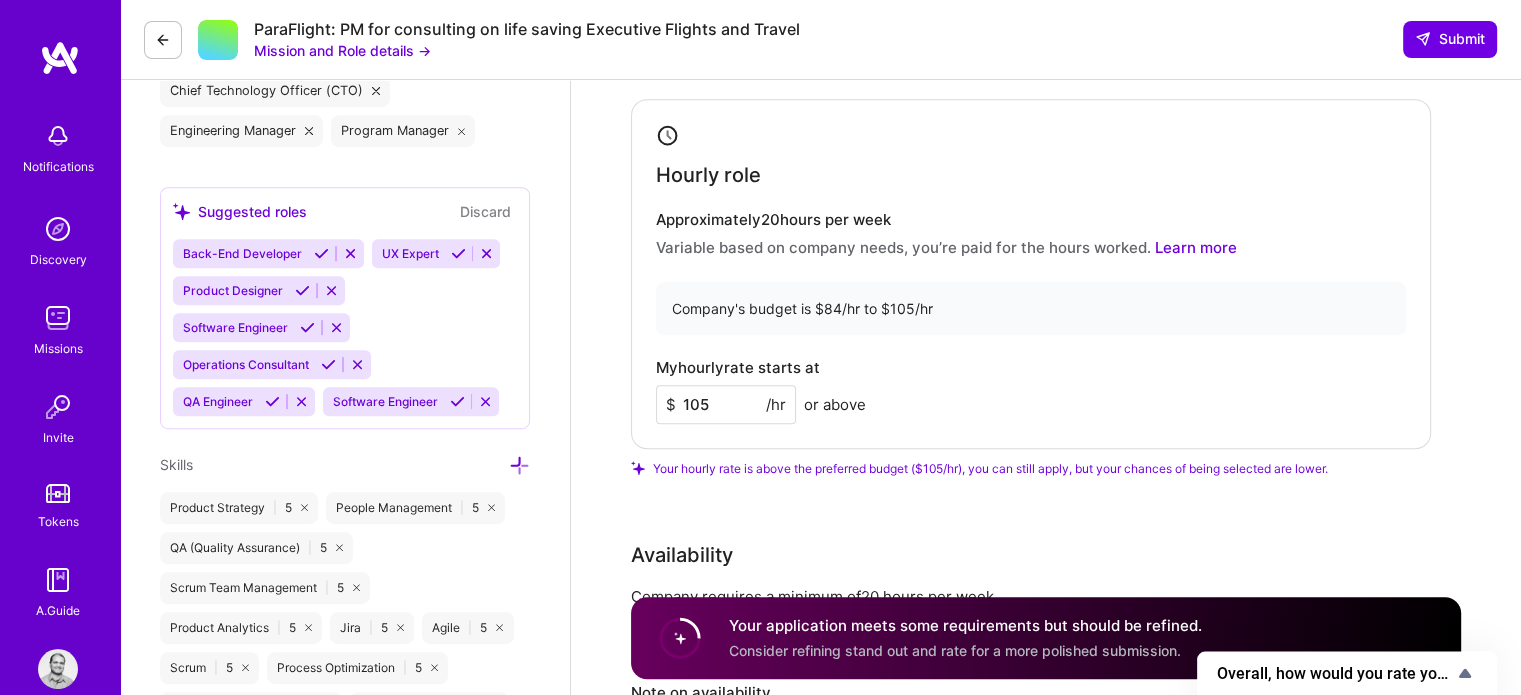drag, startPoint x: 720, startPoint y: 400, endPoint x: 664, endPoint y: 407, distance: 56.435802 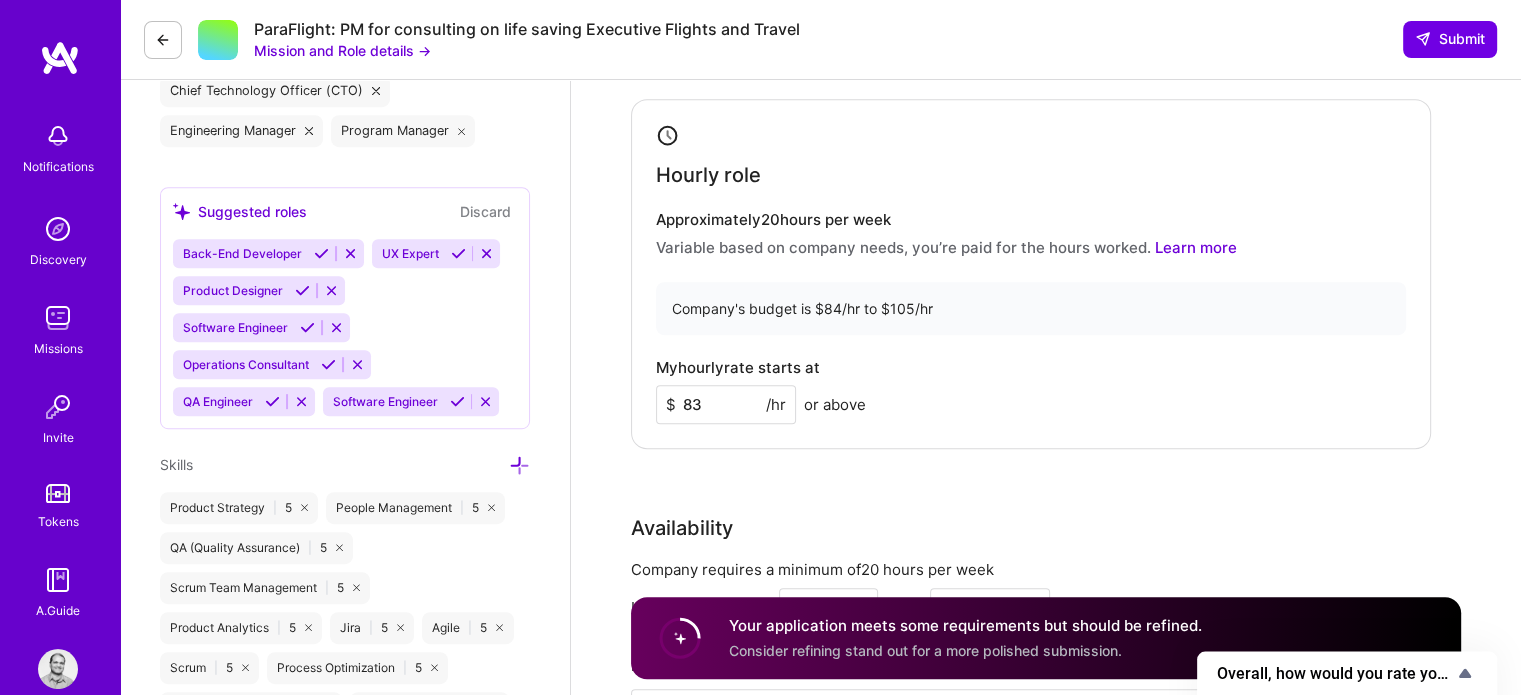 click on "83" at bounding box center [726, 404] 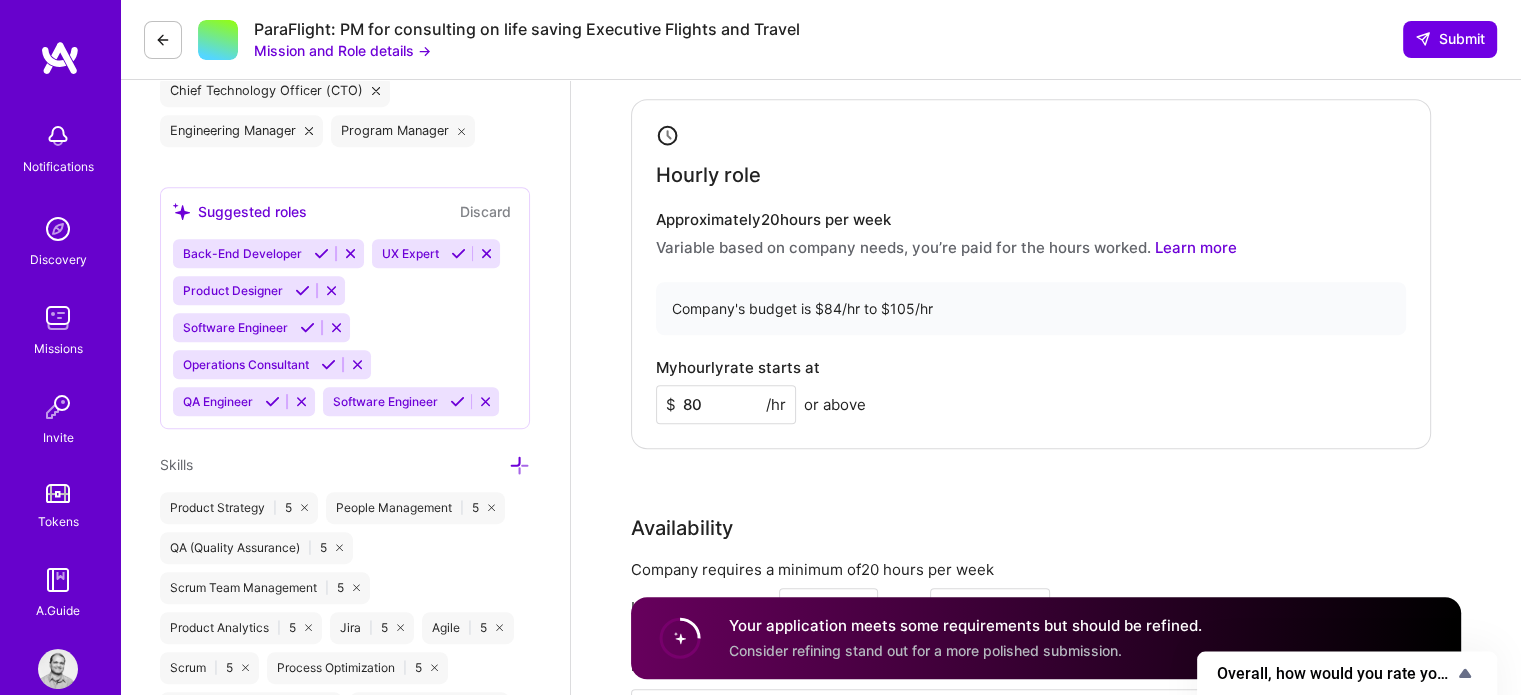 click on "Rate Your rate should reflect your skills, experience, role requirements, and market demand. The company’s budget reflects the range the company has budgeted for the role. Learn about rates Tips for setting your rate Companies set the preferred rate range in accordance with their budget and the guidance from the A.Team platform based on rates from similar roles in past missions. How to determine your rate? Your rate should reflect your skills, experience, the mission requirements, and market demand. On most missions you can use the company's budget to help guide your decision.   What’s the difference between hourly and monthly rates? Hourly rates are missions with variable time commitments based on company needs. Monthly rates are retainer missions where you’re guaranteed full time work and a fixed monthly income for a minimum of one month, but often longer. Learn how to set your rates Open A.Guide   If selected, I agree to work on this role at or above the rate entered below. Hourly role Approximately" at bounding box center [1046, 365] 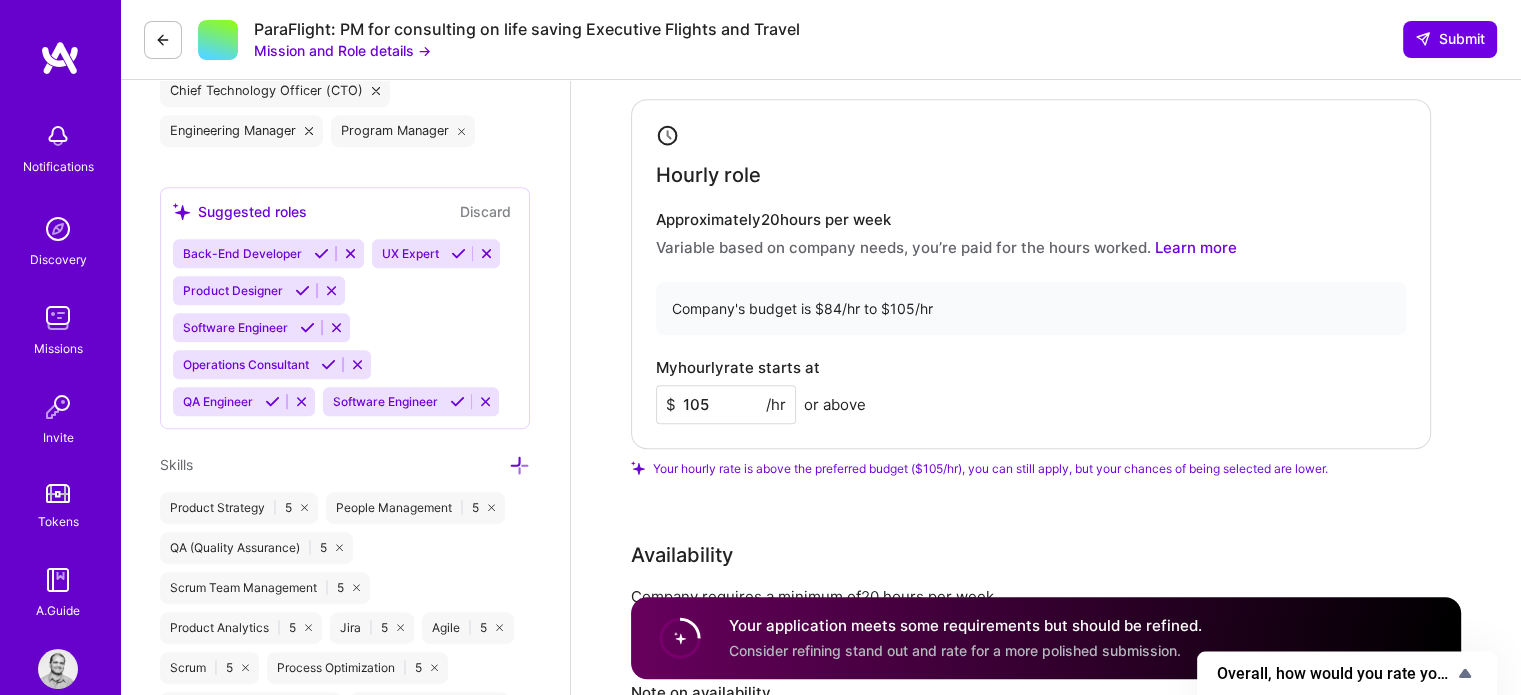 click on "105" at bounding box center (726, 404) 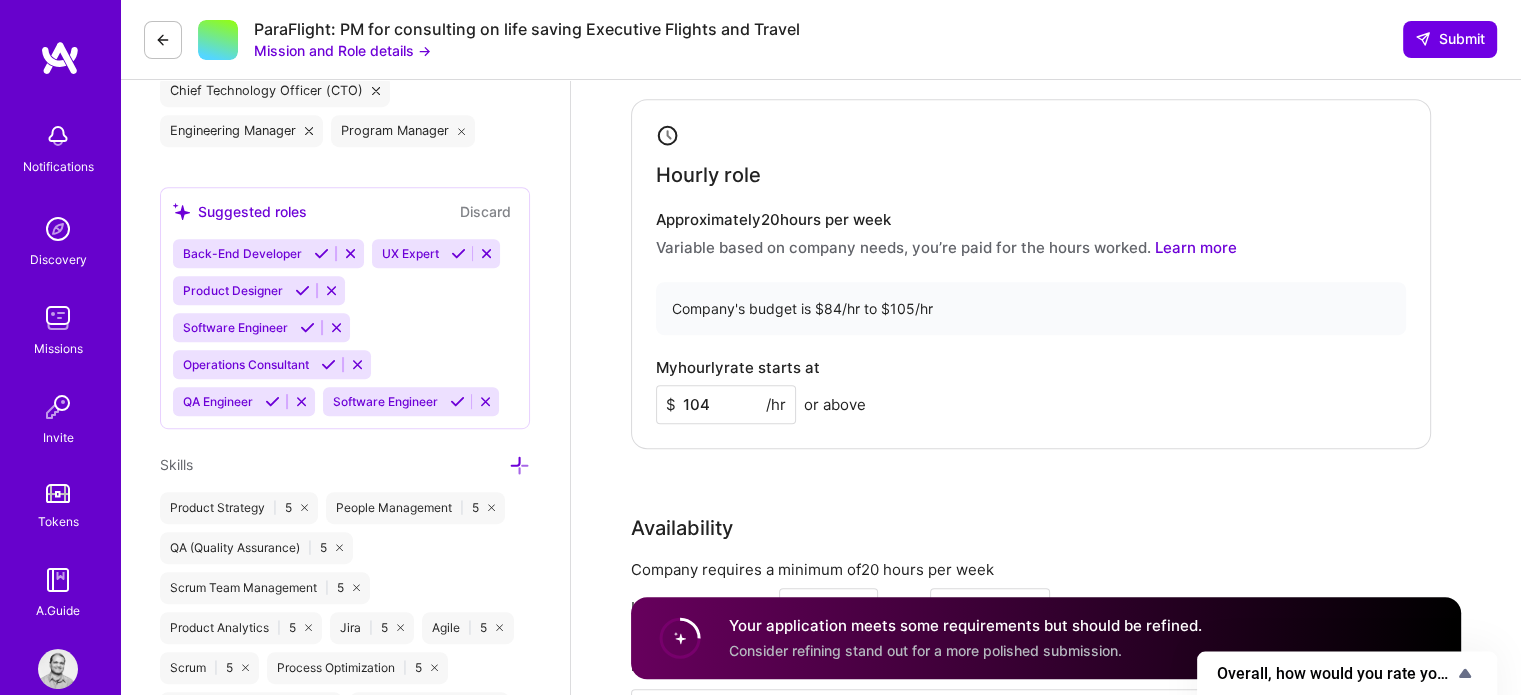 type on "104" 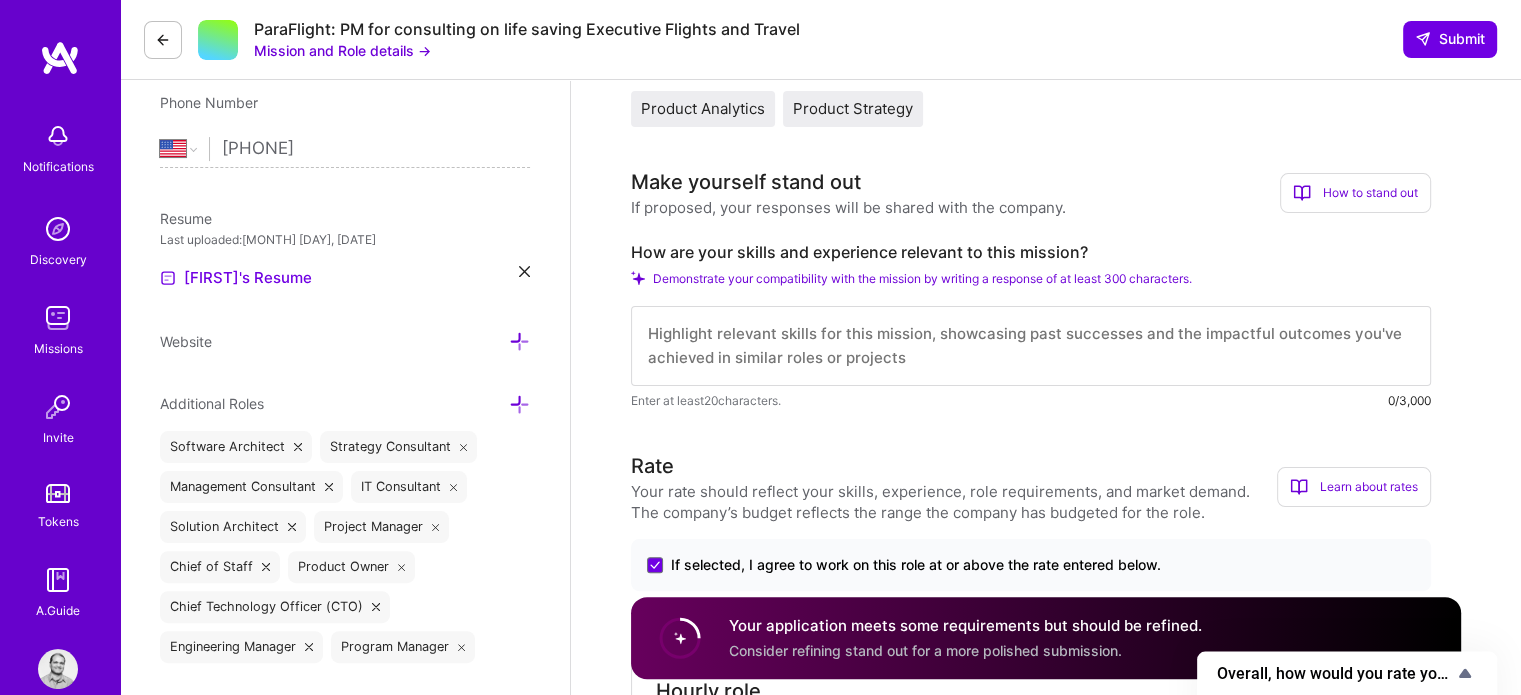scroll, scrollTop: 400, scrollLeft: 0, axis: vertical 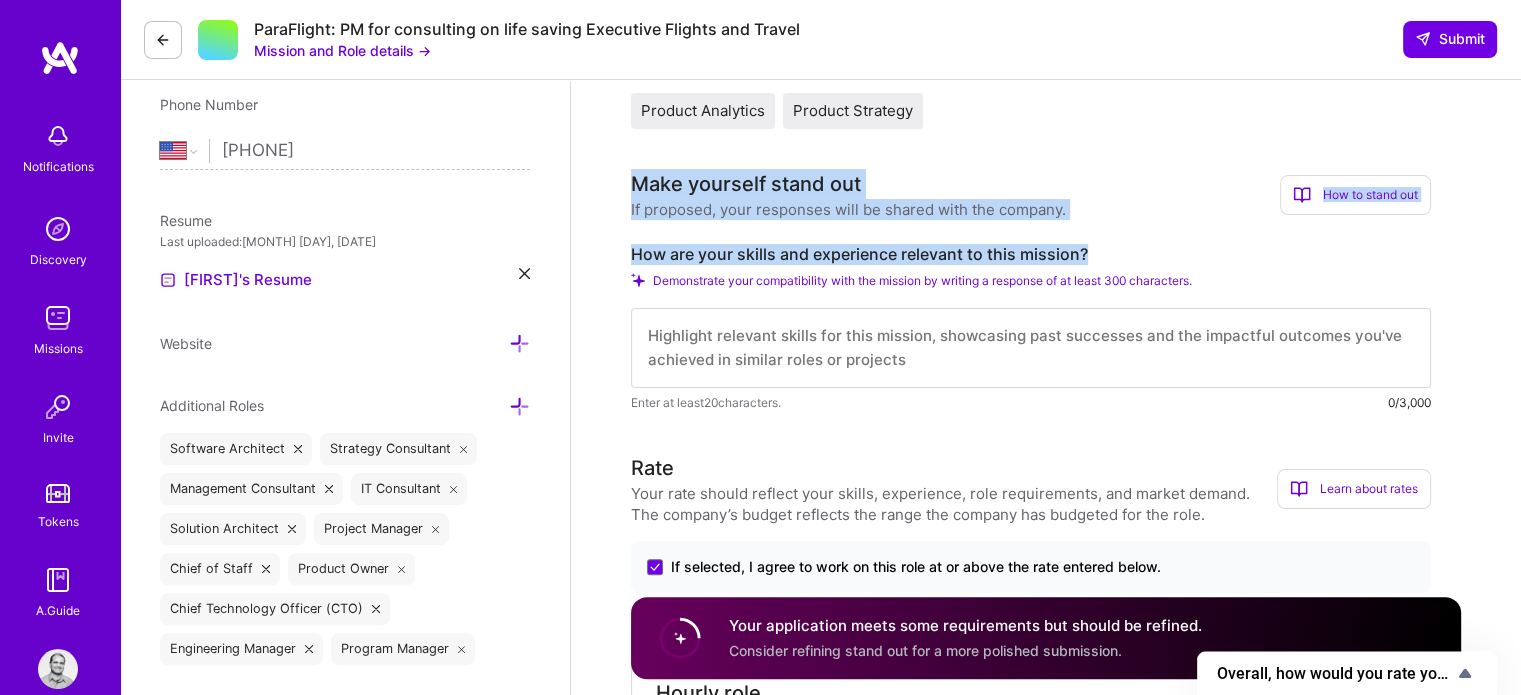 drag, startPoint x: 632, startPoint y: 179, endPoint x: 1102, endPoint y: 238, distance: 473.68872 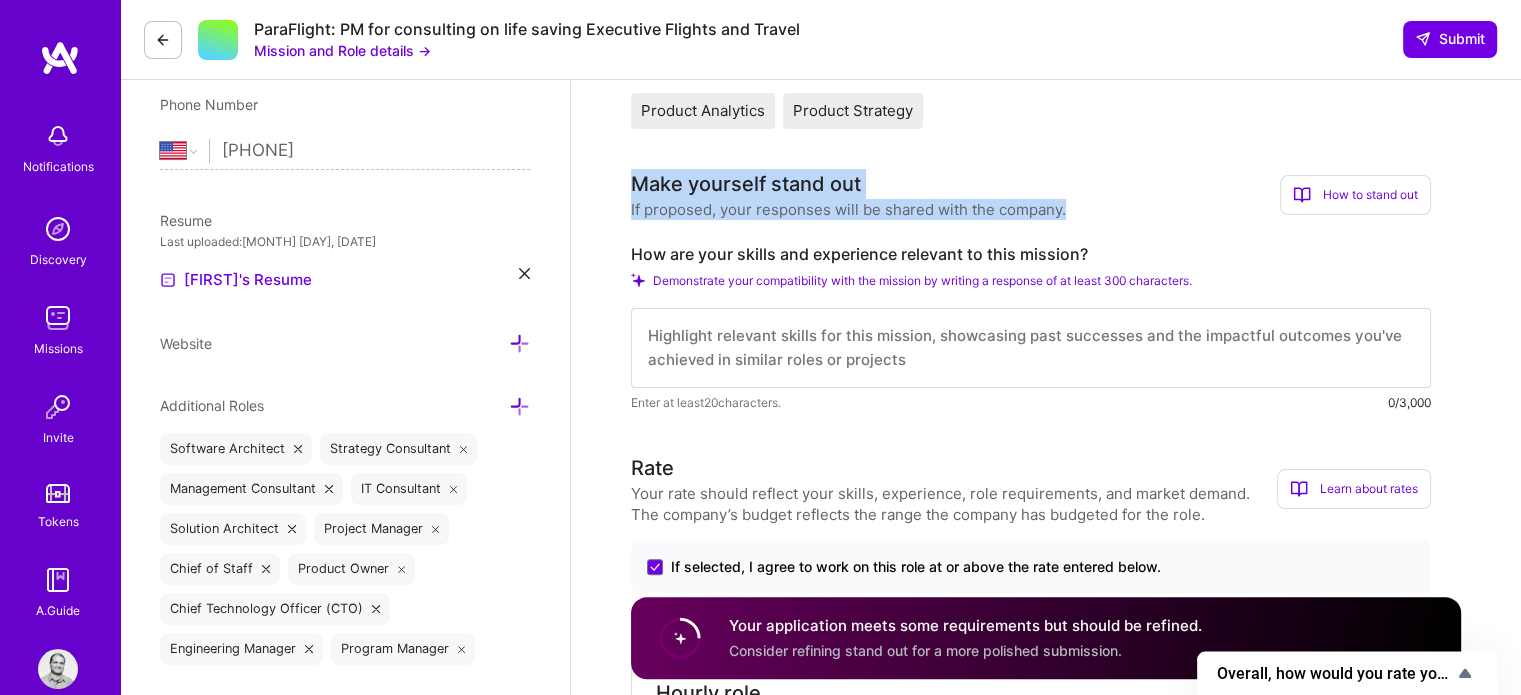 drag, startPoint x: 1064, startPoint y: 207, endPoint x: 630, endPoint y: 191, distance: 434.29483 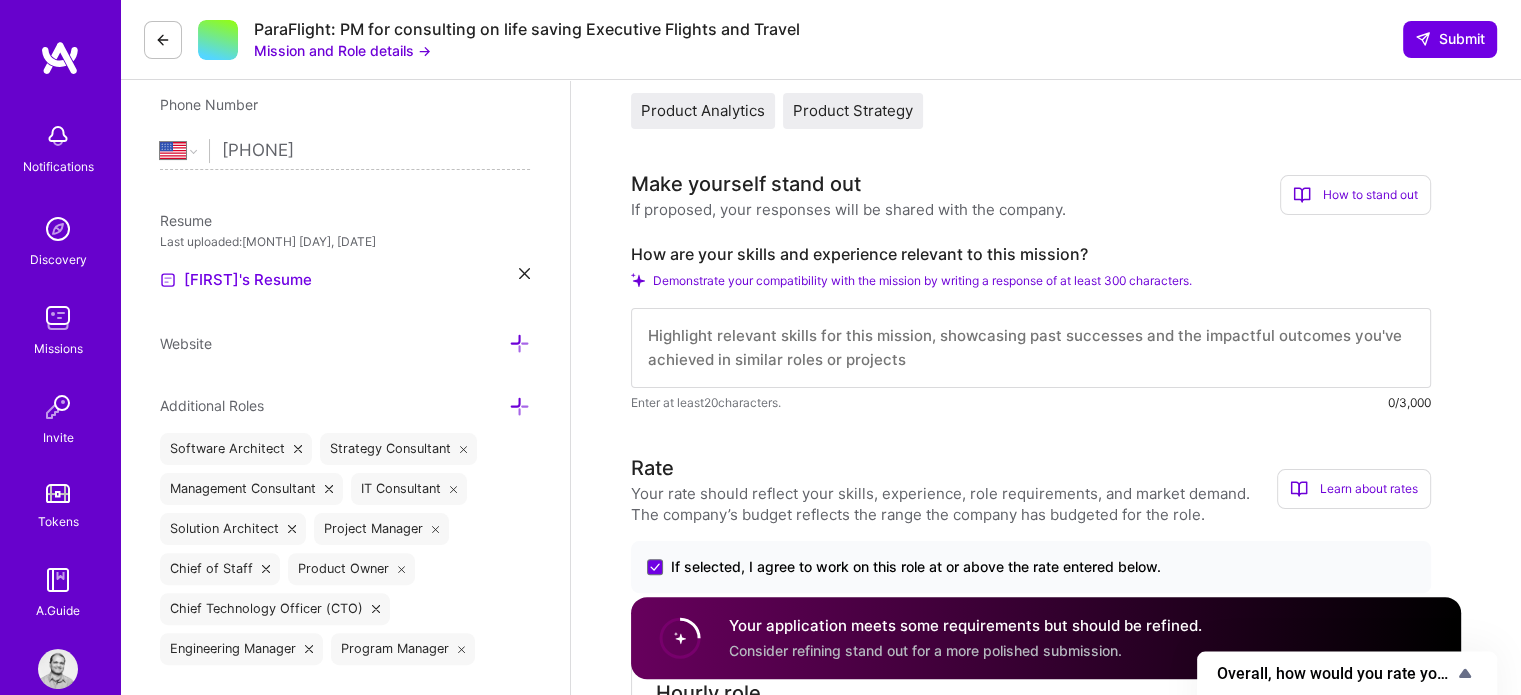 click on "How are your skills and experience relevant to this mission?" at bounding box center [1031, 254] 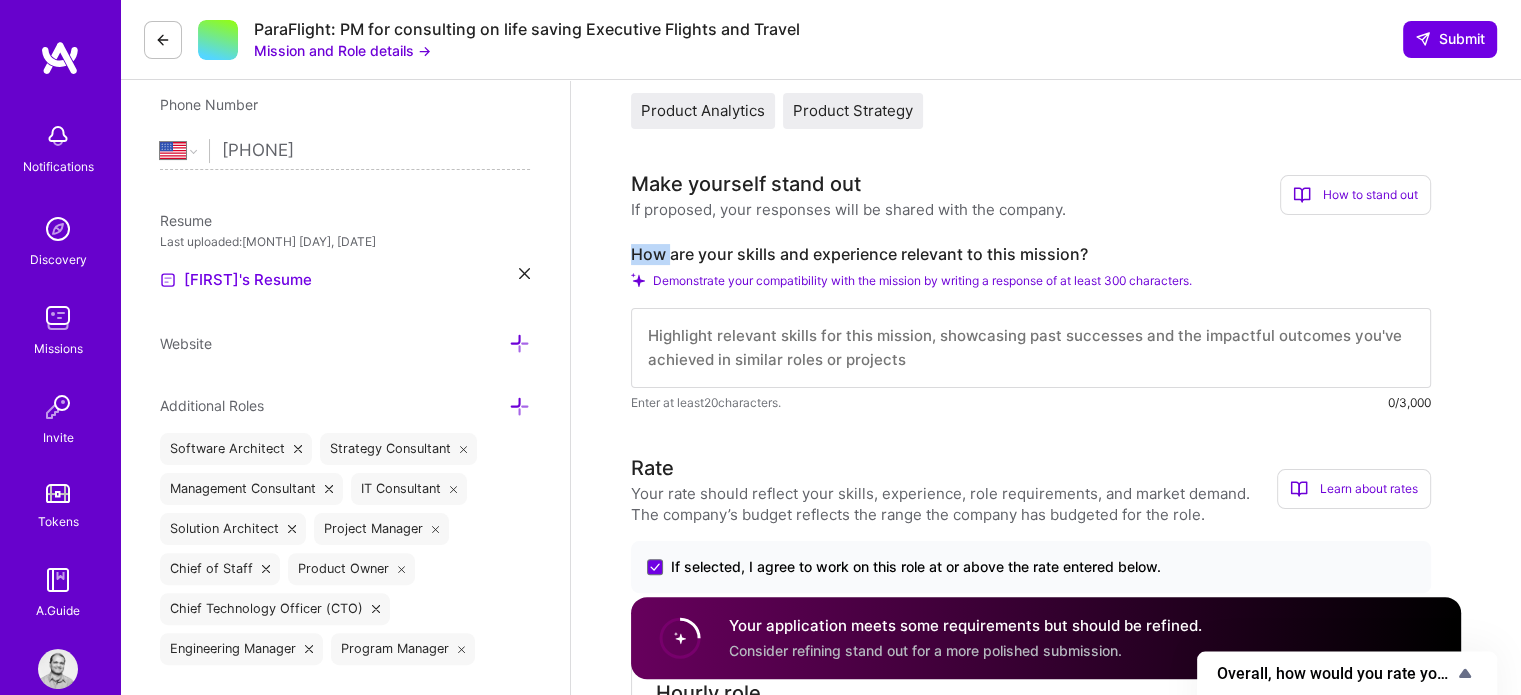 click on "How are your skills and experience relevant to this mission?" at bounding box center (1031, 254) 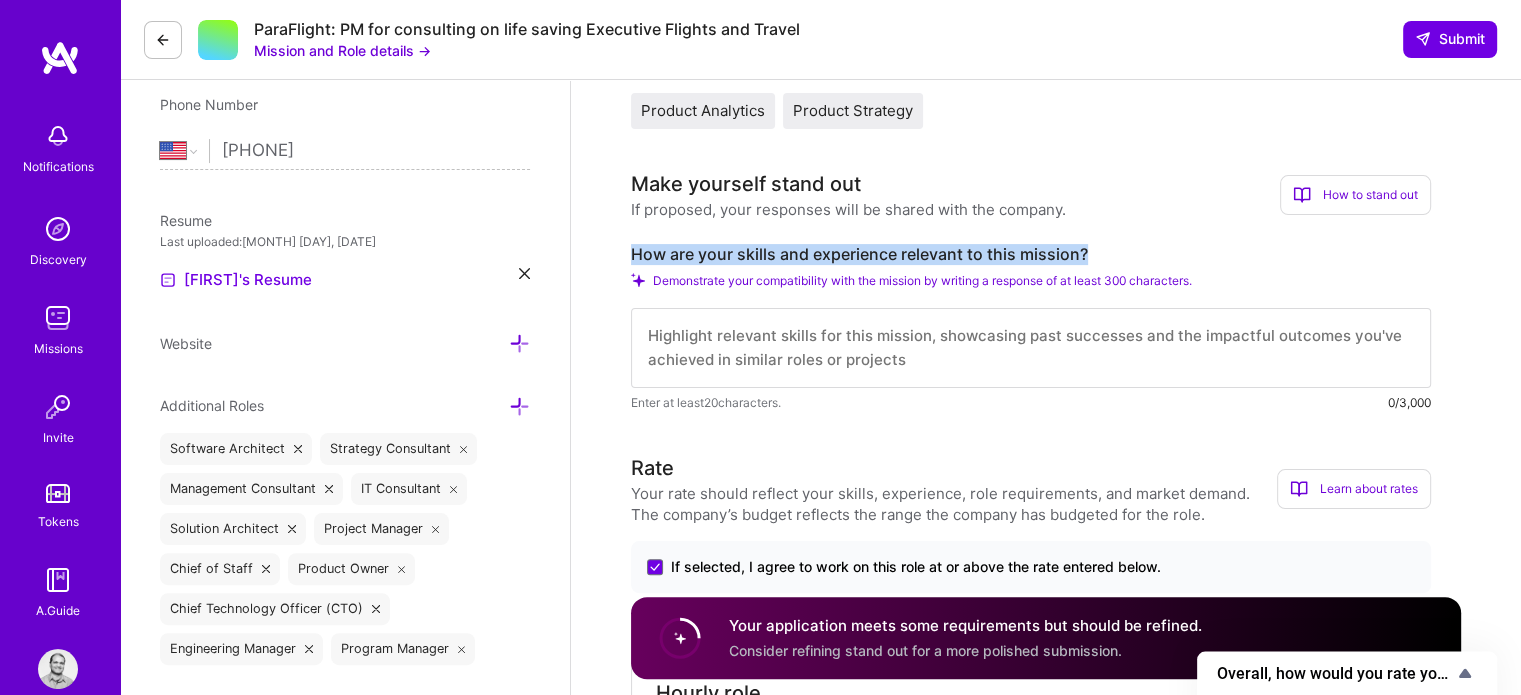 click on "How are your skills and experience relevant to this mission?" at bounding box center [1031, 254] 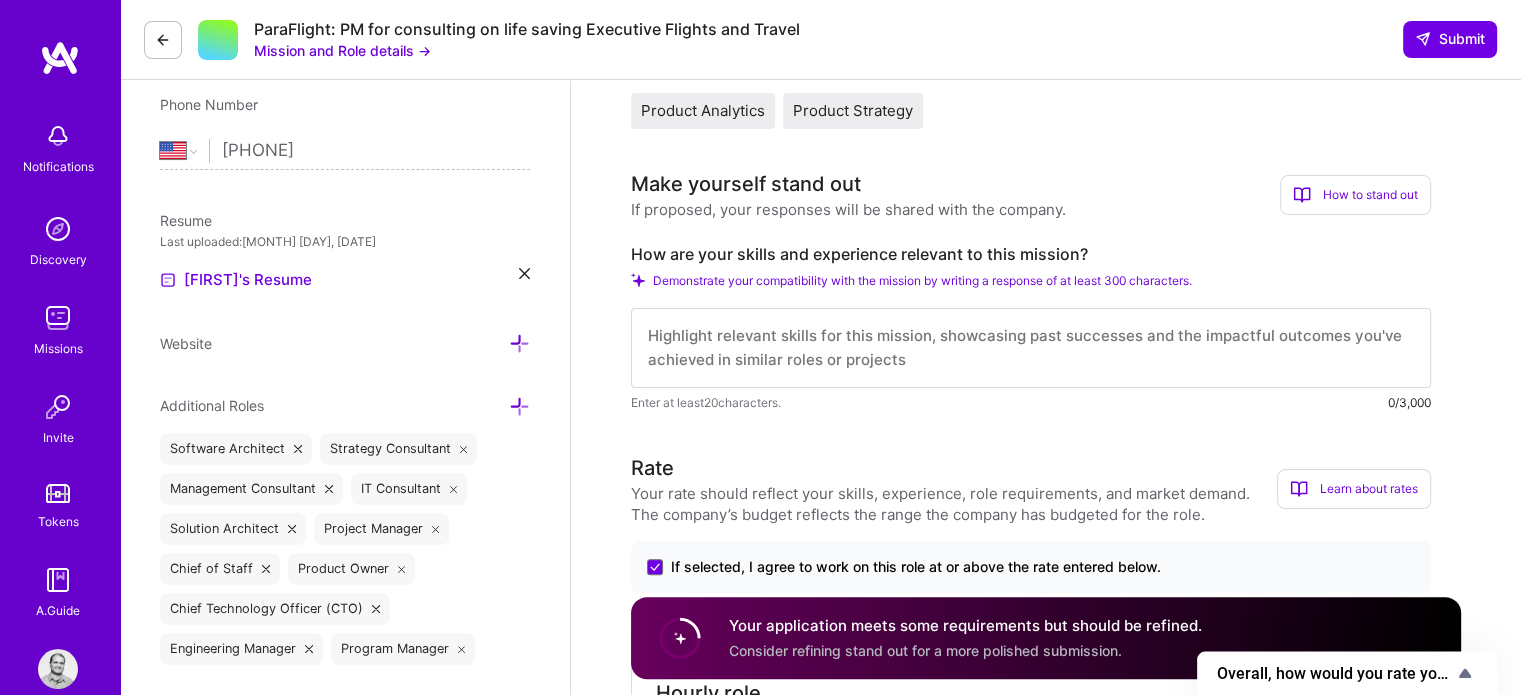 scroll, scrollTop: 0, scrollLeft: 0, axis: both 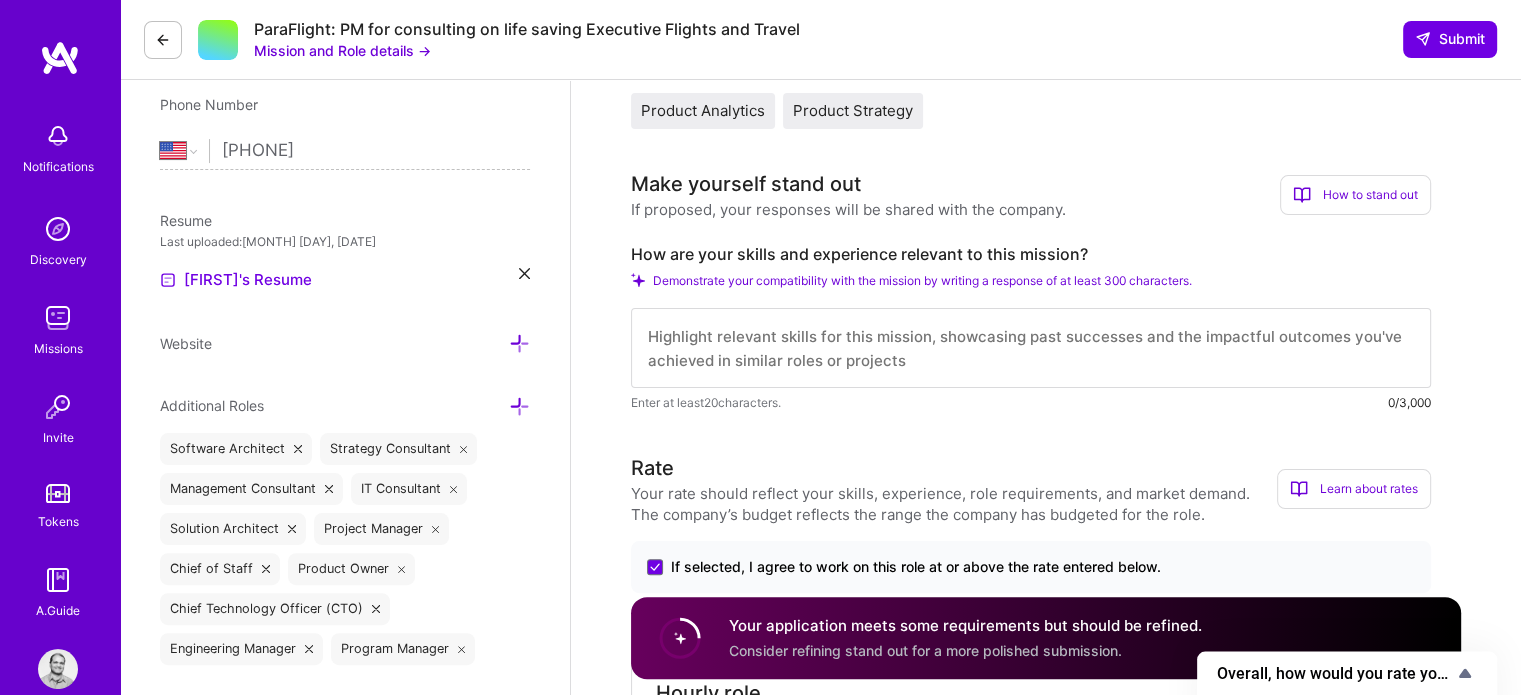 click at bounding box center [1031, 348] 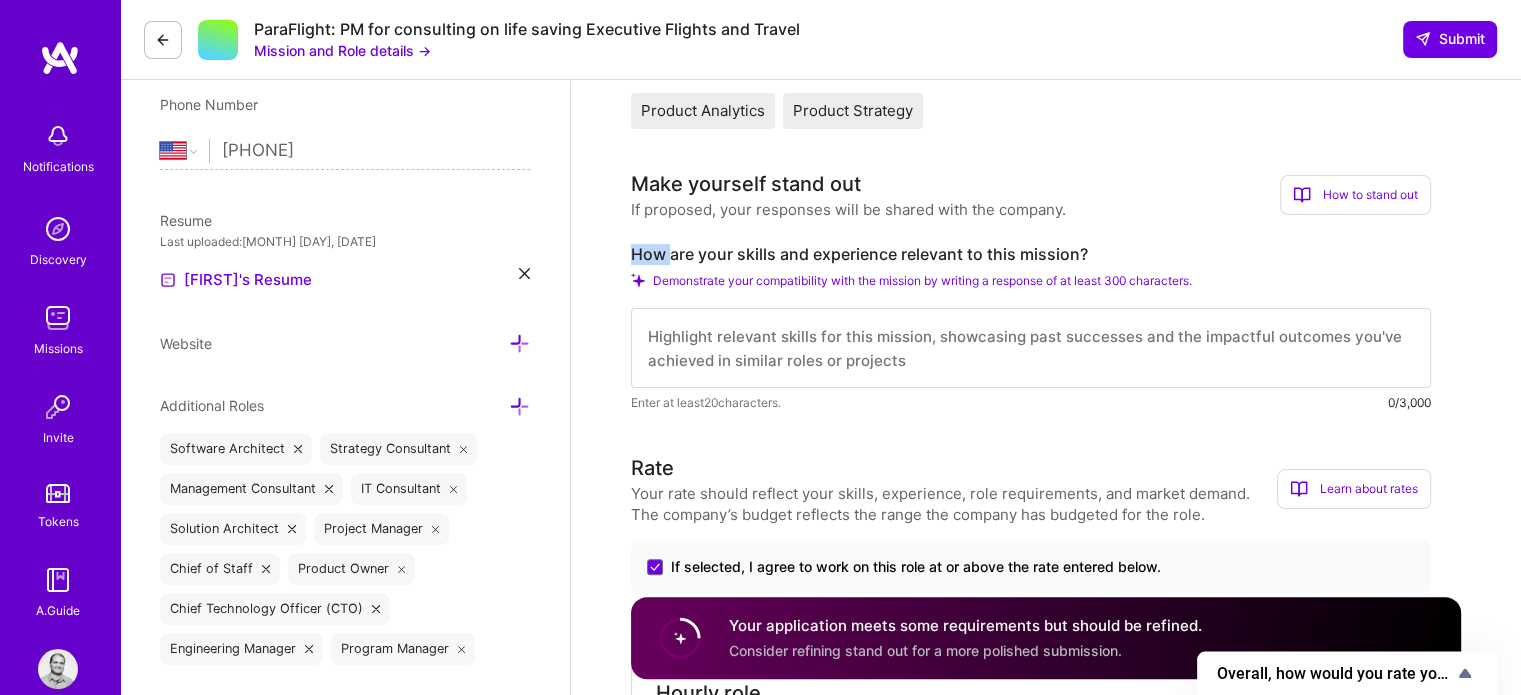 click on "How are your skills and experience relevant to this mission?" at bounding box center (1031, 254) 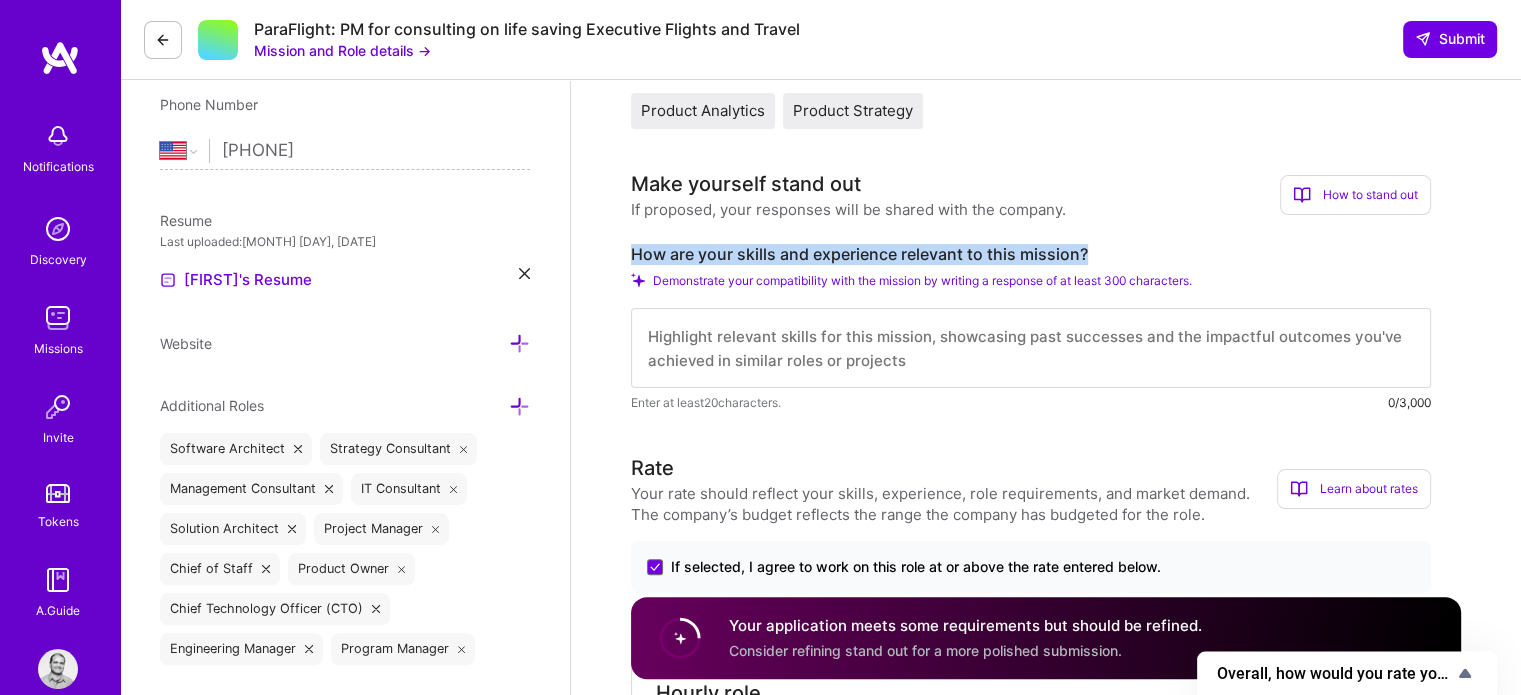 click on "How are your skills and experience relevant to this mission?" at bounding box center [1031, 254] 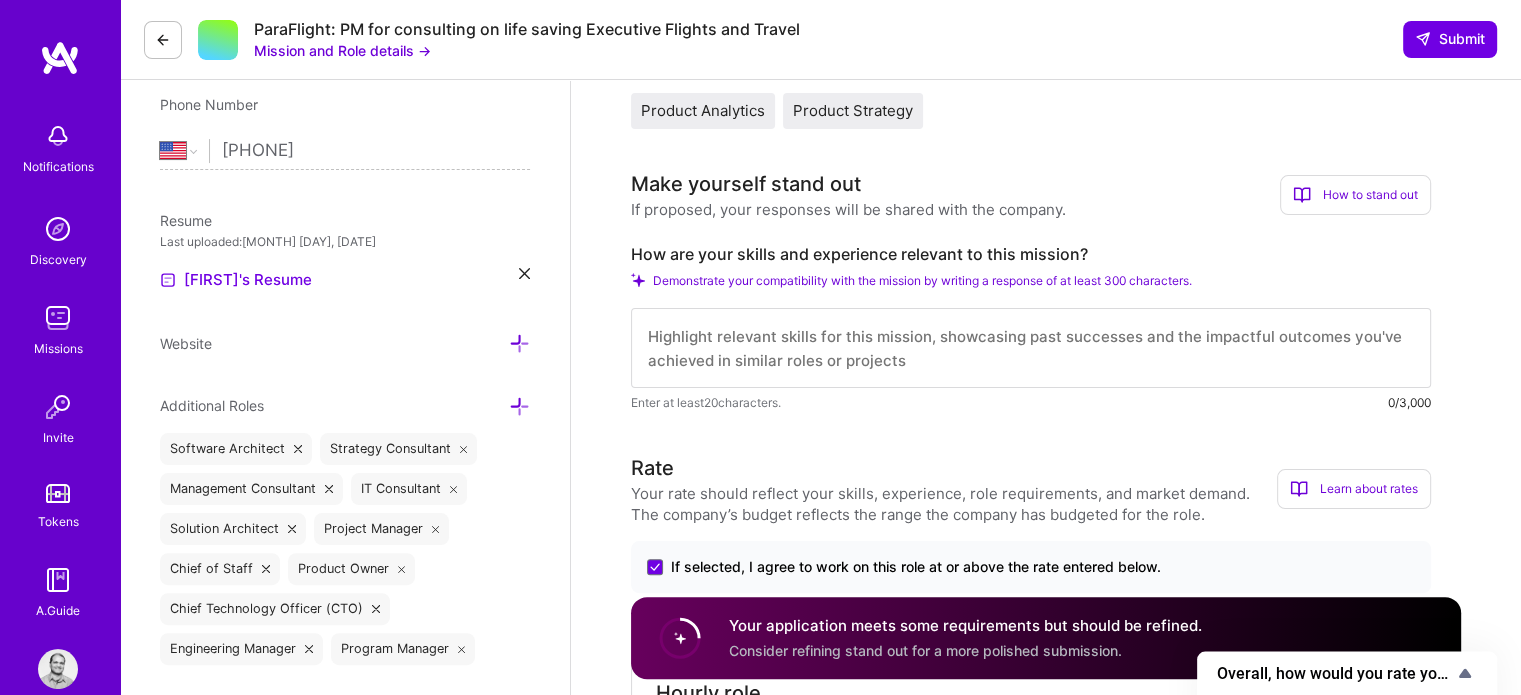 click on "How to stand out" at bounding box center (1355, 195) 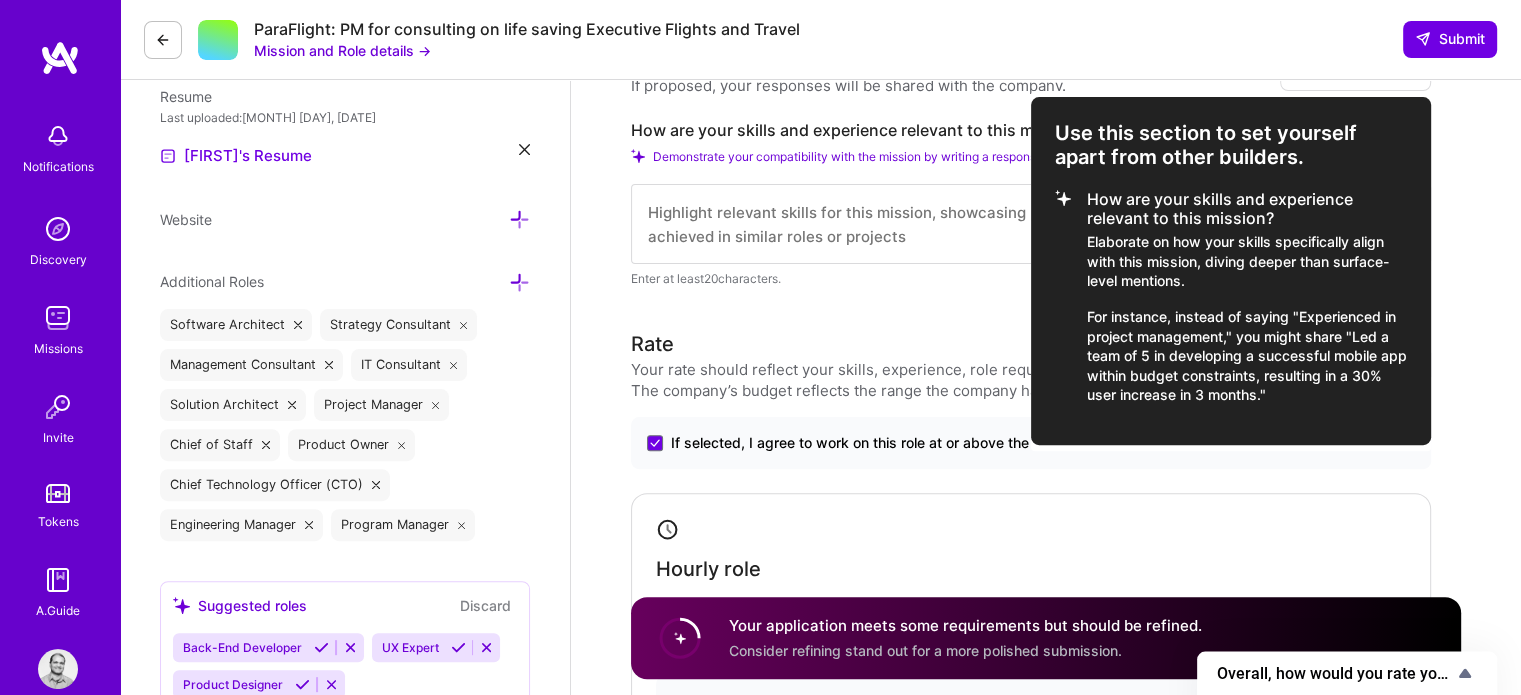 scroll, scrollTop: 500, scrollLeft: 0, axis: vertical 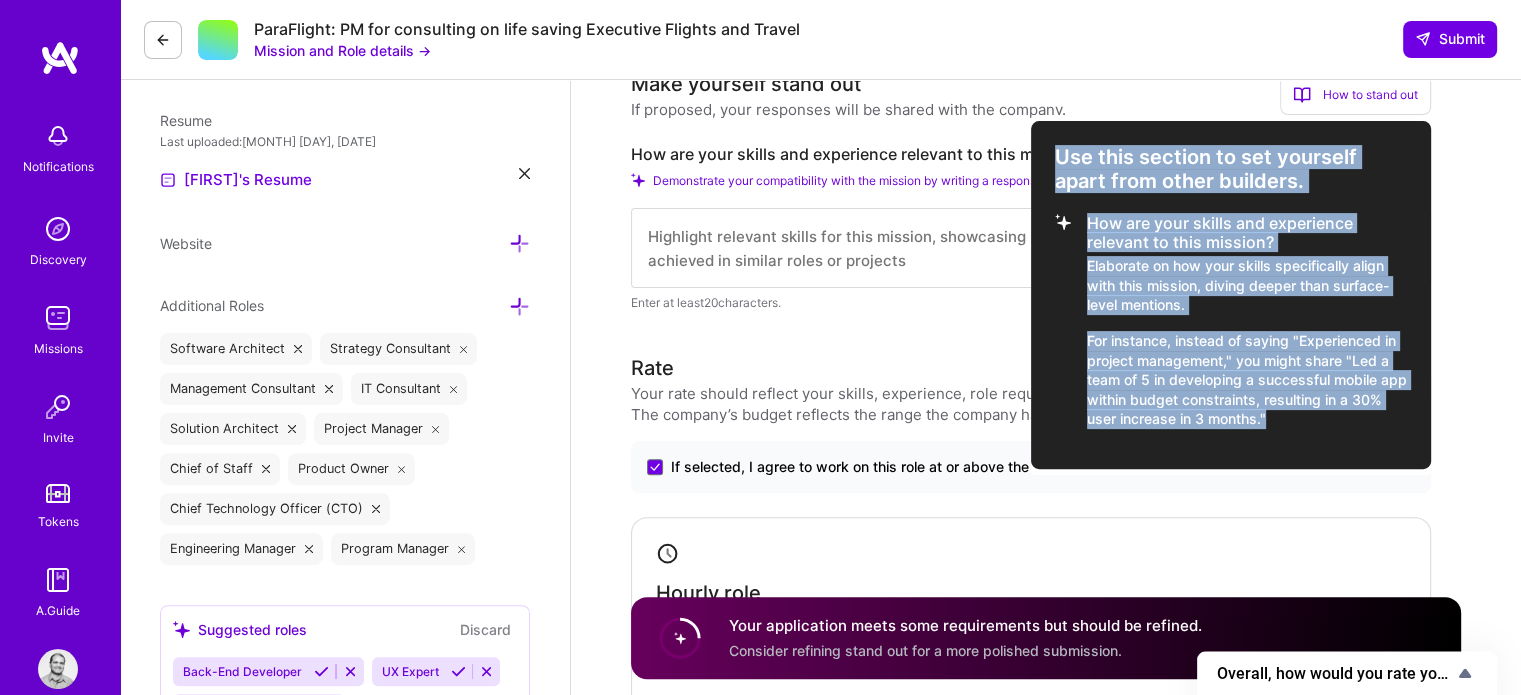drag, startPoint x: 1057, startPoint y: 154, endPoint x: 1325, endPoint y: 440, distance: 391.94388 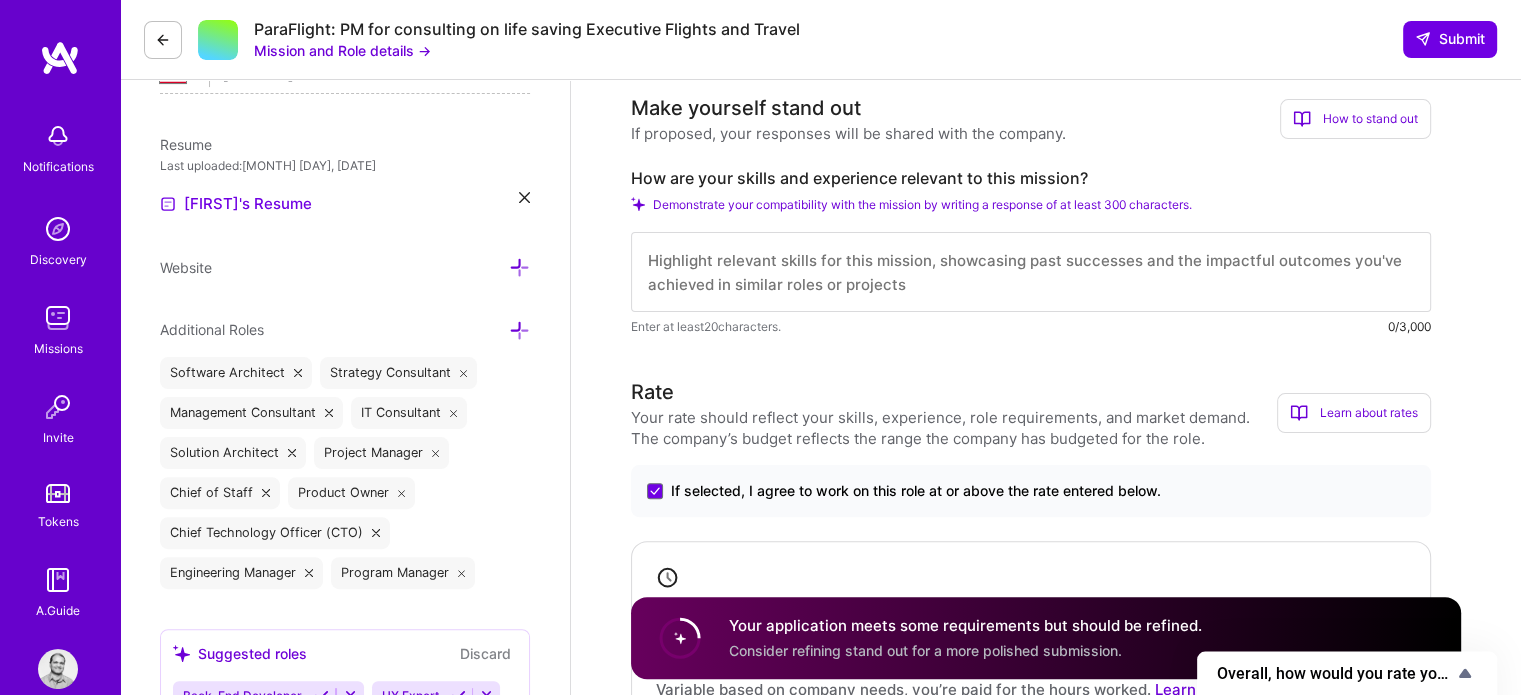 scroll, scrollTop: 400, scrollLeft: 0, axis: vertical 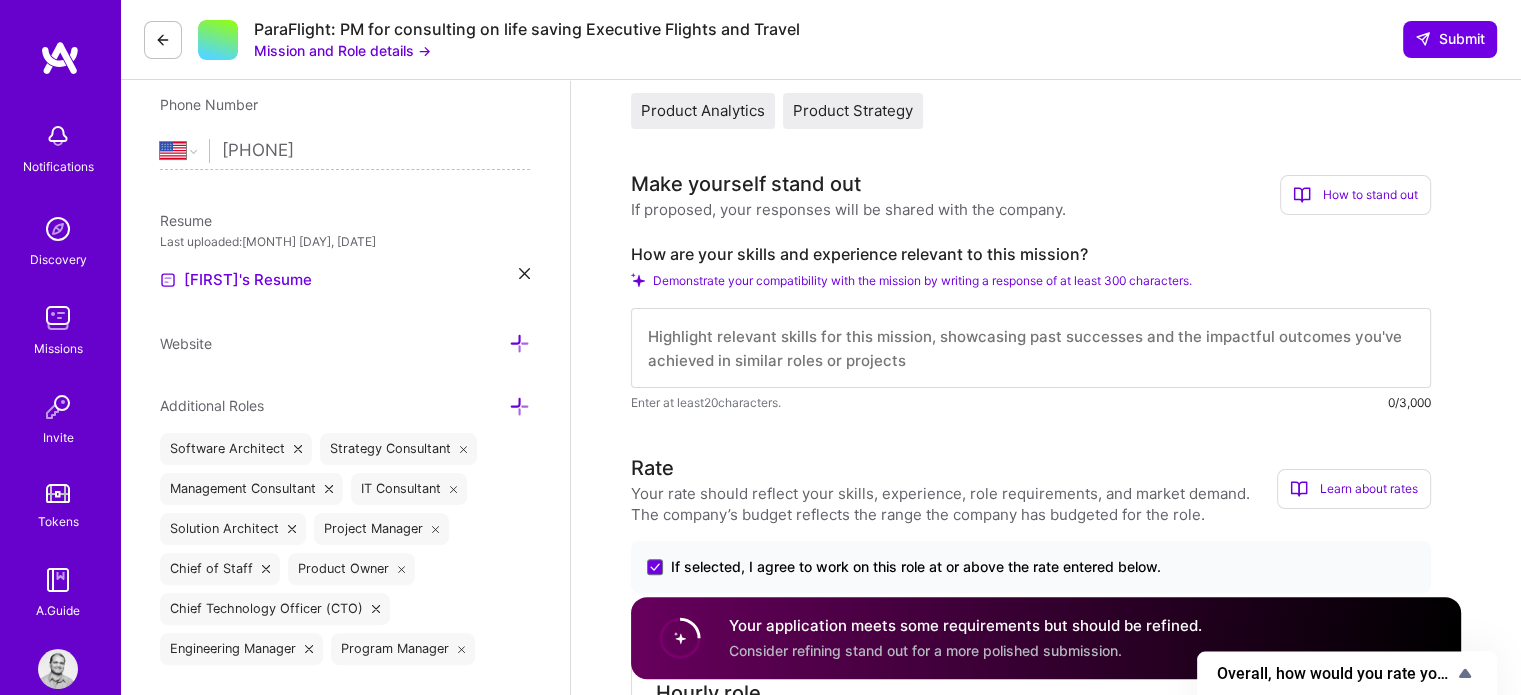click on "How to stand out" at bounding box center [1355, 195] 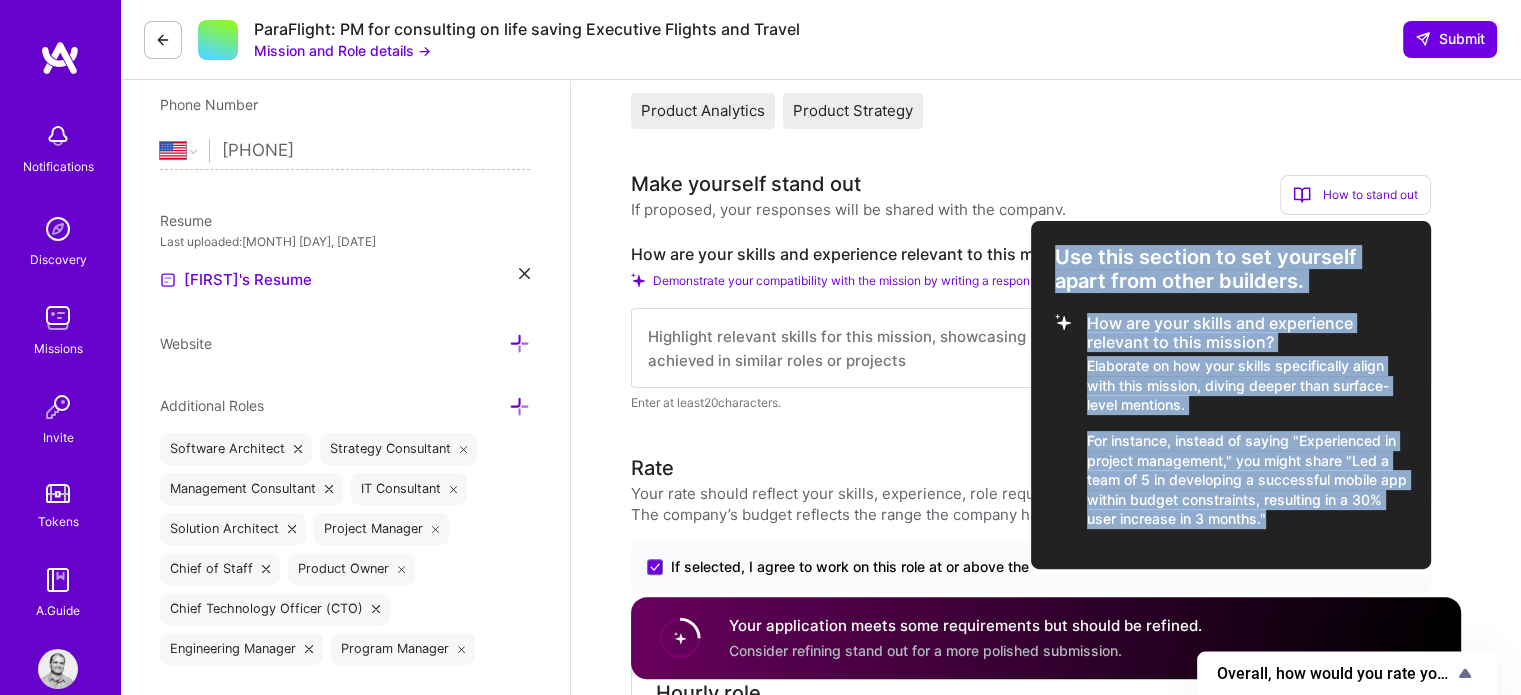 drag, startPoint x: 1057, startPoint y: 253, endPoint x: 1319, endPoint y: 511, distance: 367.7064 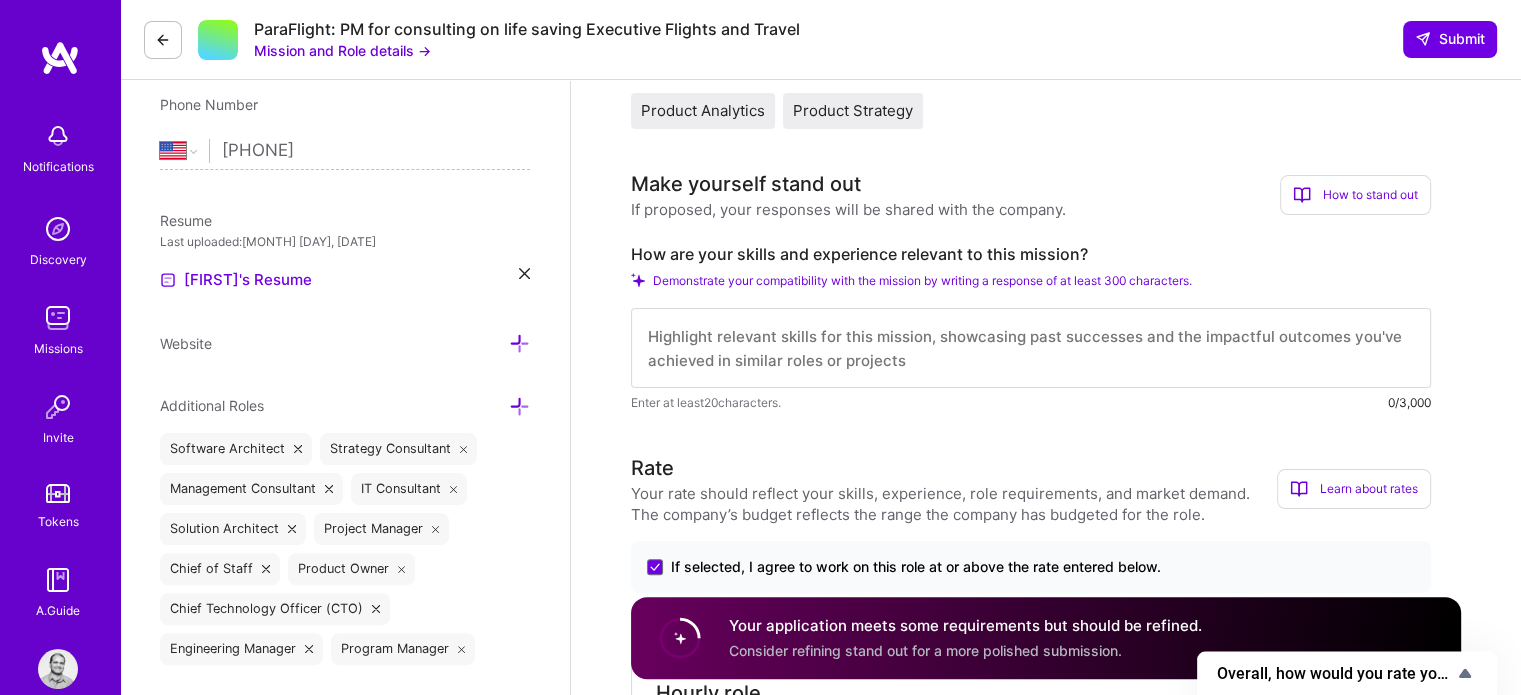 scroll, scrollTop: 1, scrollLeft: 0, axis: vertical 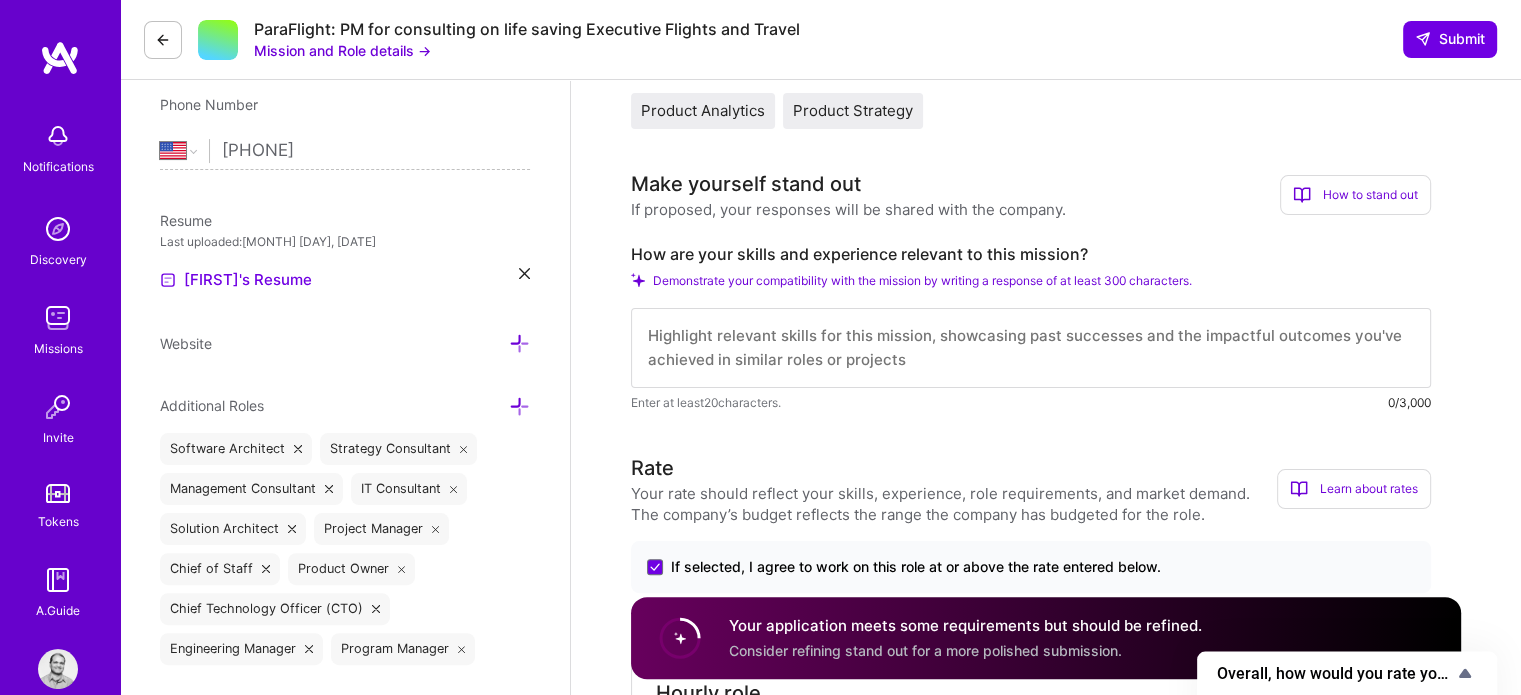 click on "How to stand out" at bounding box center (1355, 195) 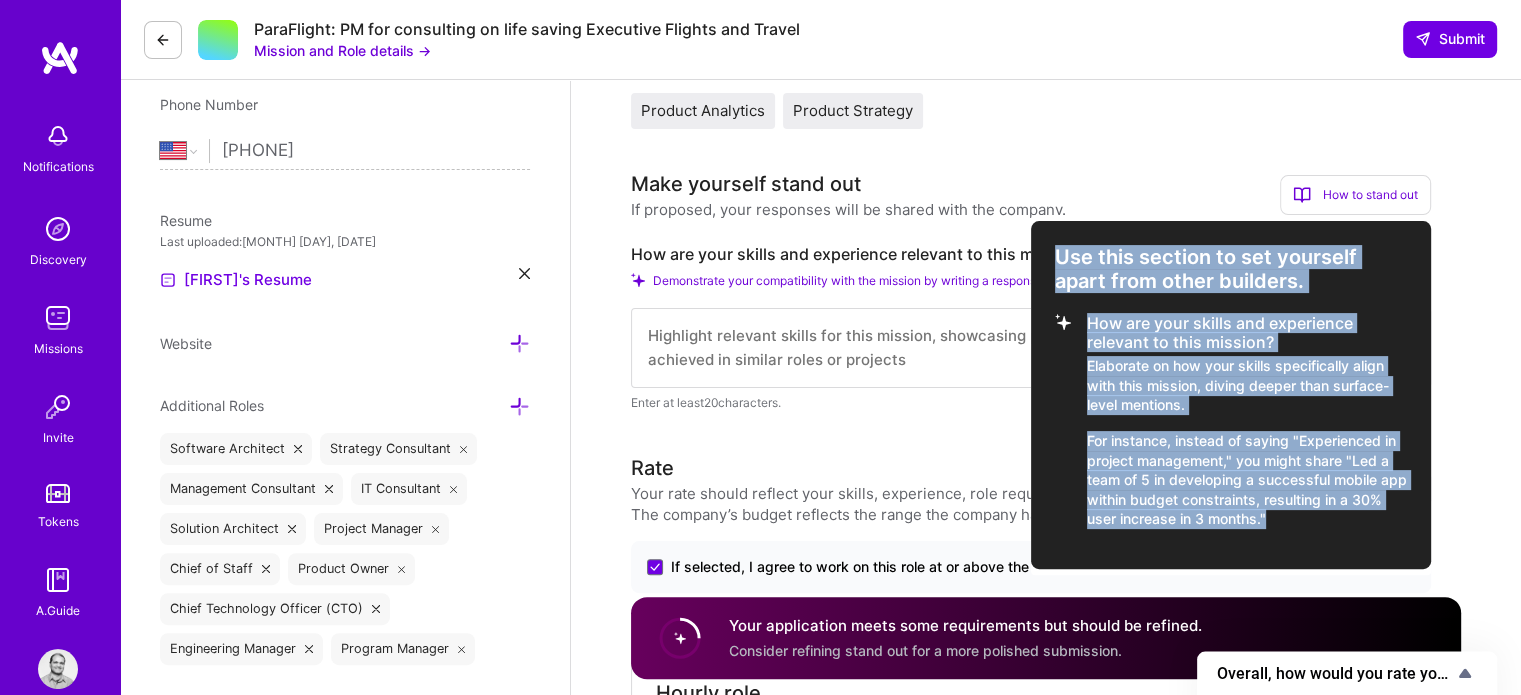 drag, startPoint x: 1052, startPoint y: 255, endPoint x: 1320, endPoint y: 519, distance: 376.19144 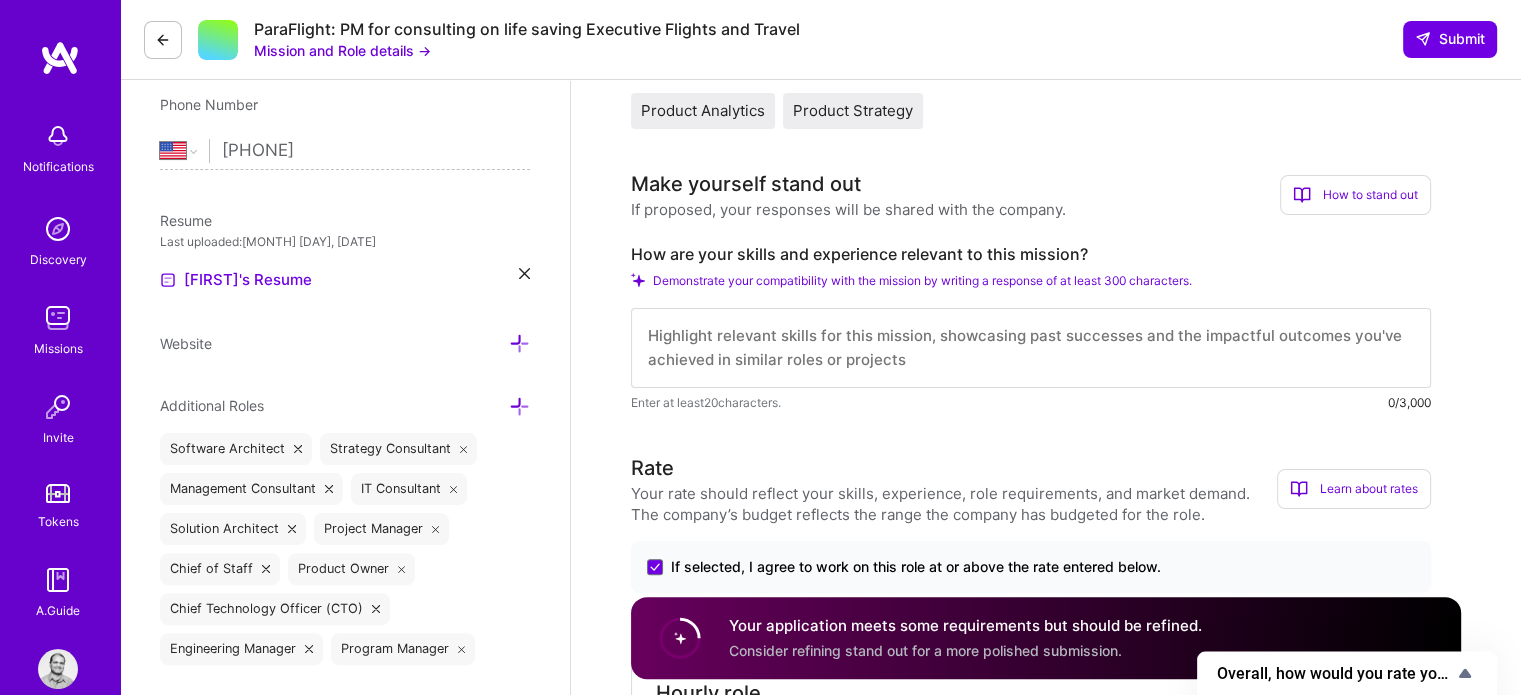 click on "How to stand out" at bounding box center (1355, 195) 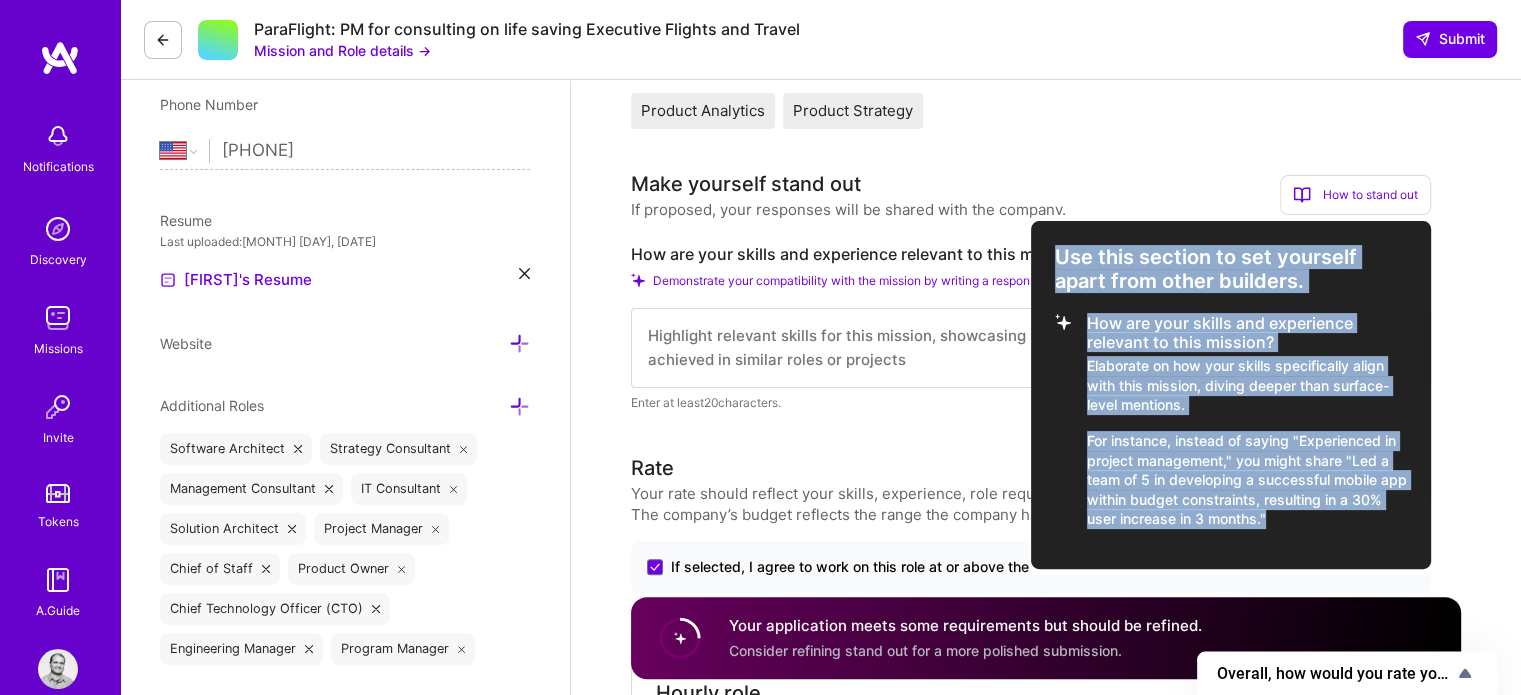 drag, startPoint x: 1305, startPoint y: 519, endPoint x: 1049, endPoint y: 263, distance: 362.03867 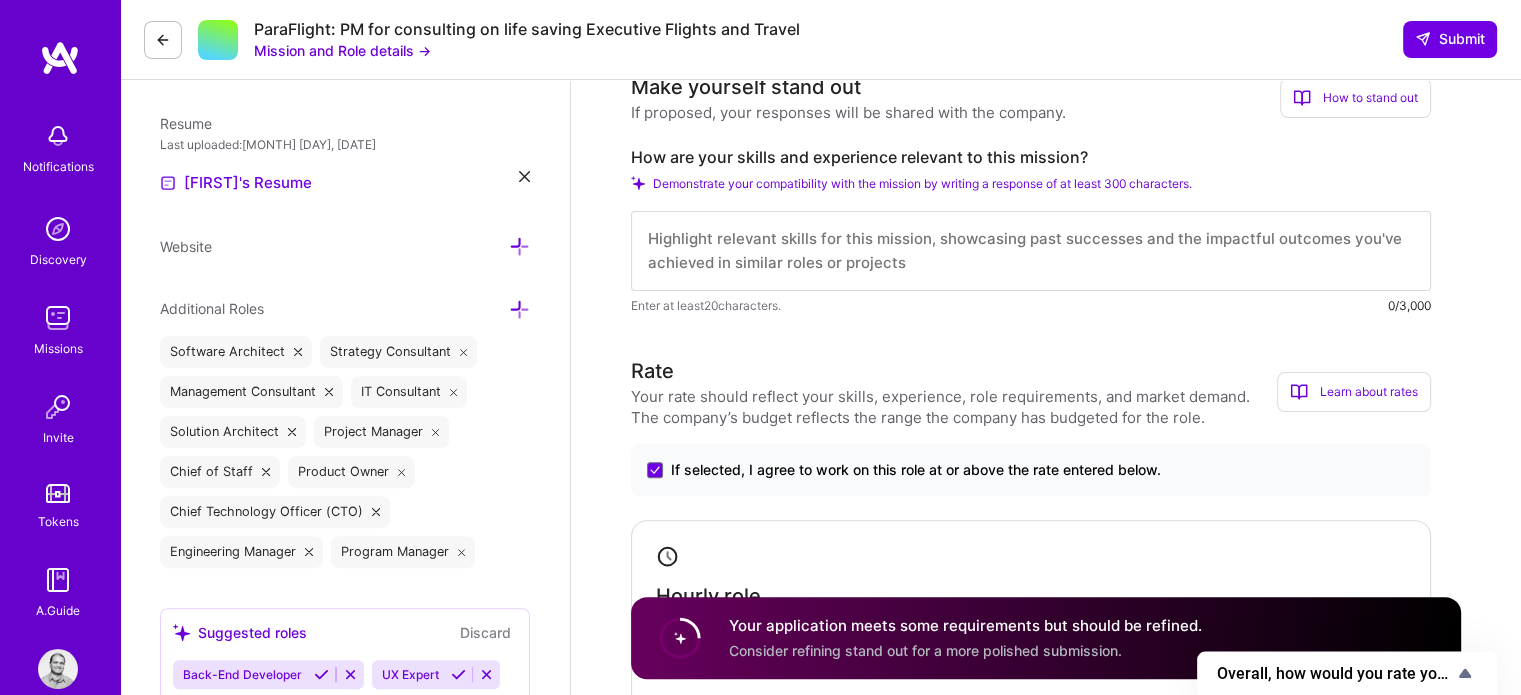 scroll, scrollTop: 500, scrollLeft: 0, axis: vertical 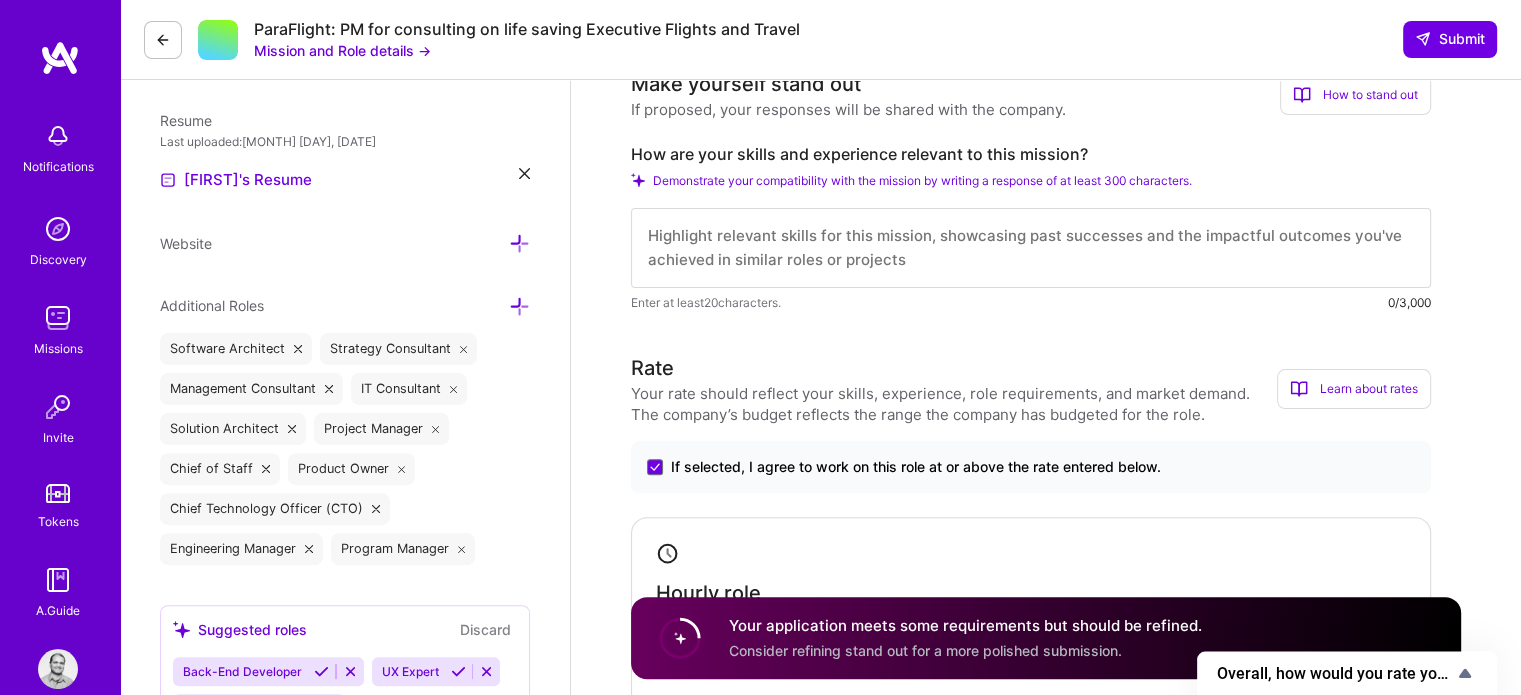 click on "Learn about rates" at bounding box center (1354, 389) 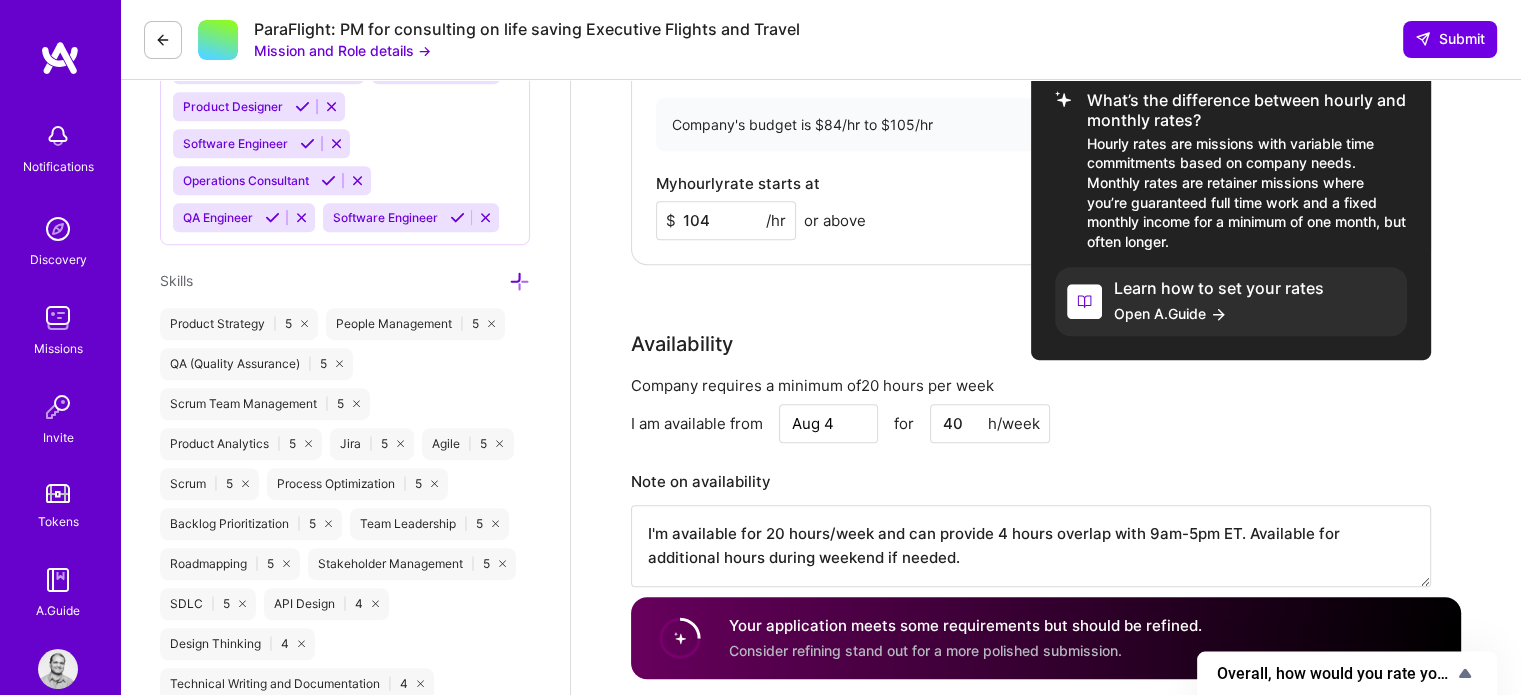 scroll, scrollTop: 1100, scrollLeft: 0, axis: vertical 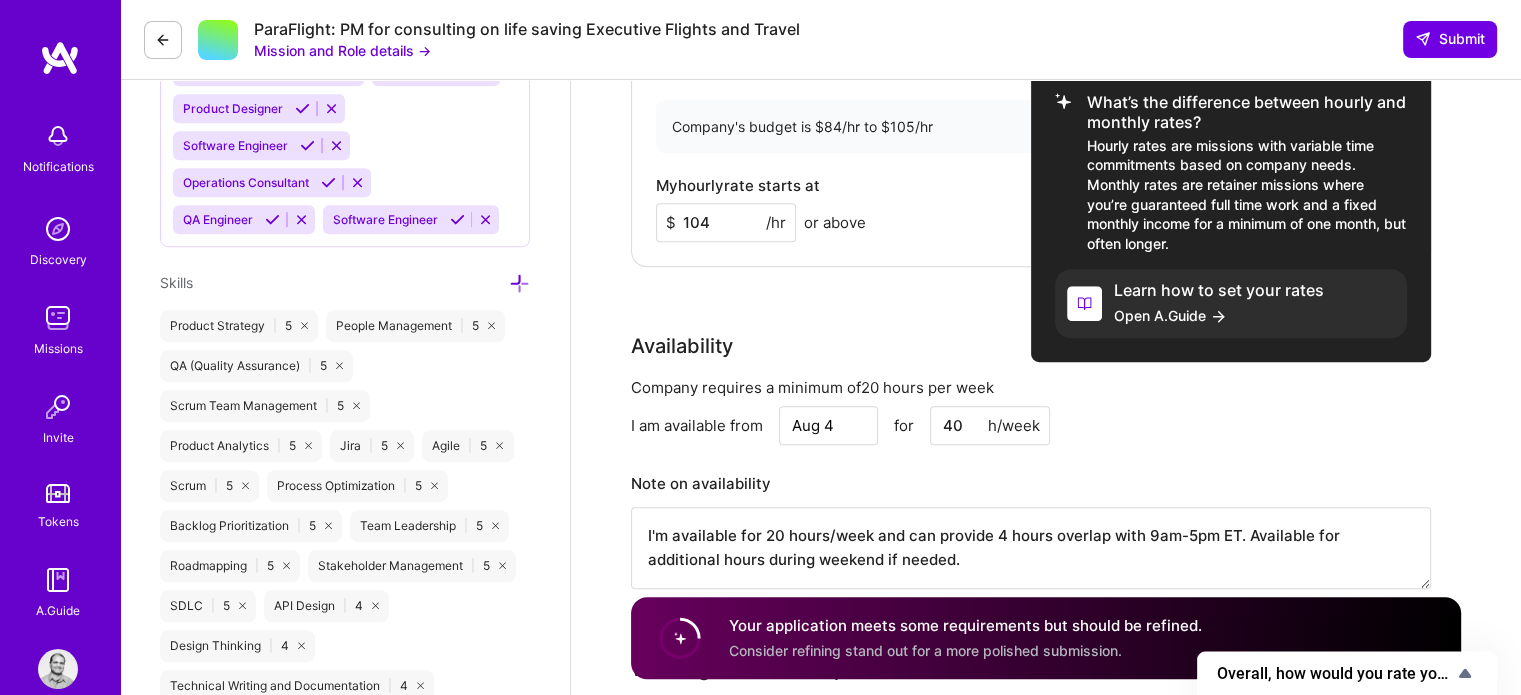 click on "Open A.Guide" at bounding box center [1219, 315] 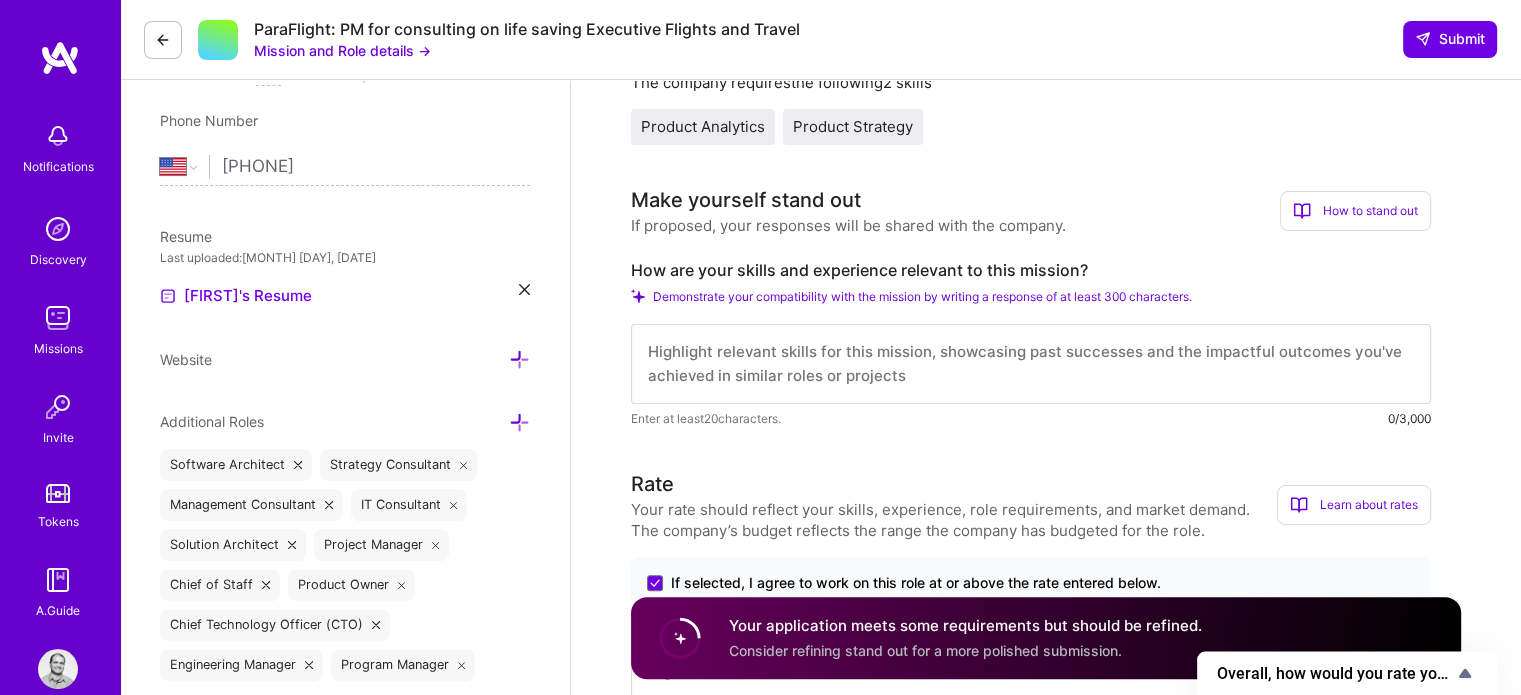 scroll, scrollTop: 400, scrollLeft: 0, axis: vertical 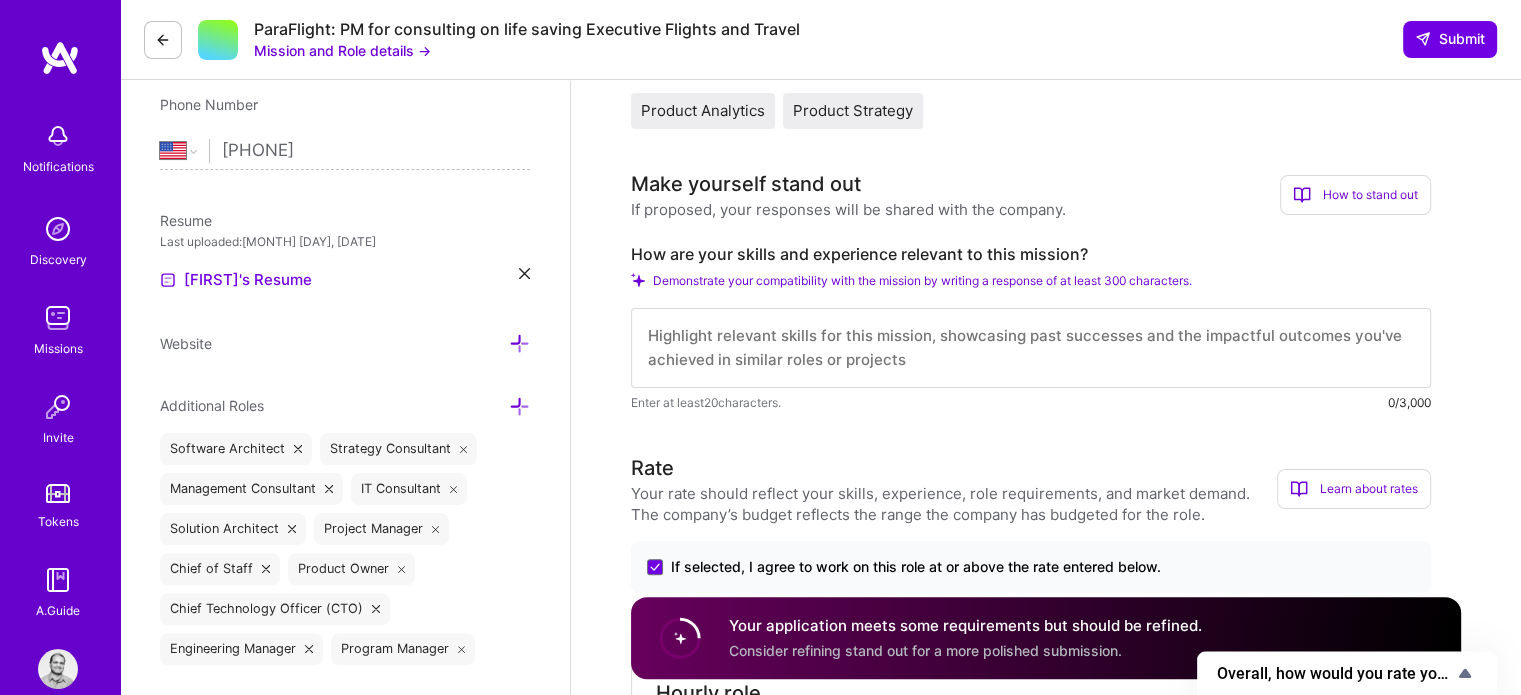 click on "How to stand out" at bounding box center [1355, 195] 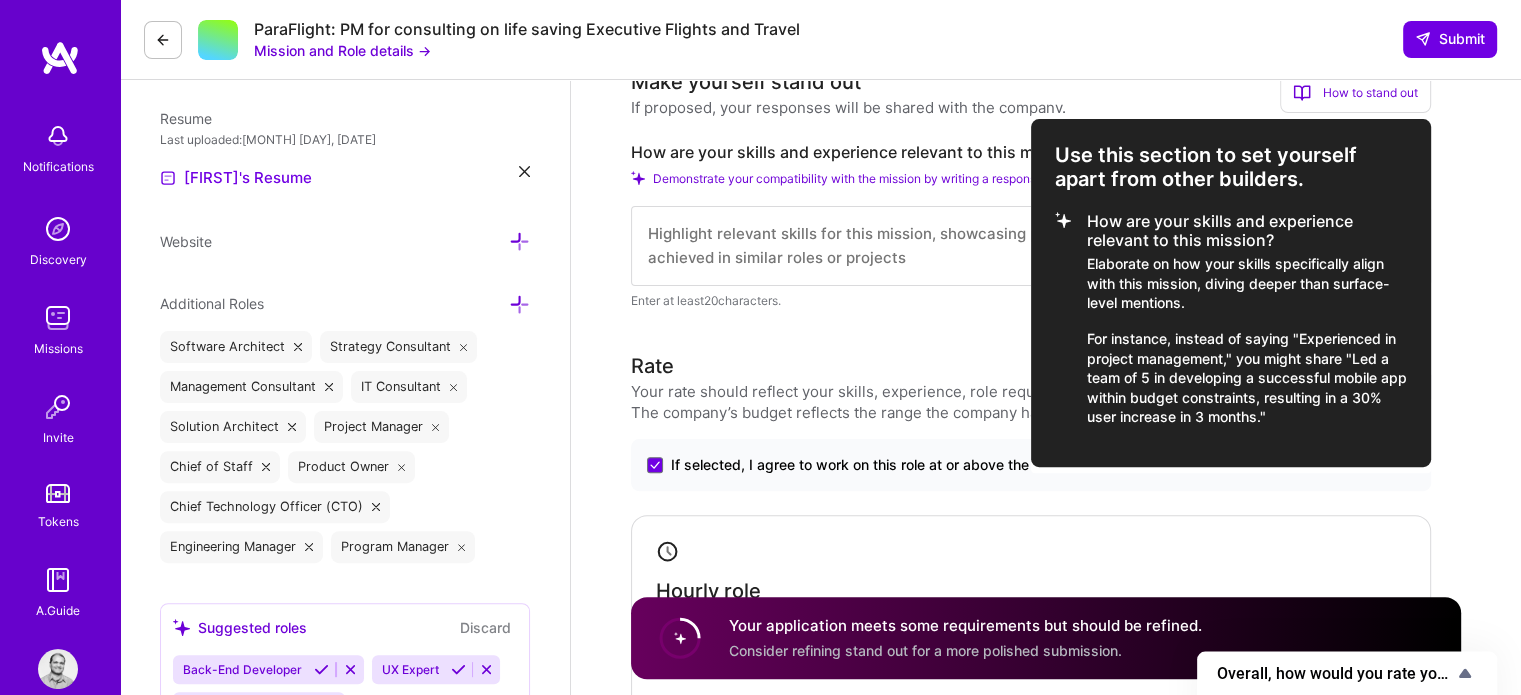 scroll, scrollTop: 500, scrollLeft: 0, axis: vertical 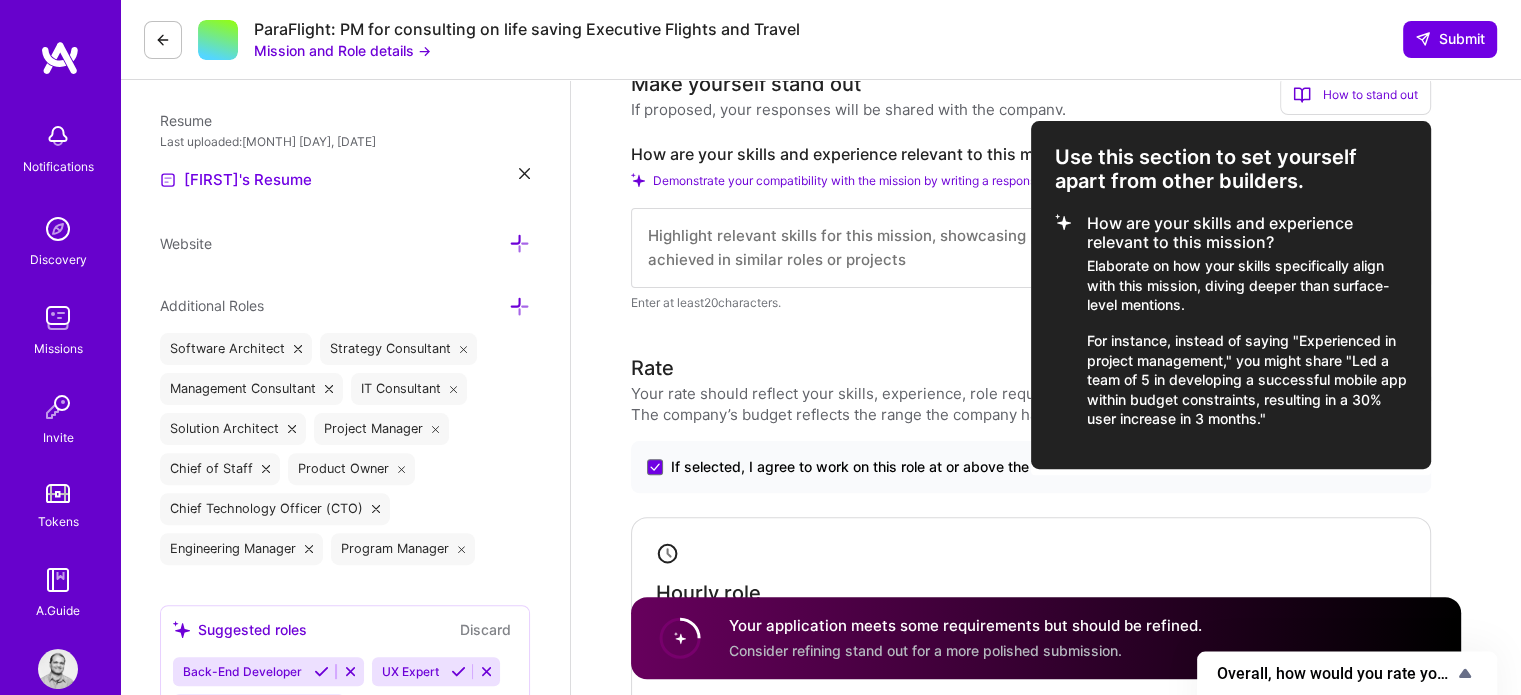 click at bounding box center [760, 347] 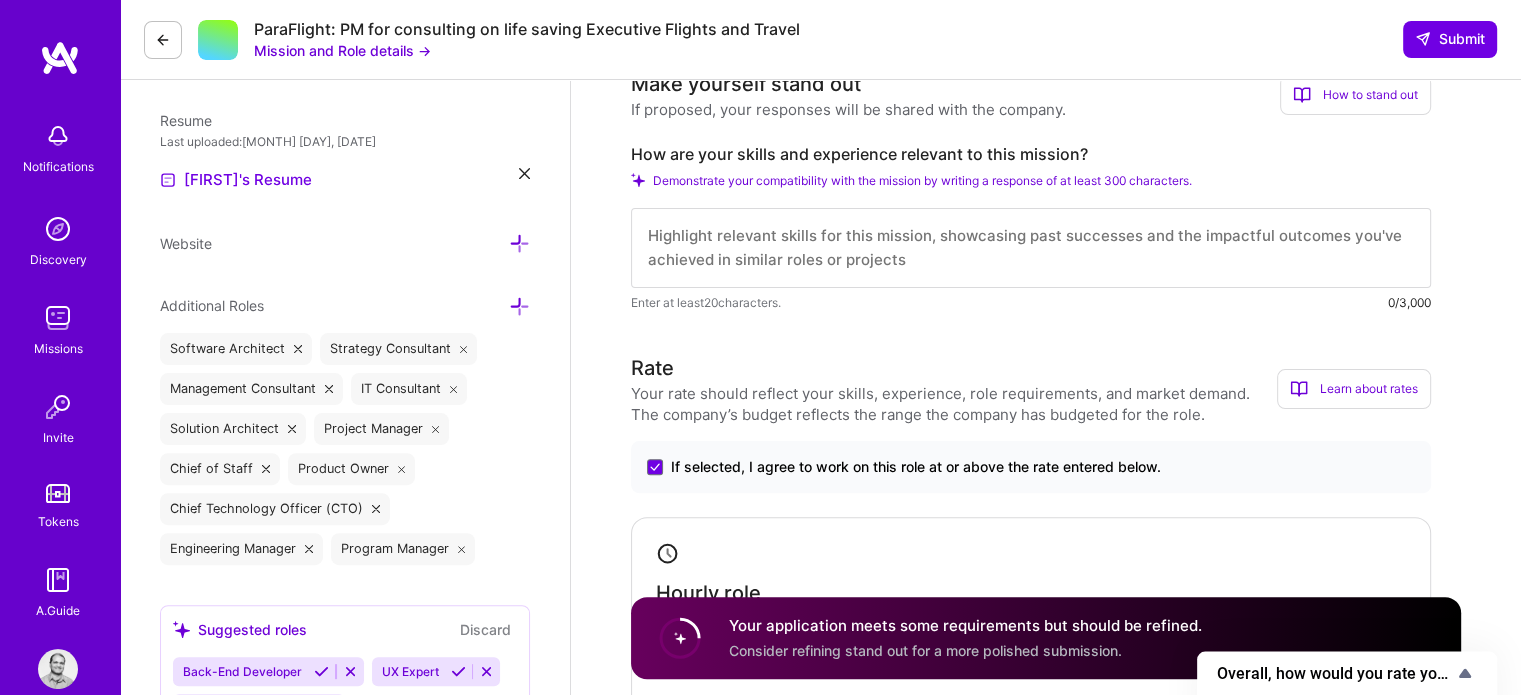 click on "Learn about rates" at bounding box center (1354, 389) 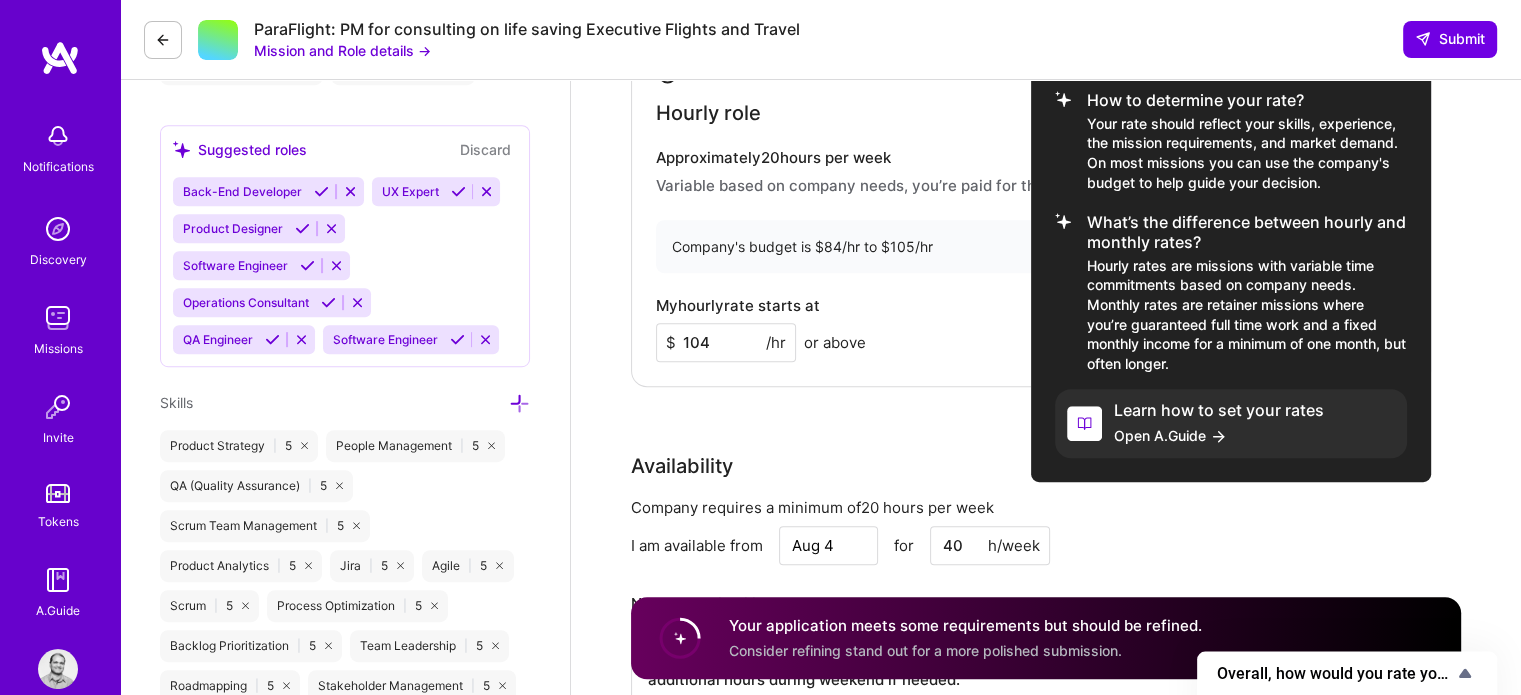 scroll, scrollTop: 1000, scrollLeft: 0, axis: vertical 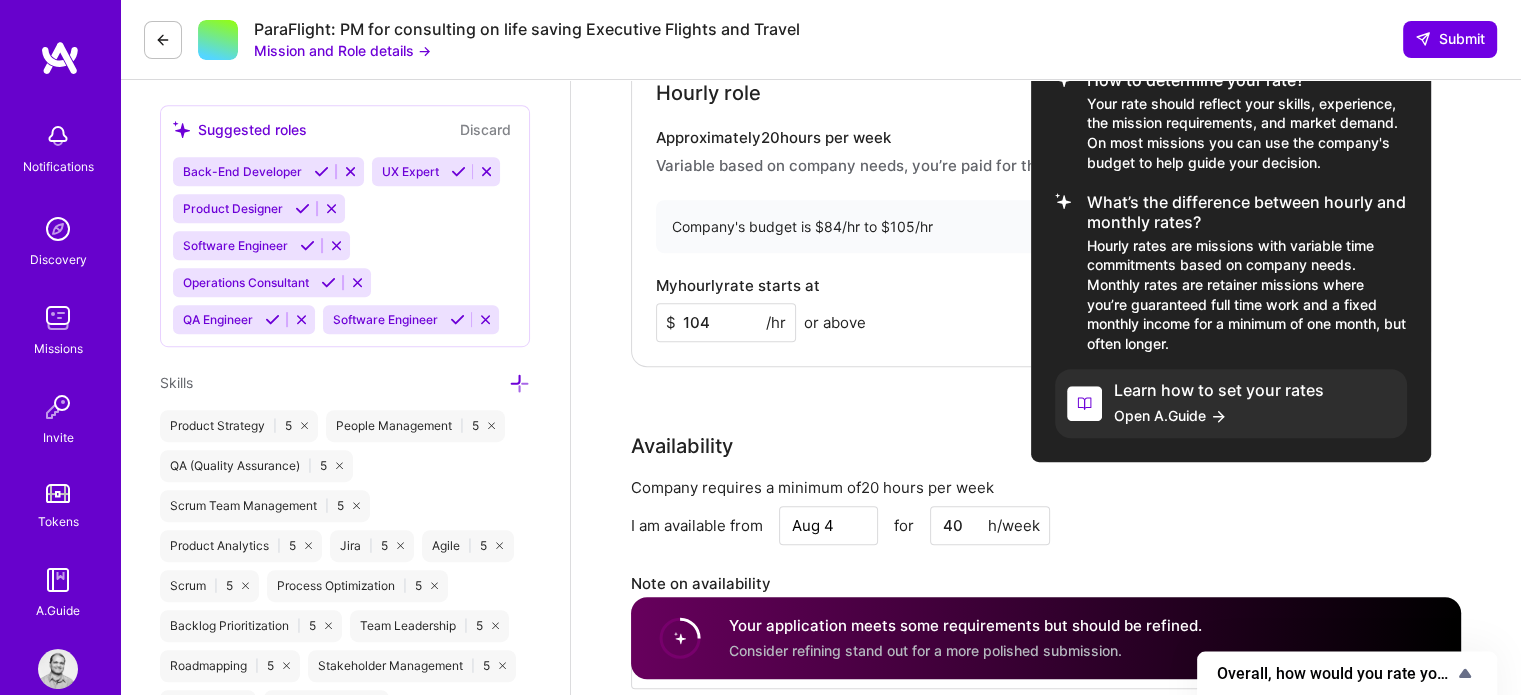 click on "Open A.Guide" at bounding box center (1219, 415) 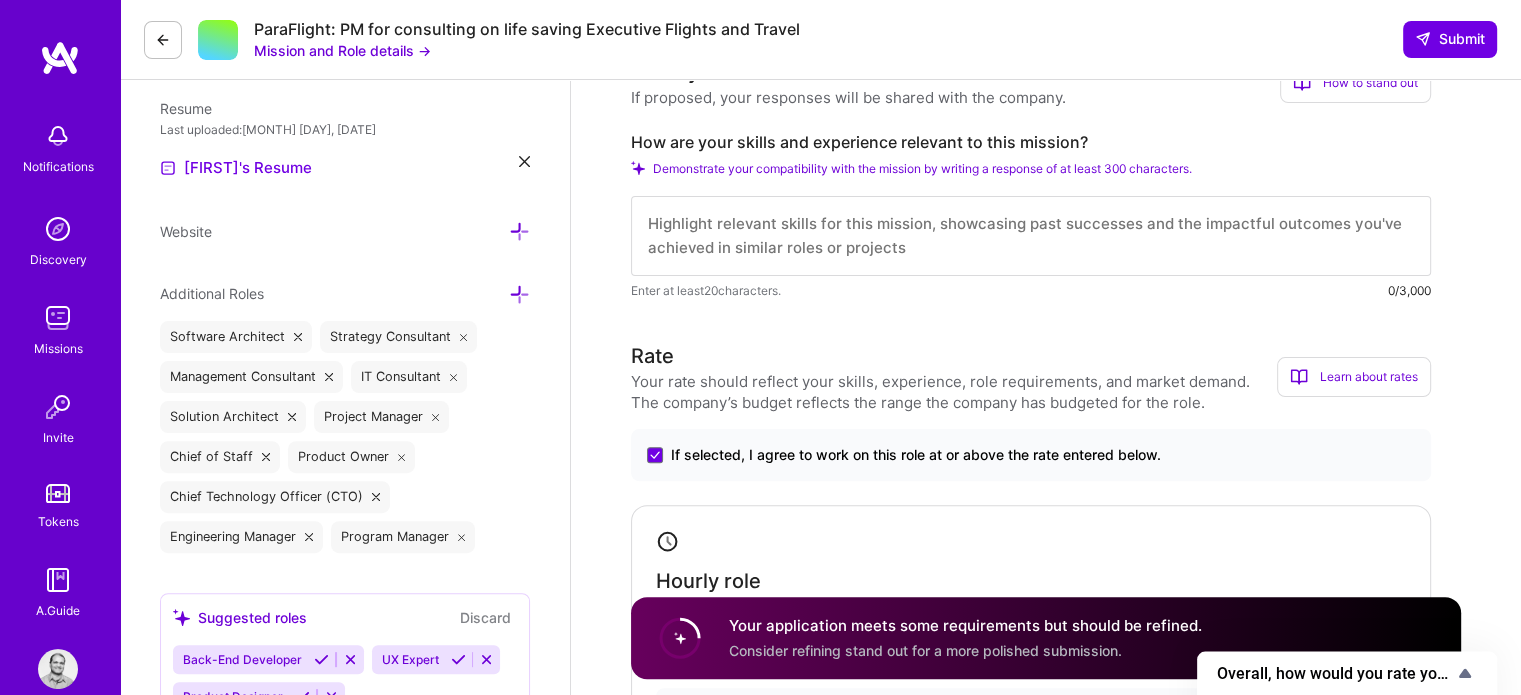 scroll, scrollTop: 500, scrollLeft: 0, axis: vertical 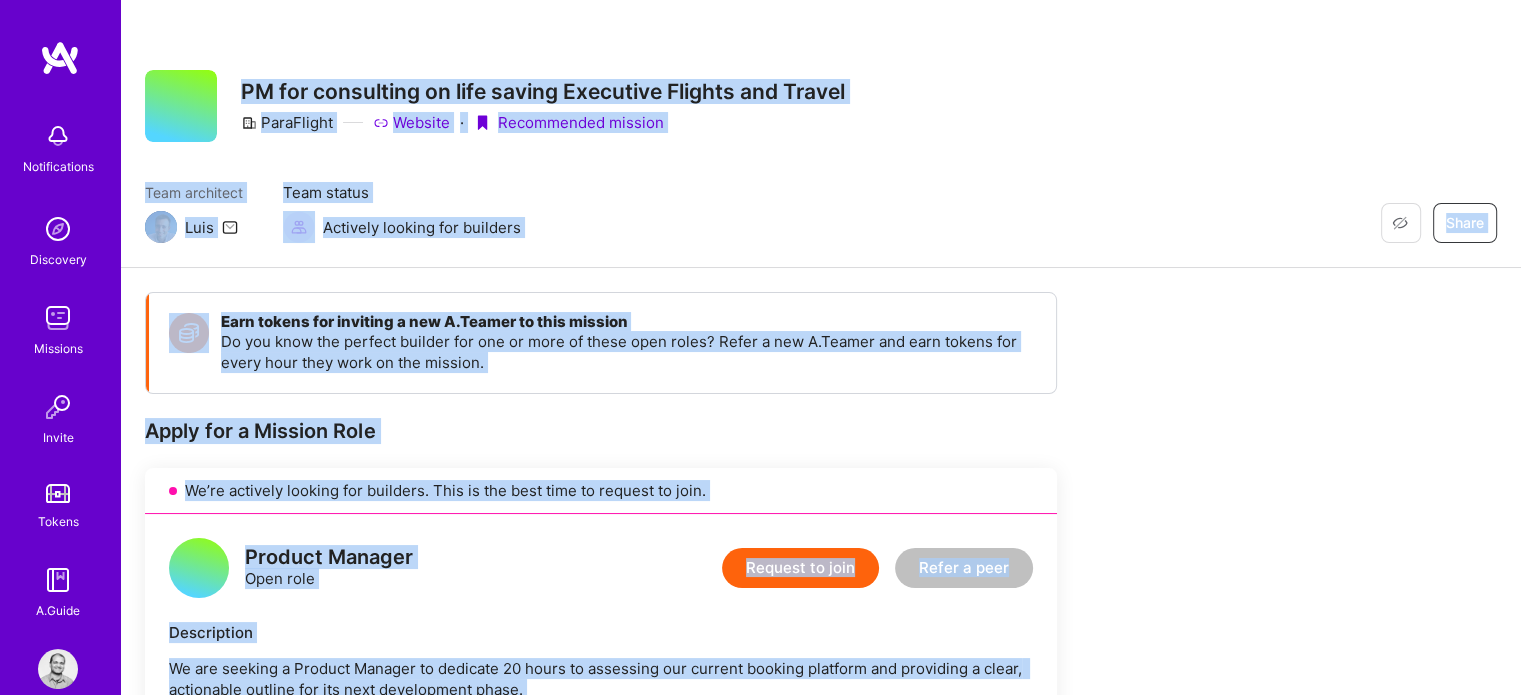 drag, startPoint x: 621, startPoint y: 624, endPoint x: 247, endPoint y: -73, distance: 791.0025 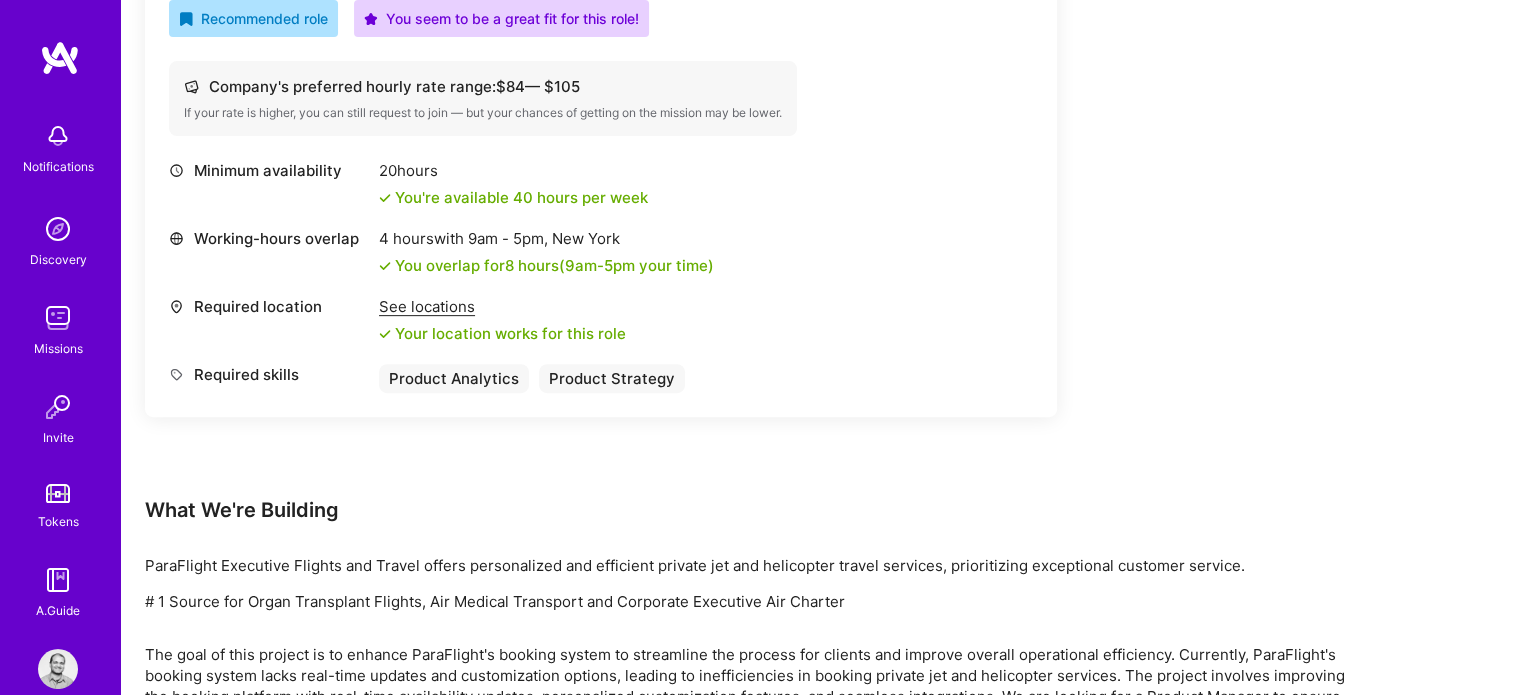 scroll, scrollTop: 819, scrollLeft: 0, axis: vertical 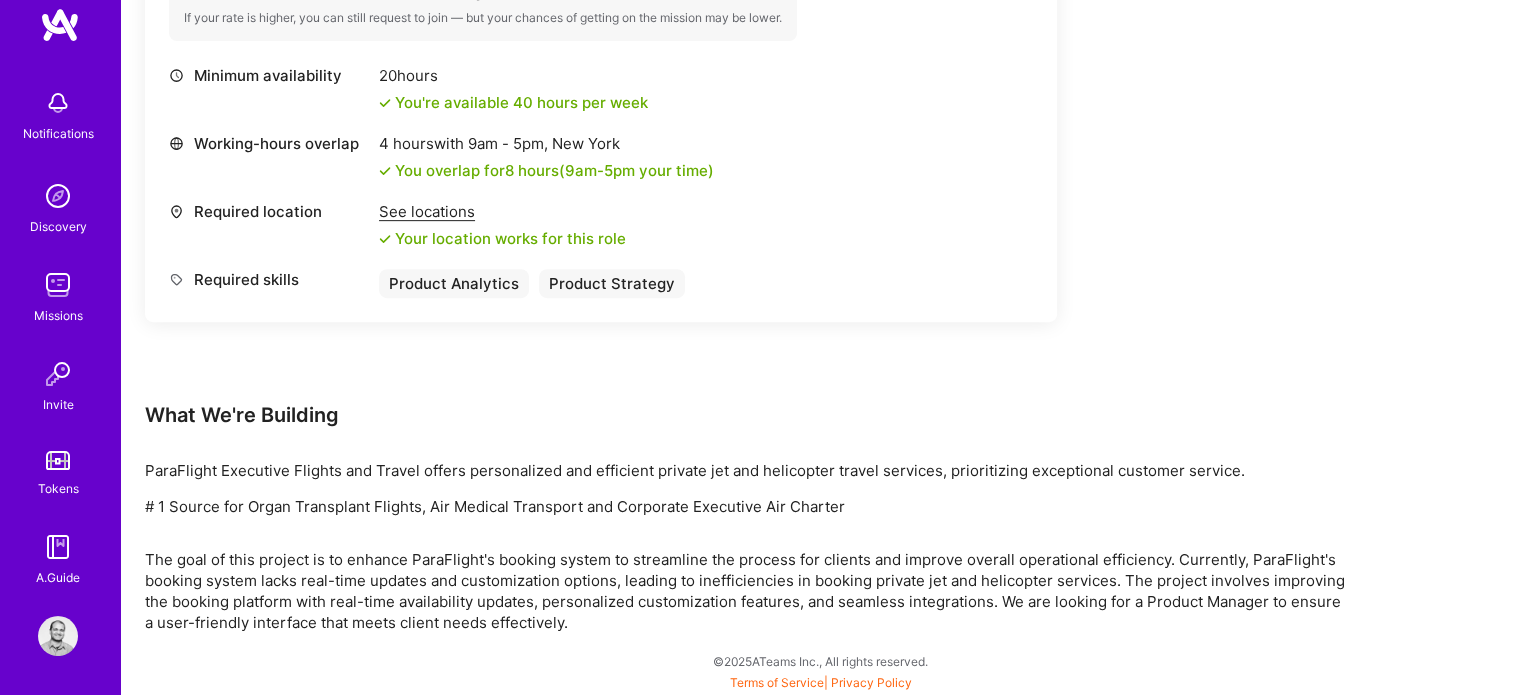 click at bounding box center [58, 636] 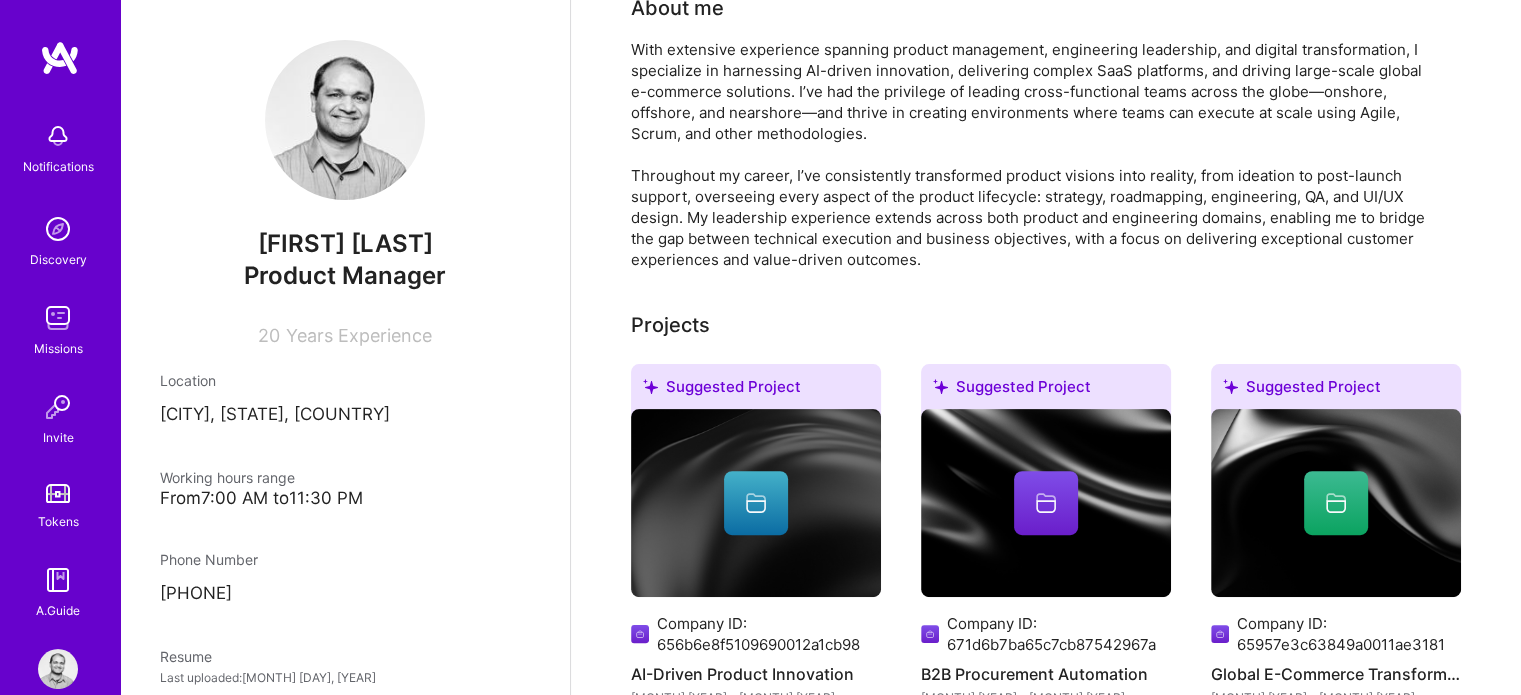 scroll, scrollTop: 500, scrollLeft: 0, axis: vertical 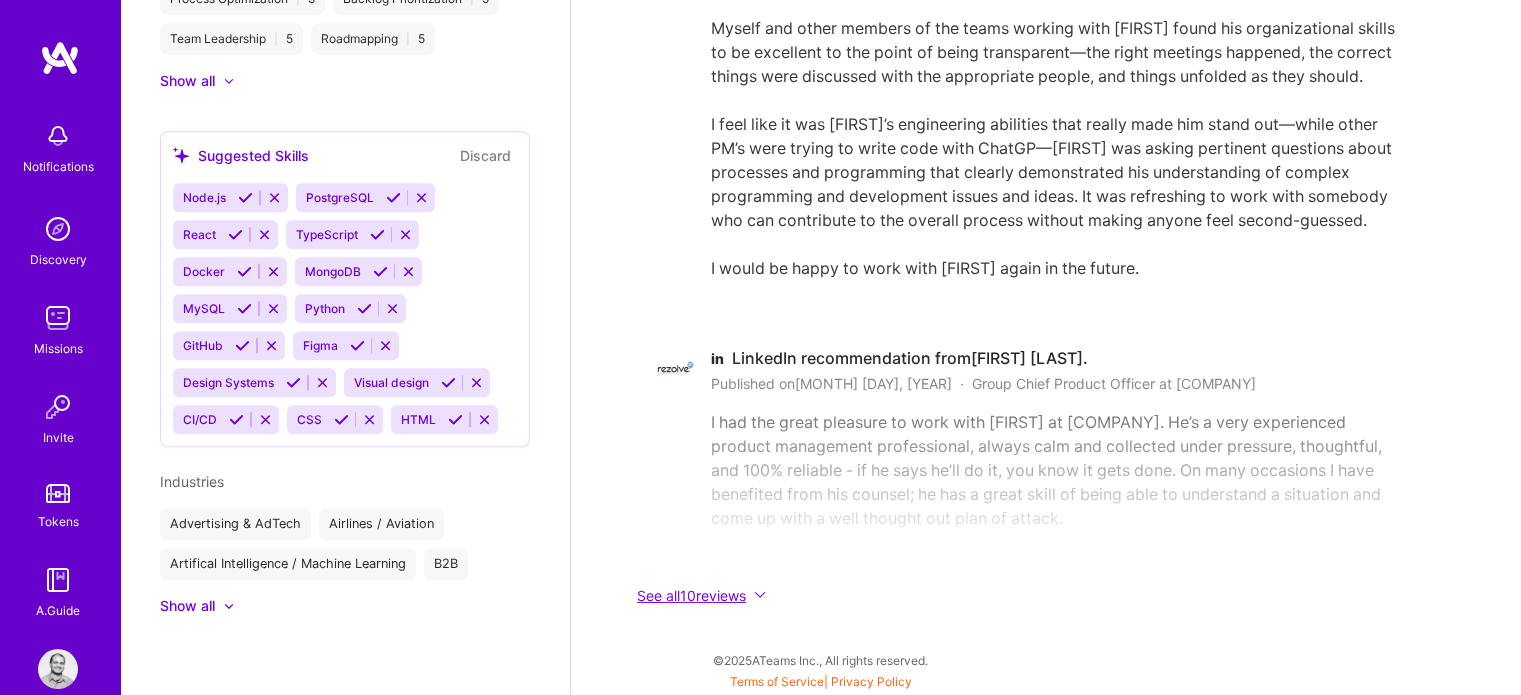 click on "See all  10  reviews" at bounding box center (1031, 595) 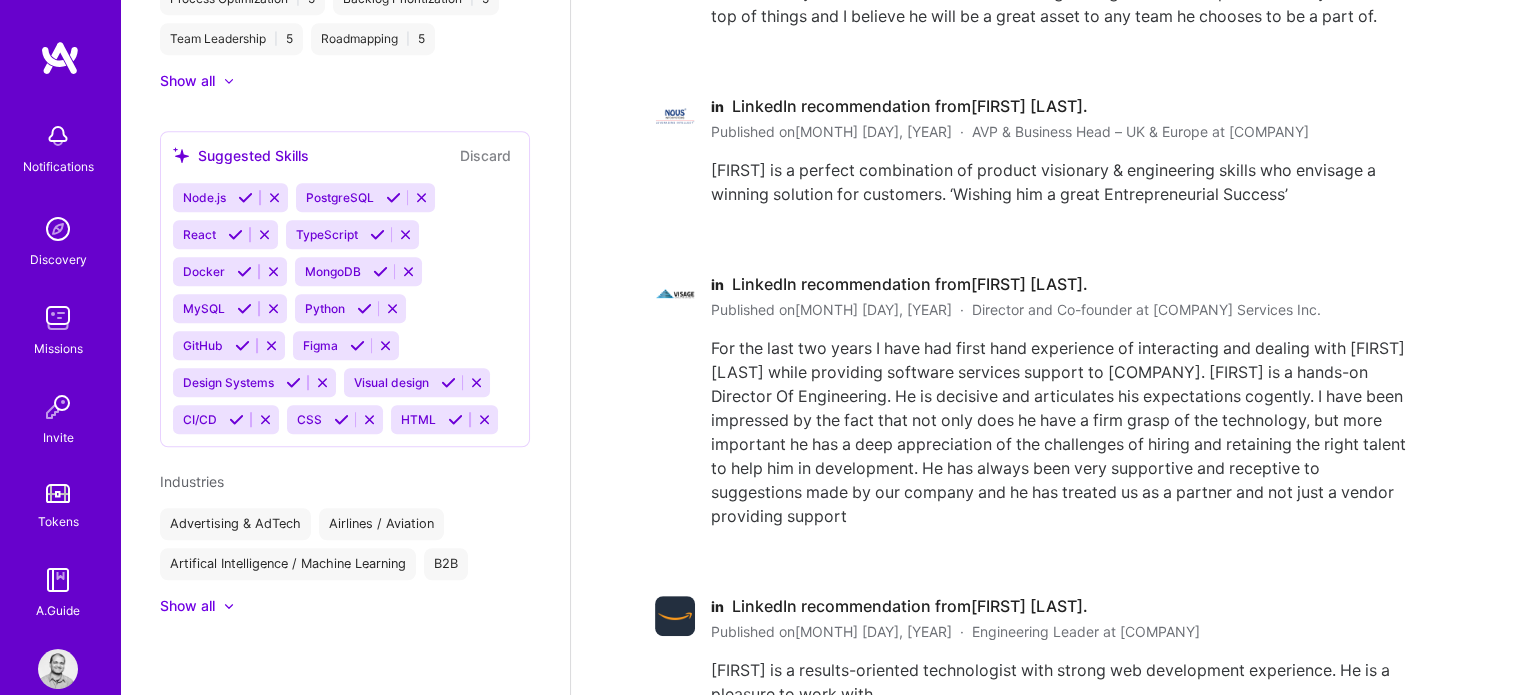 scroll, scrollTop: 8079, scrollLeft: 0, axis: vertical 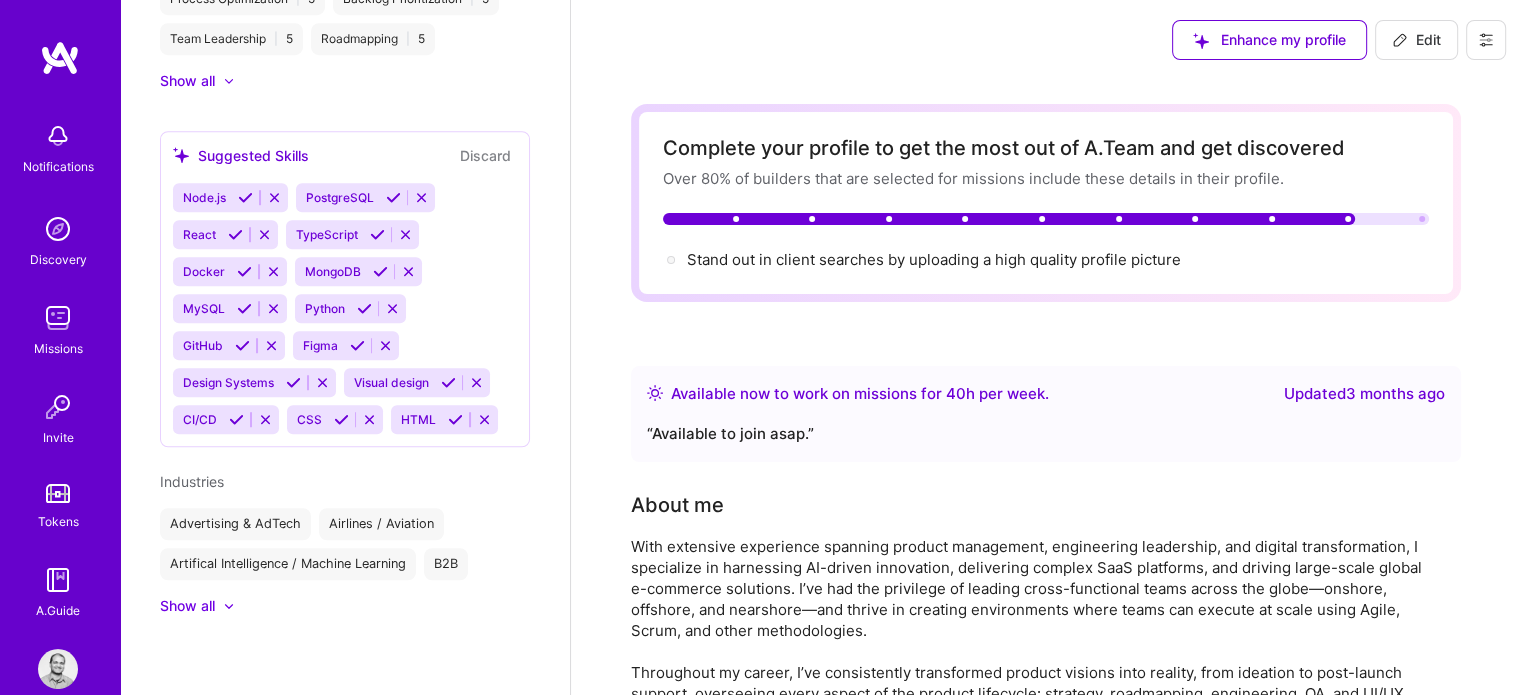 click 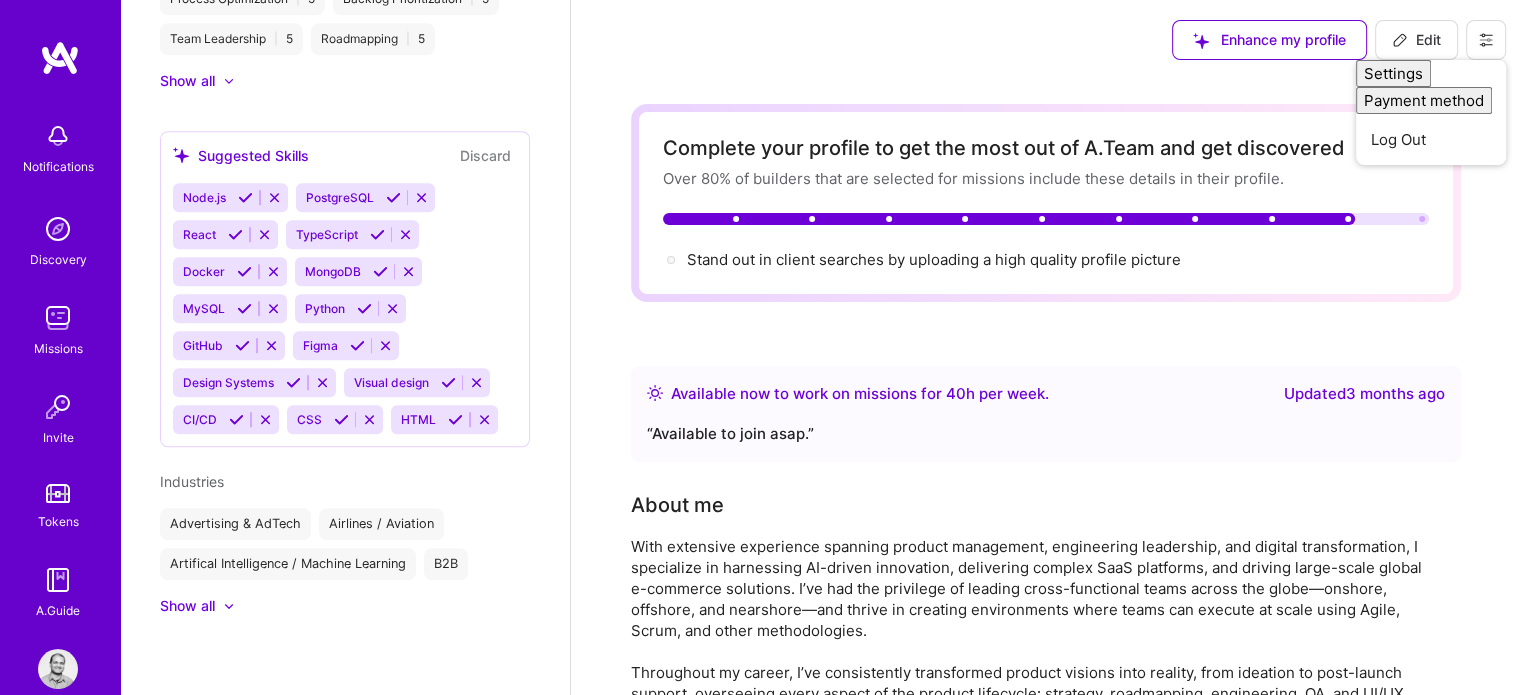 click on "About me" at bounding box center (1031, 505) 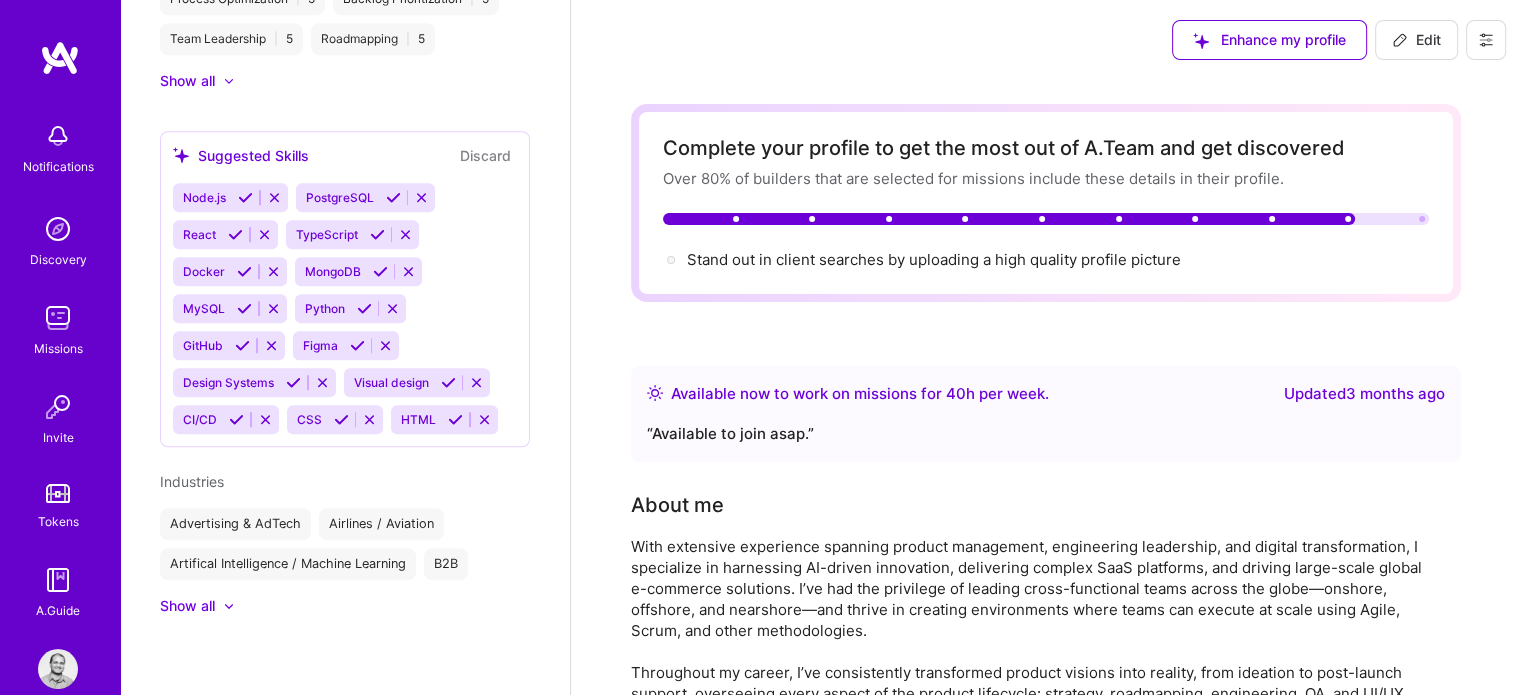 scroll, scrollTop: 1433, scrollLeft: 0, axis: vertical 